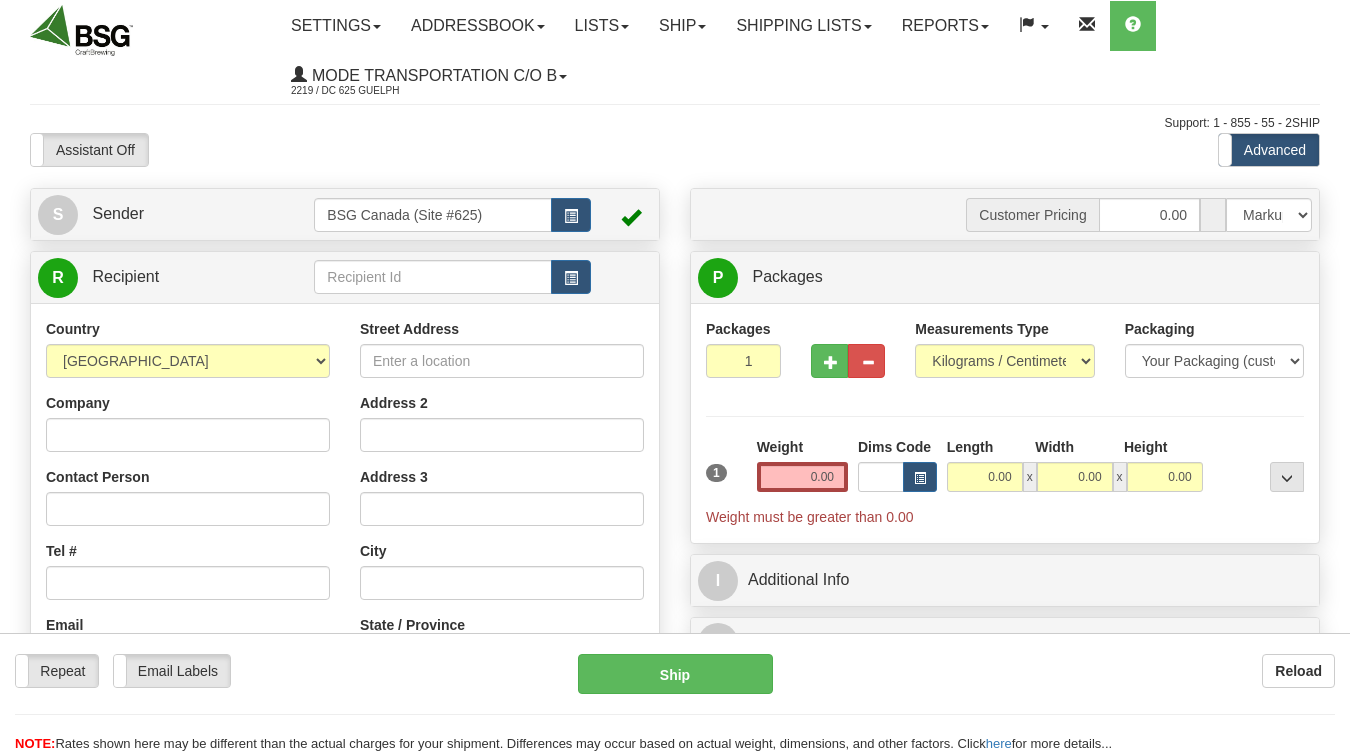 scroll, scrollTop: 0, scrollLeft: 0, axis: both 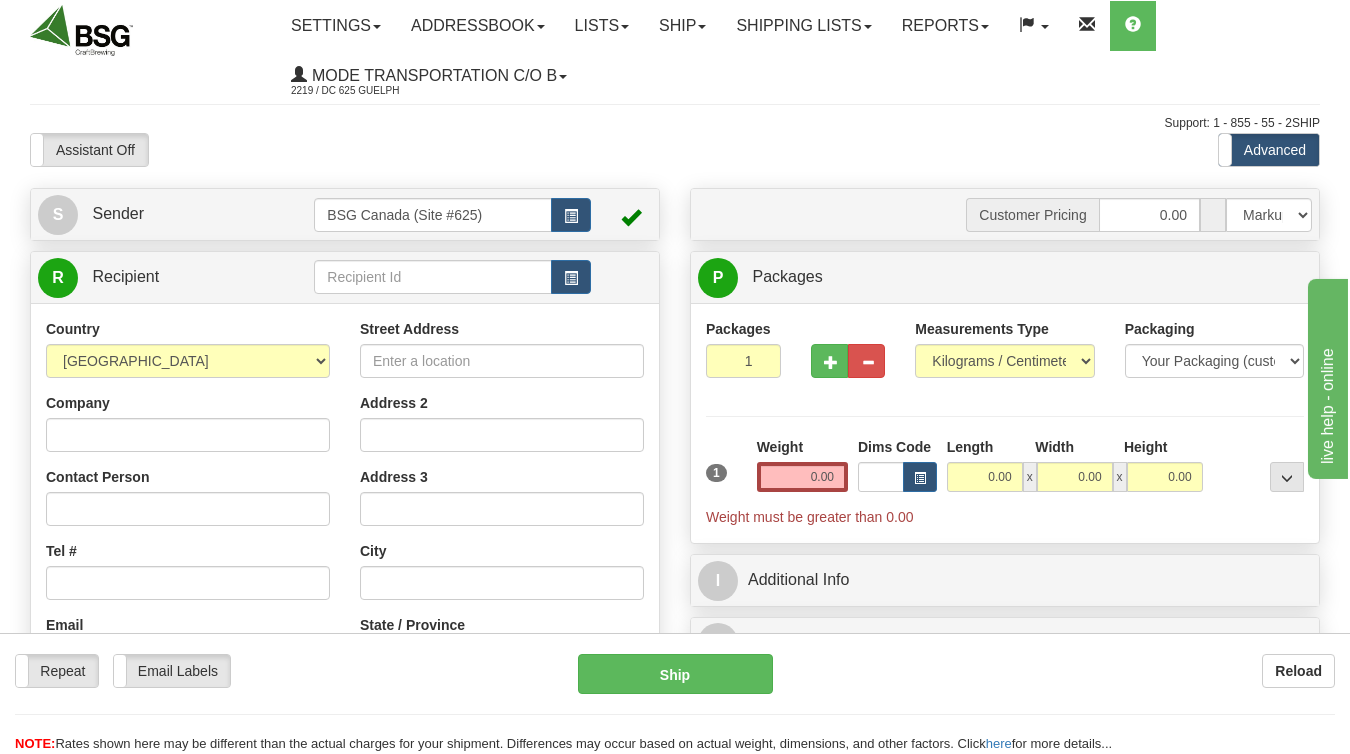 click on "R
Recipient" at bounding box center [345, 277] 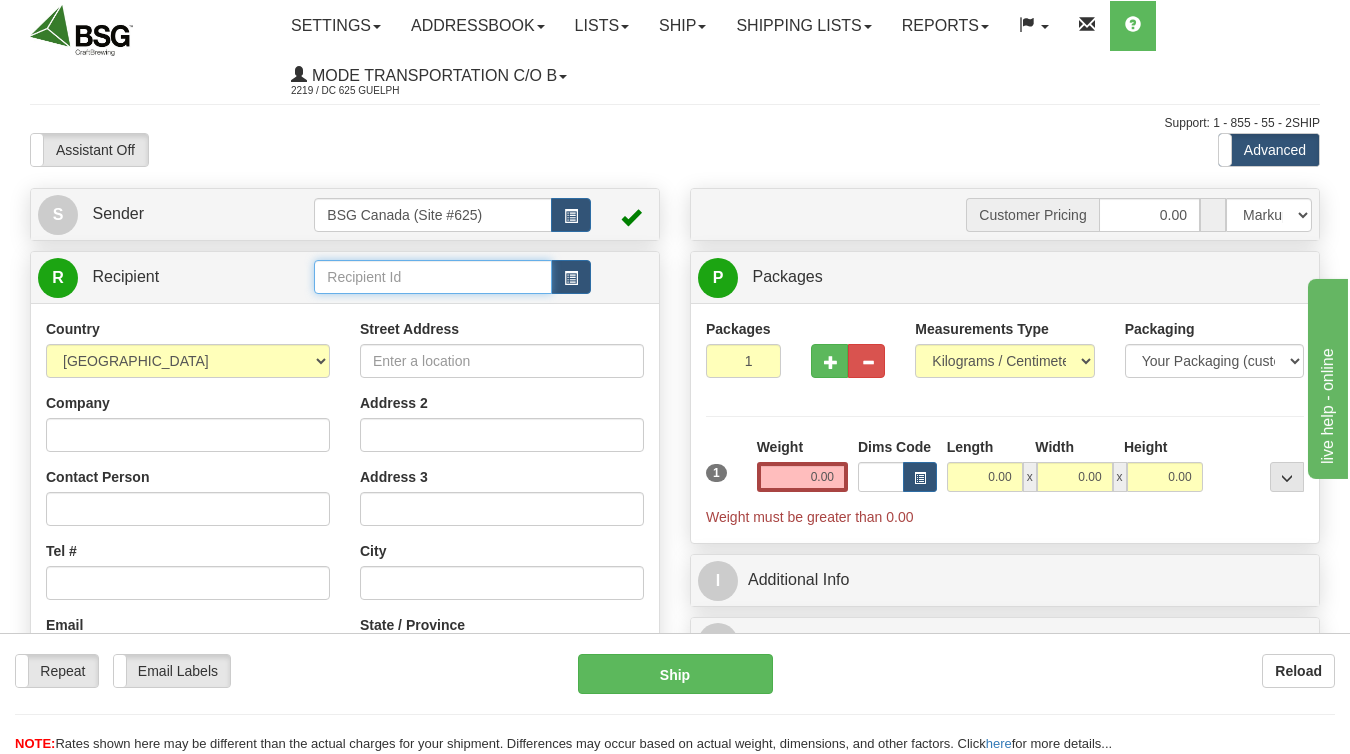 click at bounding box center (432, 277) 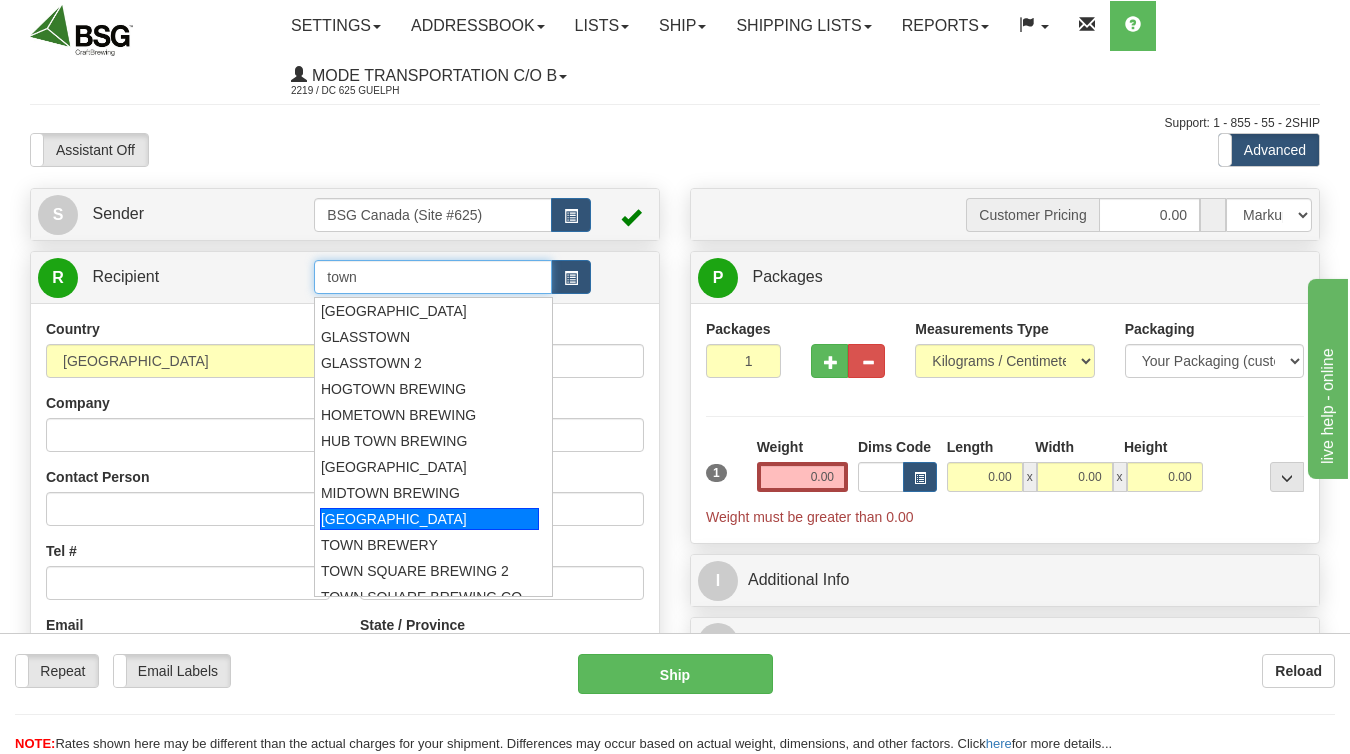 scroll, scrollTop: 14, scrollLeft: 0, axis: vertical 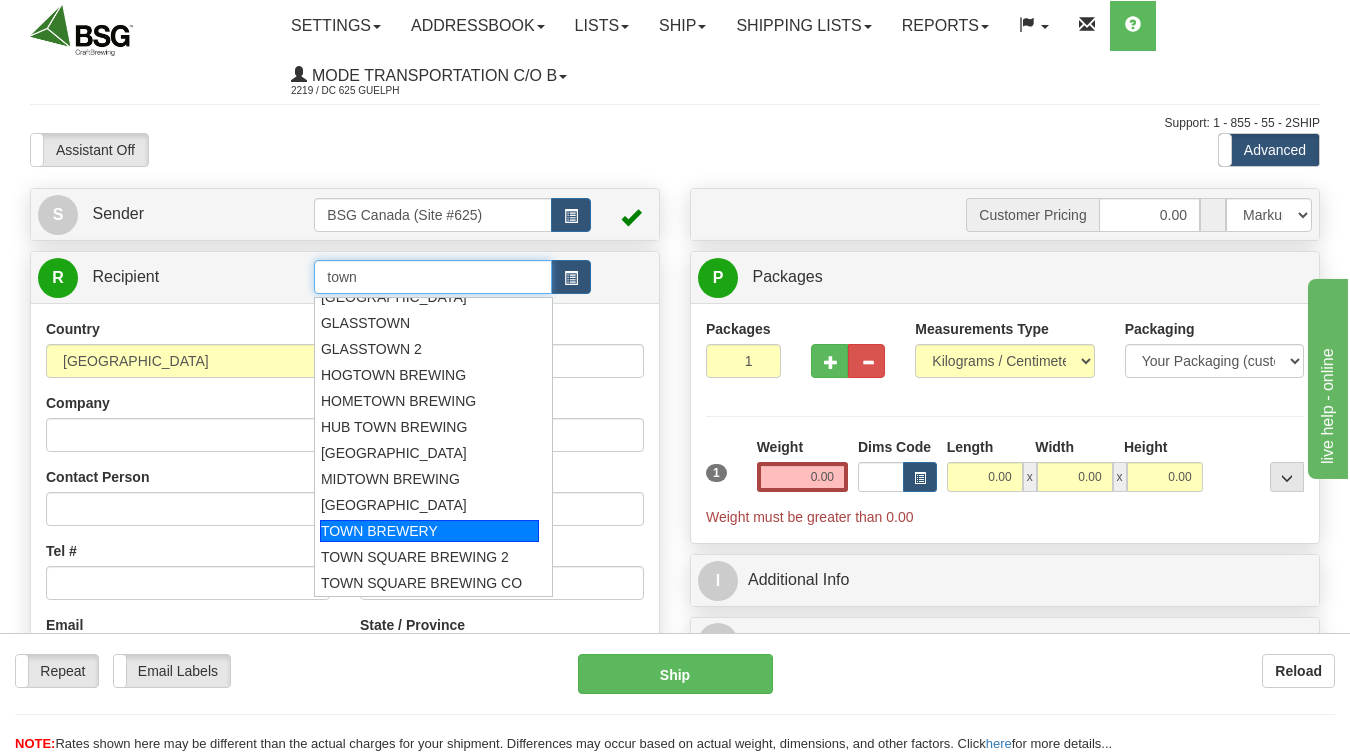 click on "TOWN BREWERY" at bounding box center (429, 531) 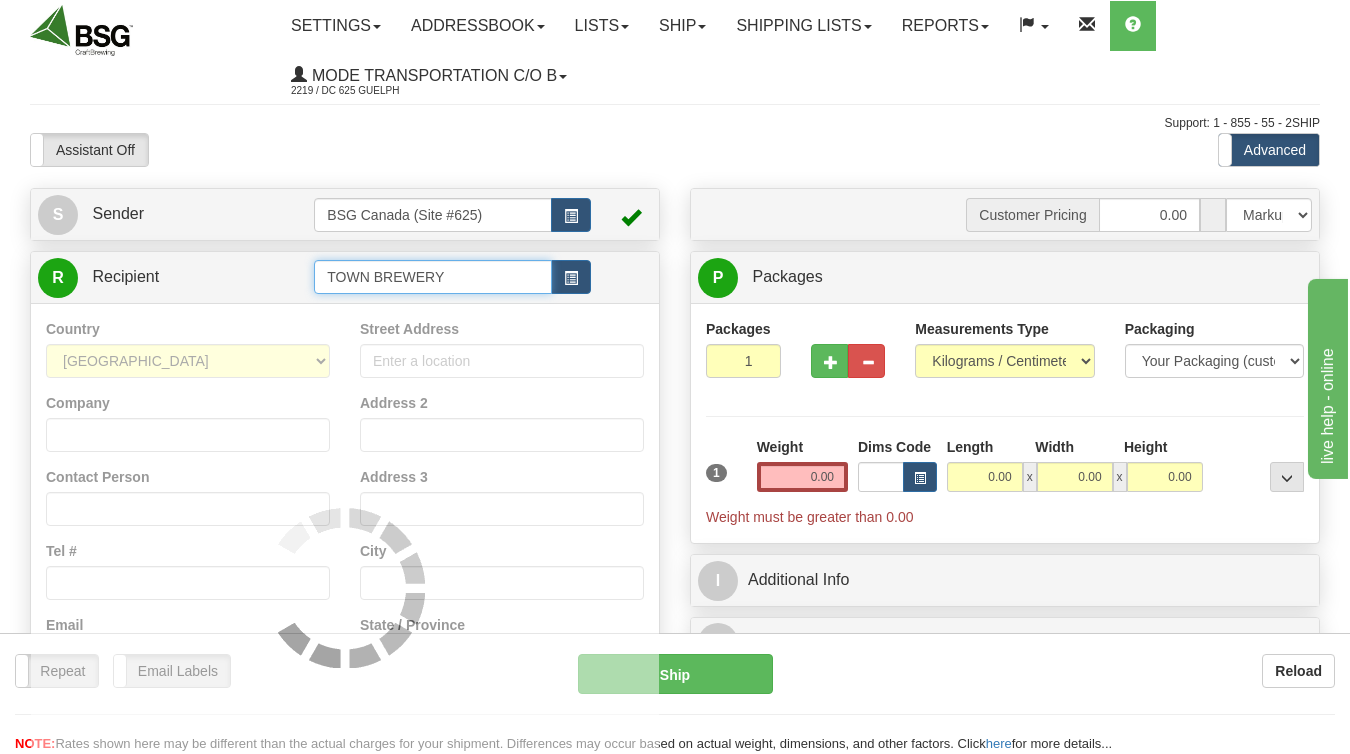type on "TOWN BREWERY" 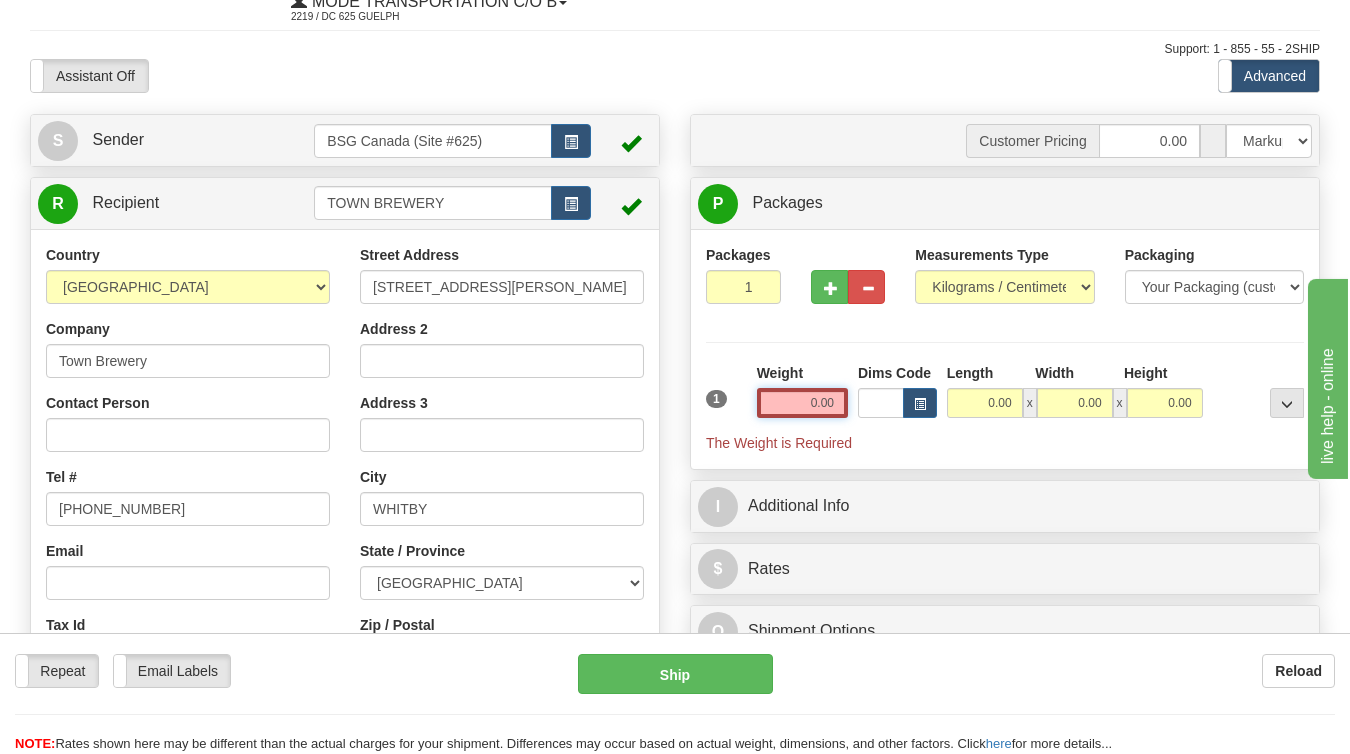 scroll, scrollTop: 74, scrollLeft: 0, axis: vertical 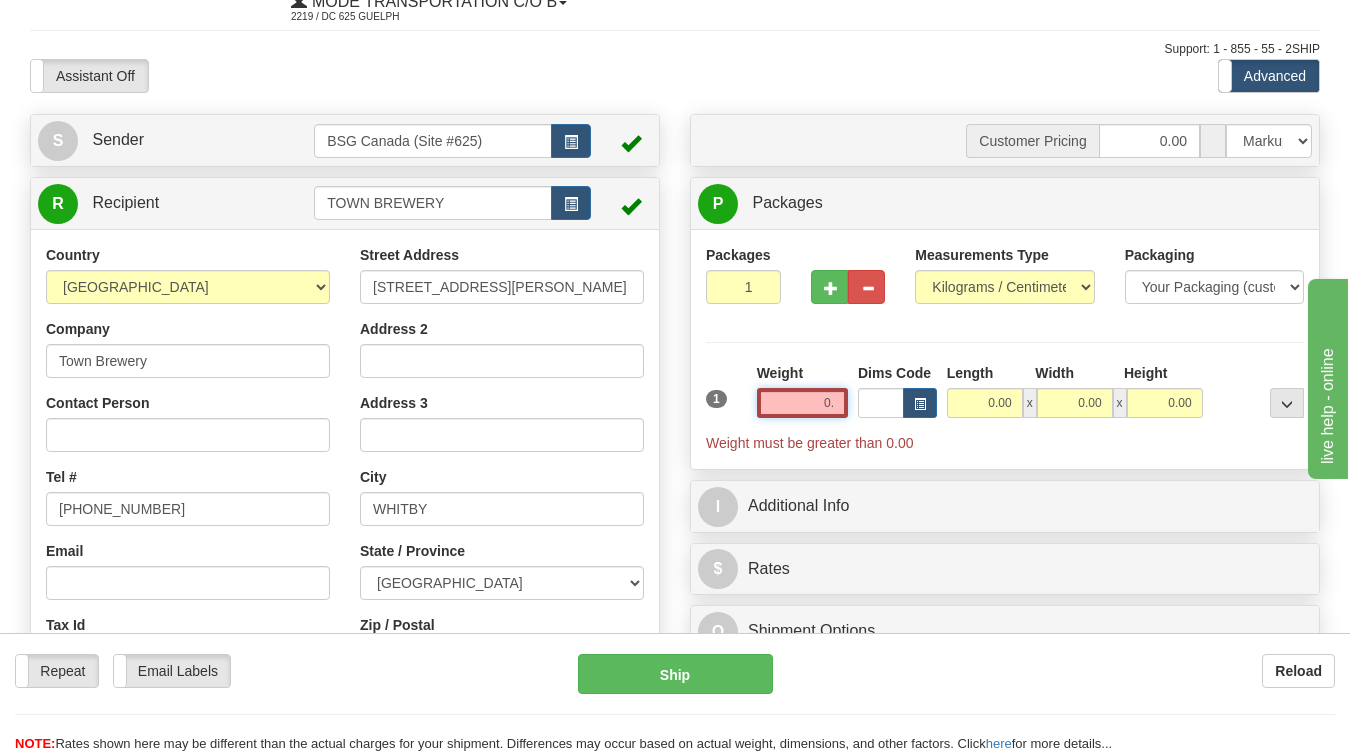 type on "0" 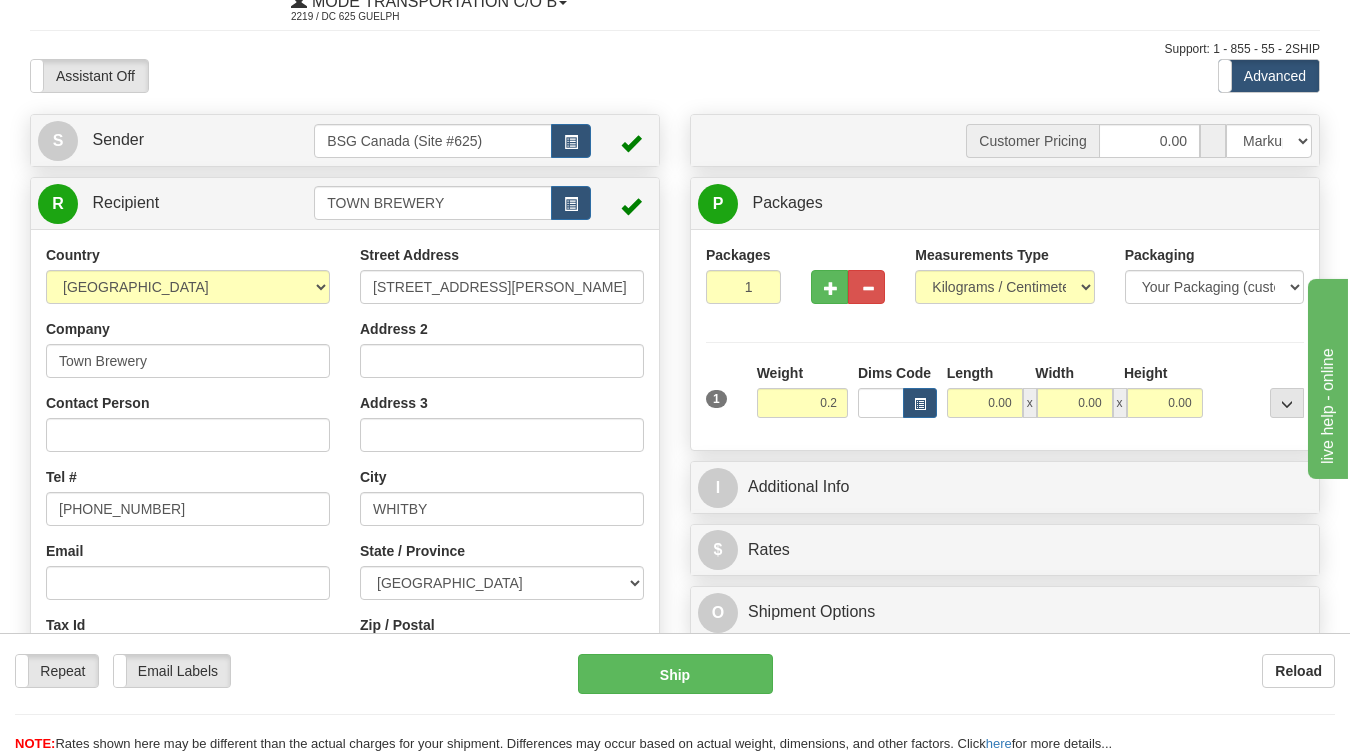 type on "0.20" 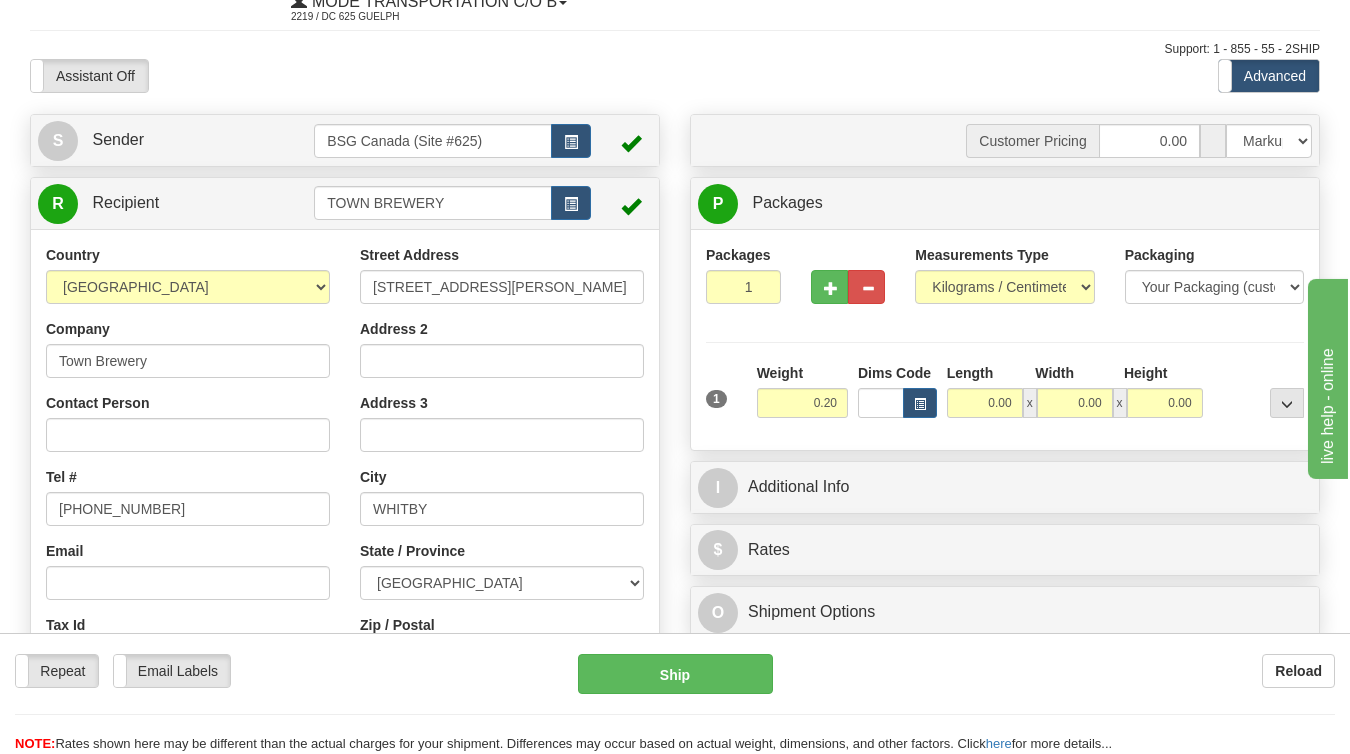 click on "Packages                                              1
1
Measurements Type" at bounding box center (1005, 340) 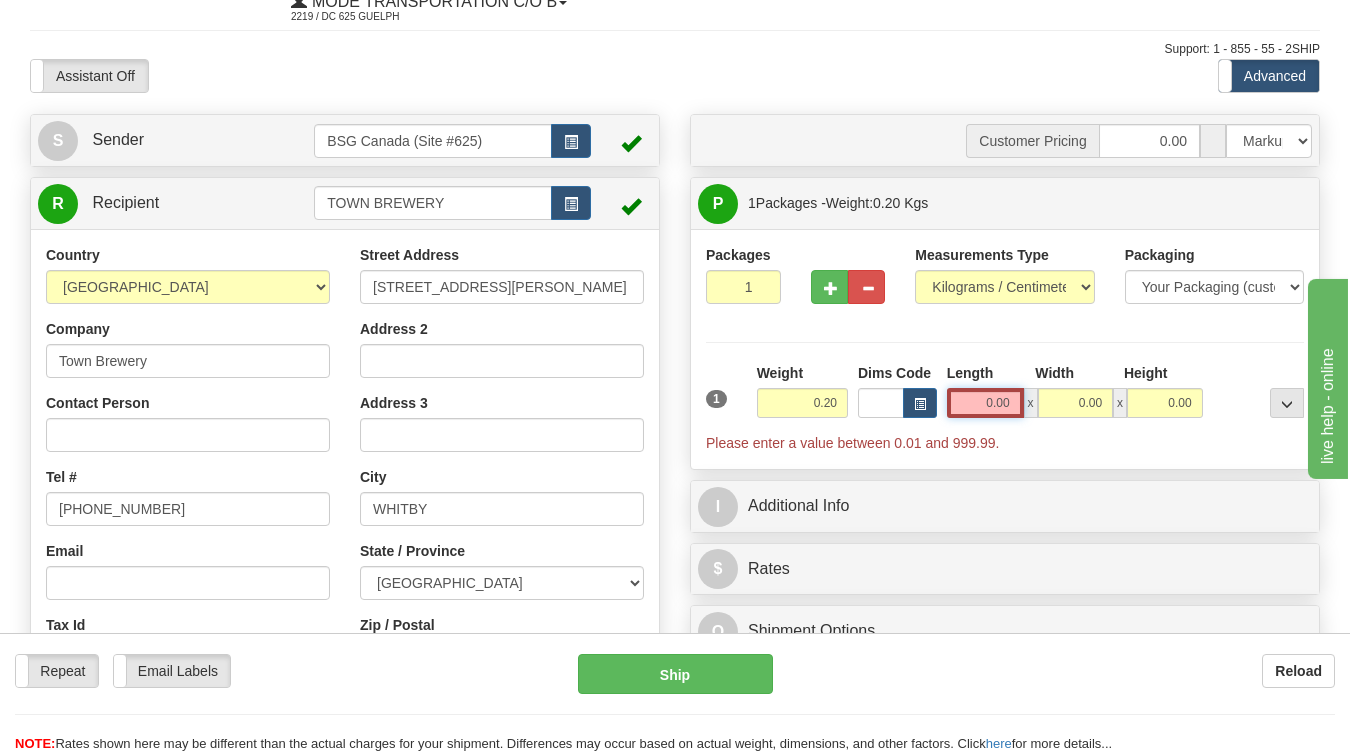 click on "0.00" at bounding box center [985, 403] 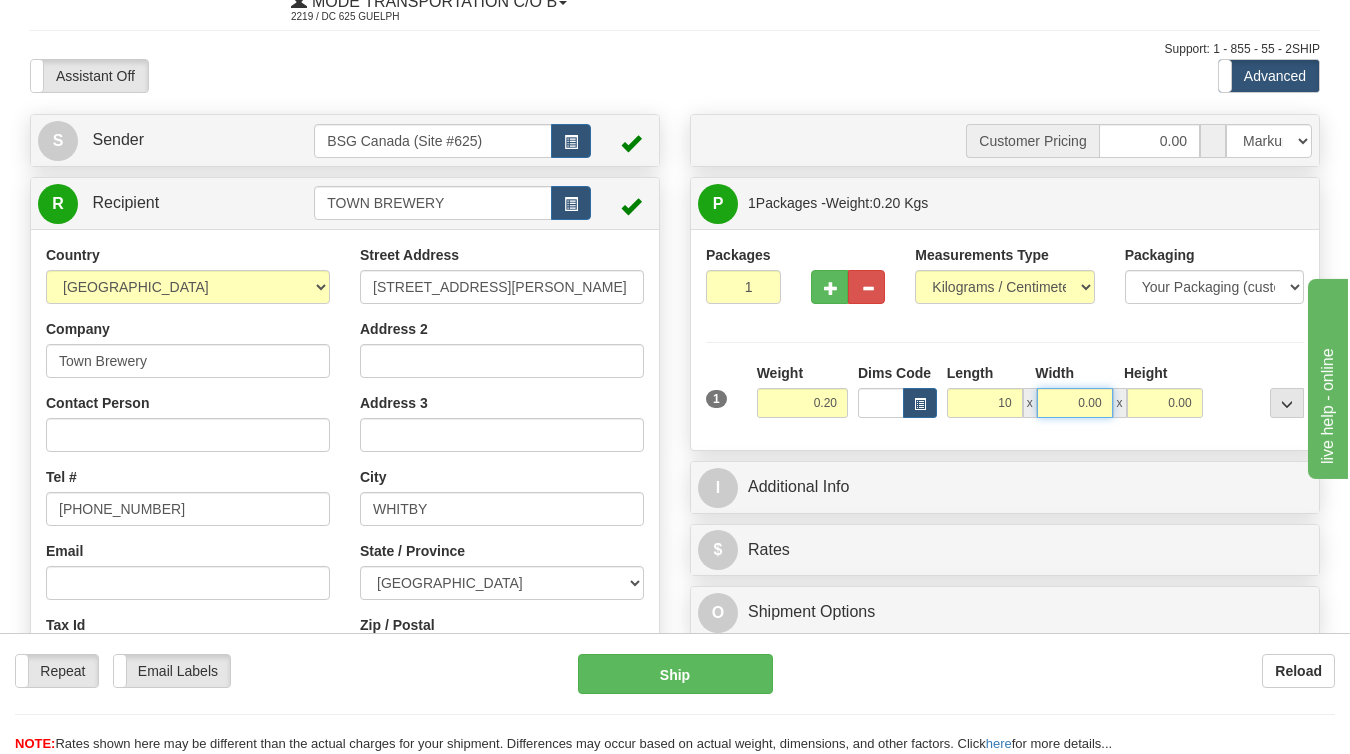 type on "10.00" 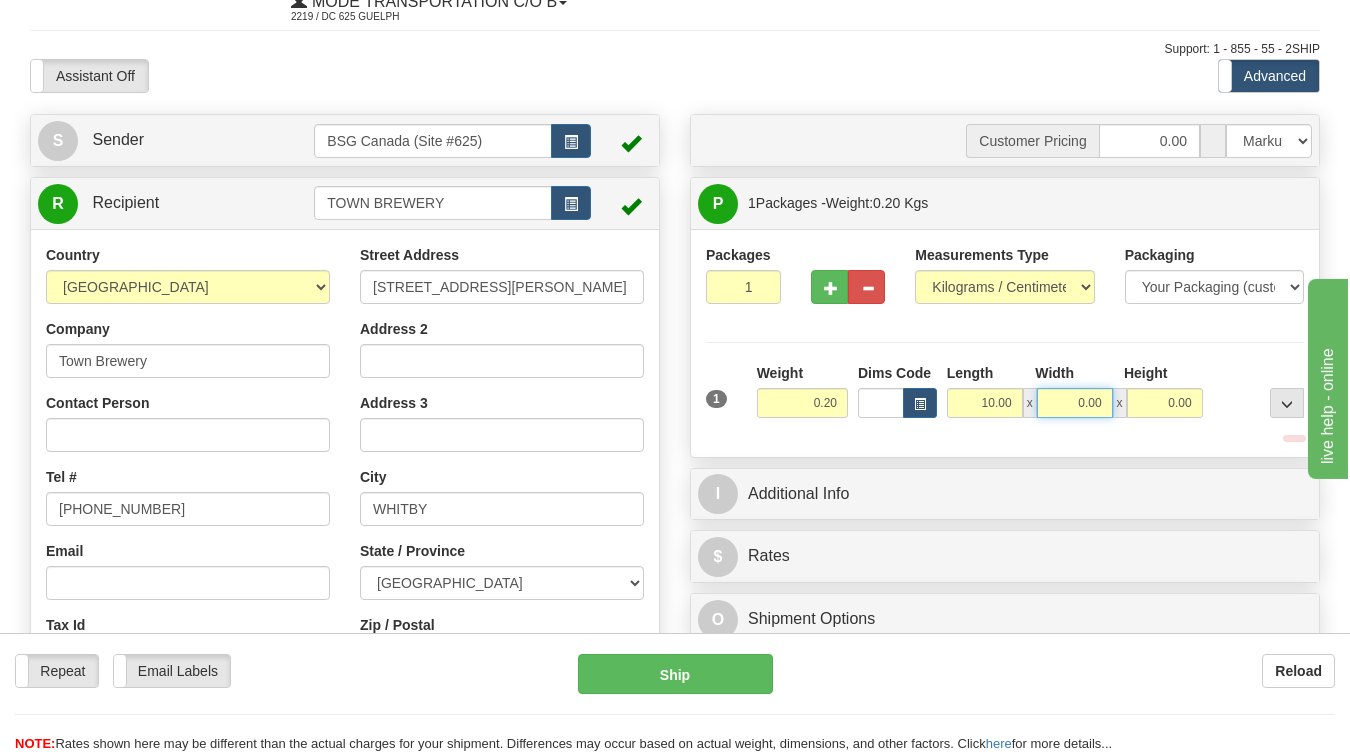 click on "0.00" at bounding box center [1075, 403] 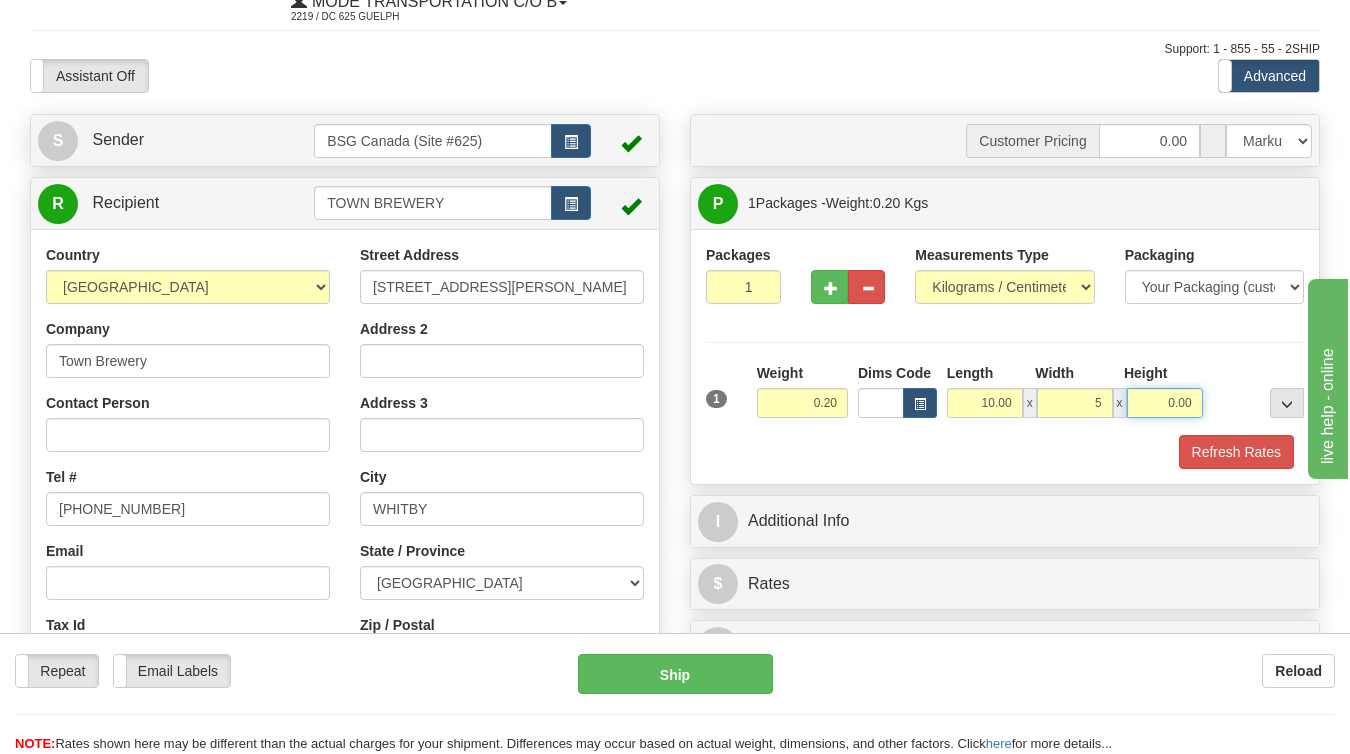 type on "5.00" 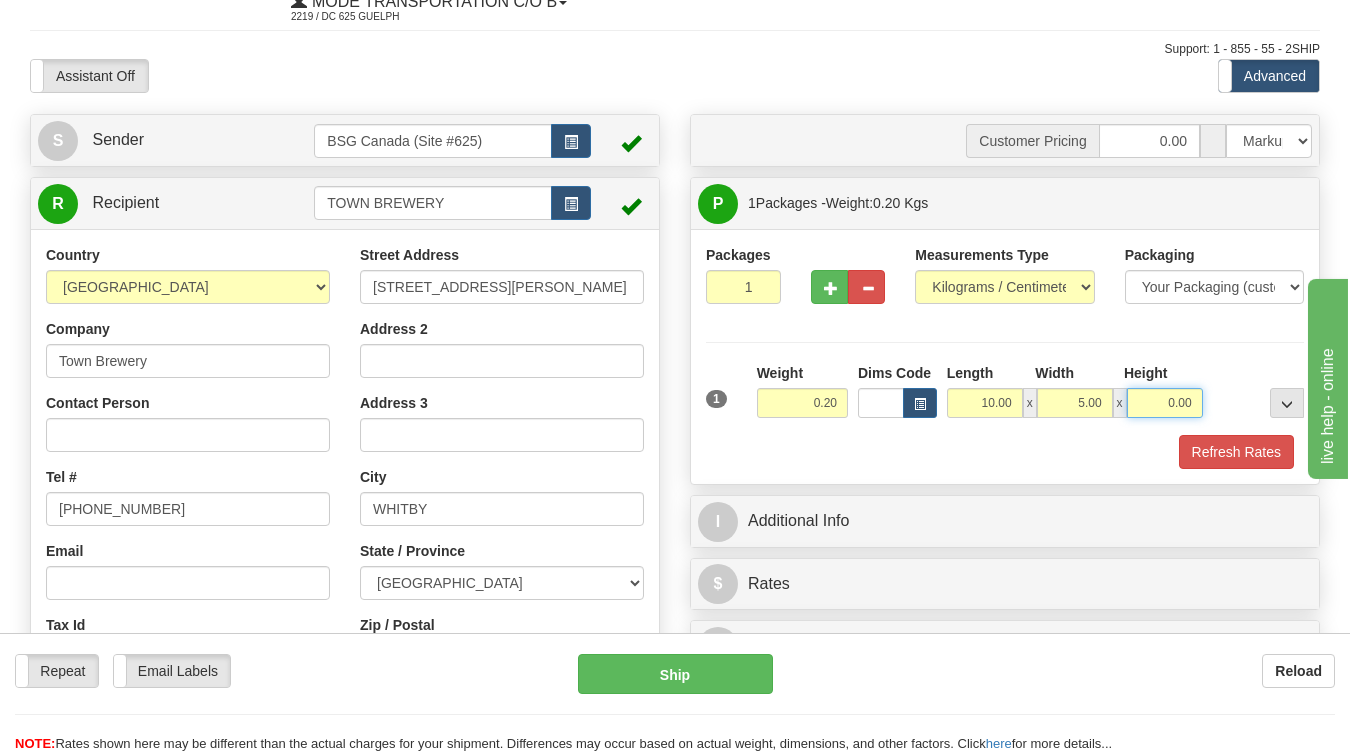 click on "0.00" at bounding box center (1165, 403) 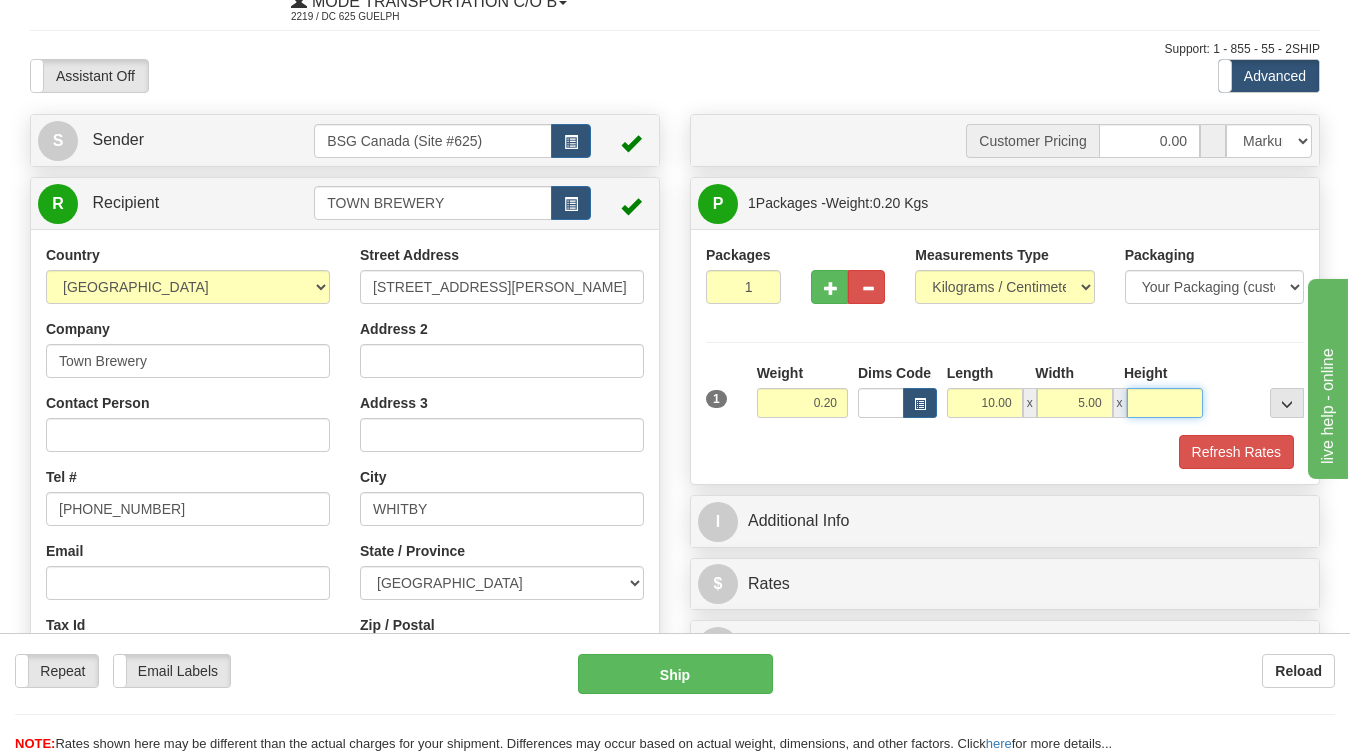 type on "2" 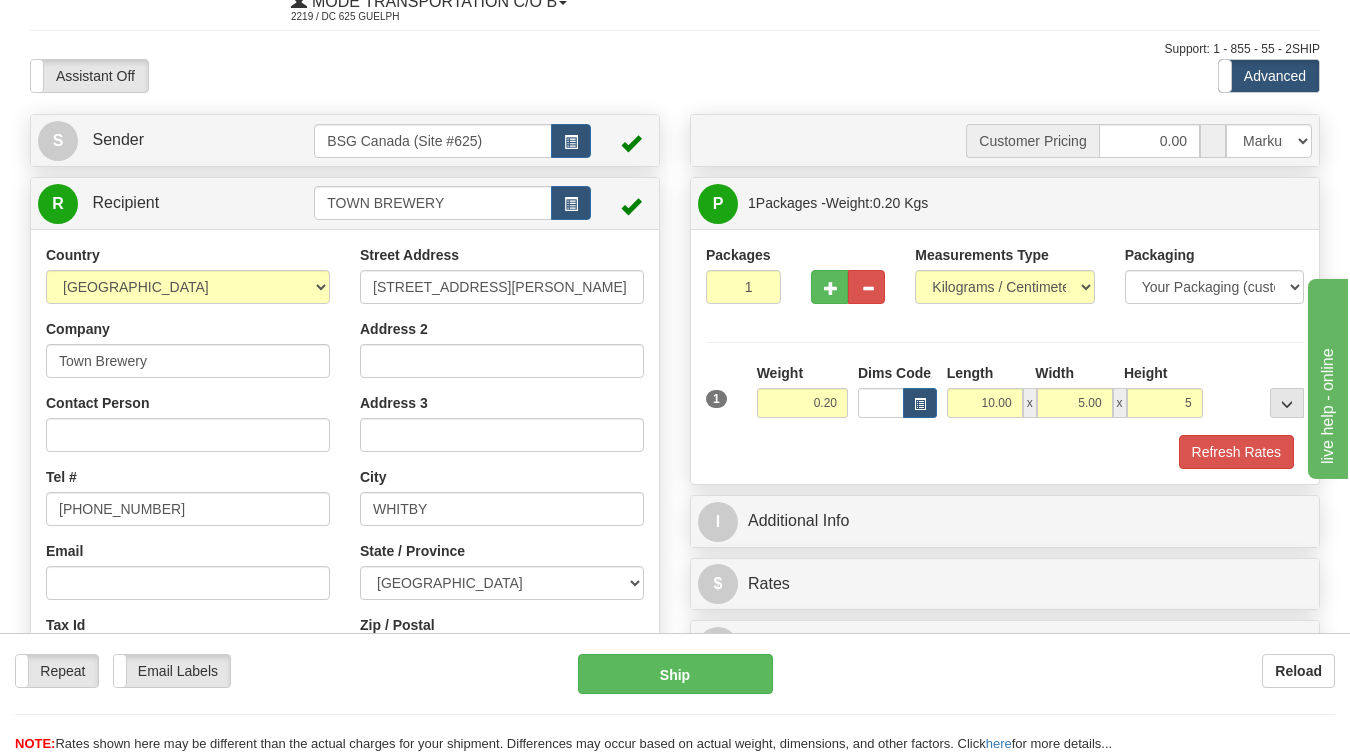 type on "5.00" 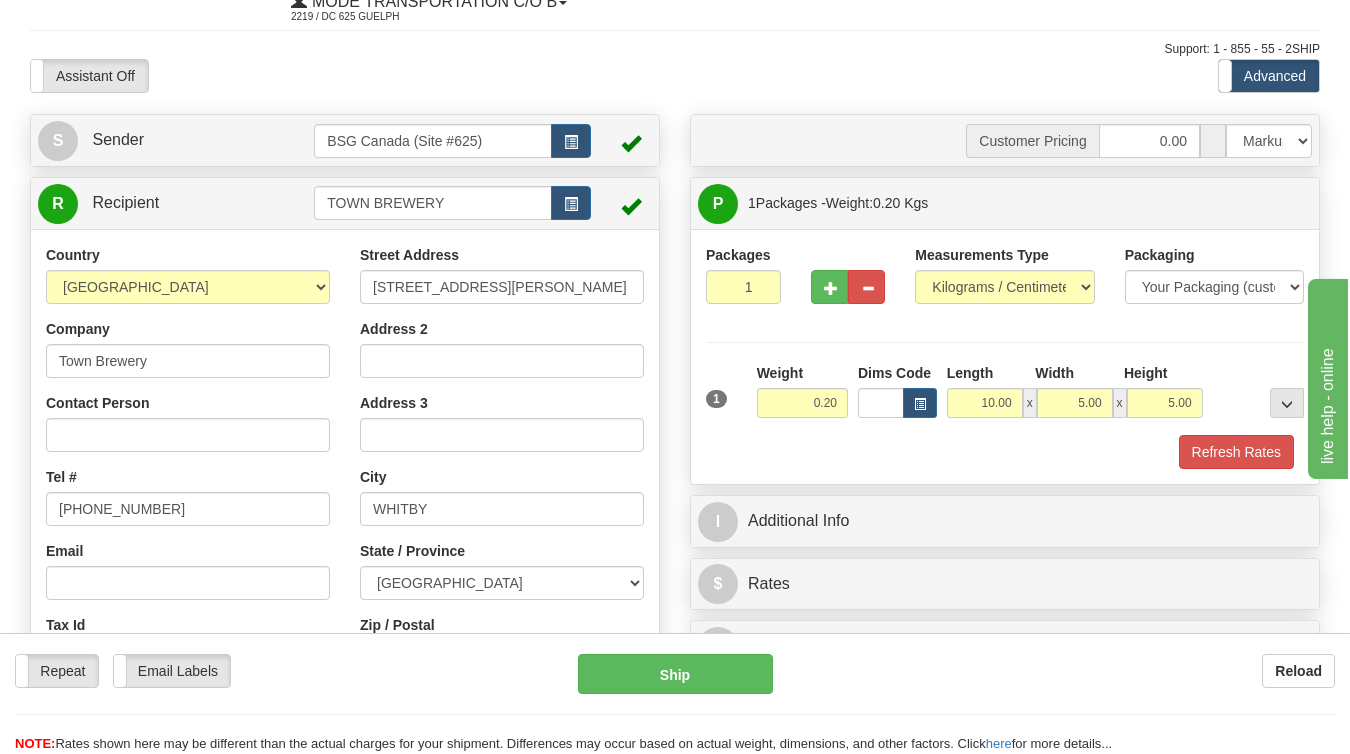 click at bounding box center [1258, 390] 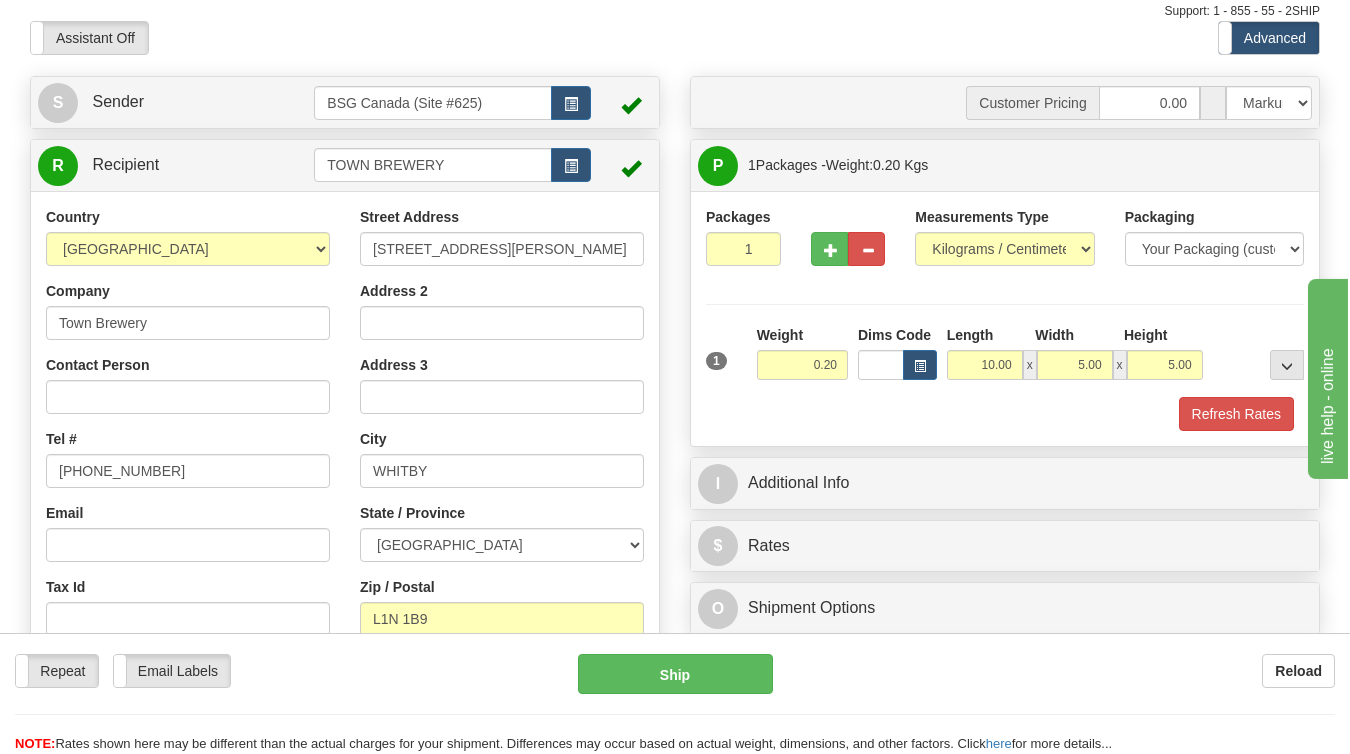 scroll, scrollTop: 209, scrollLeft: 0, axis: vertical 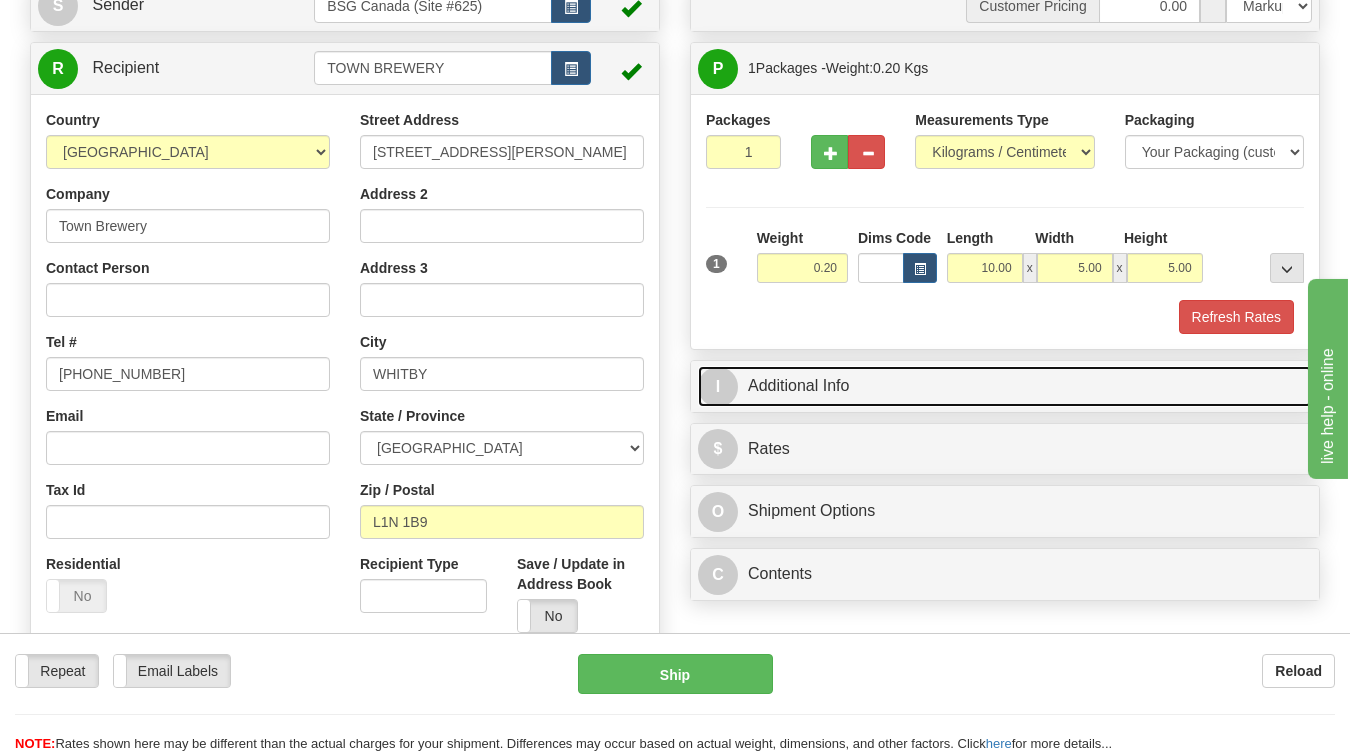 click on "I Additional Info" at bounding box center [1005, 386] 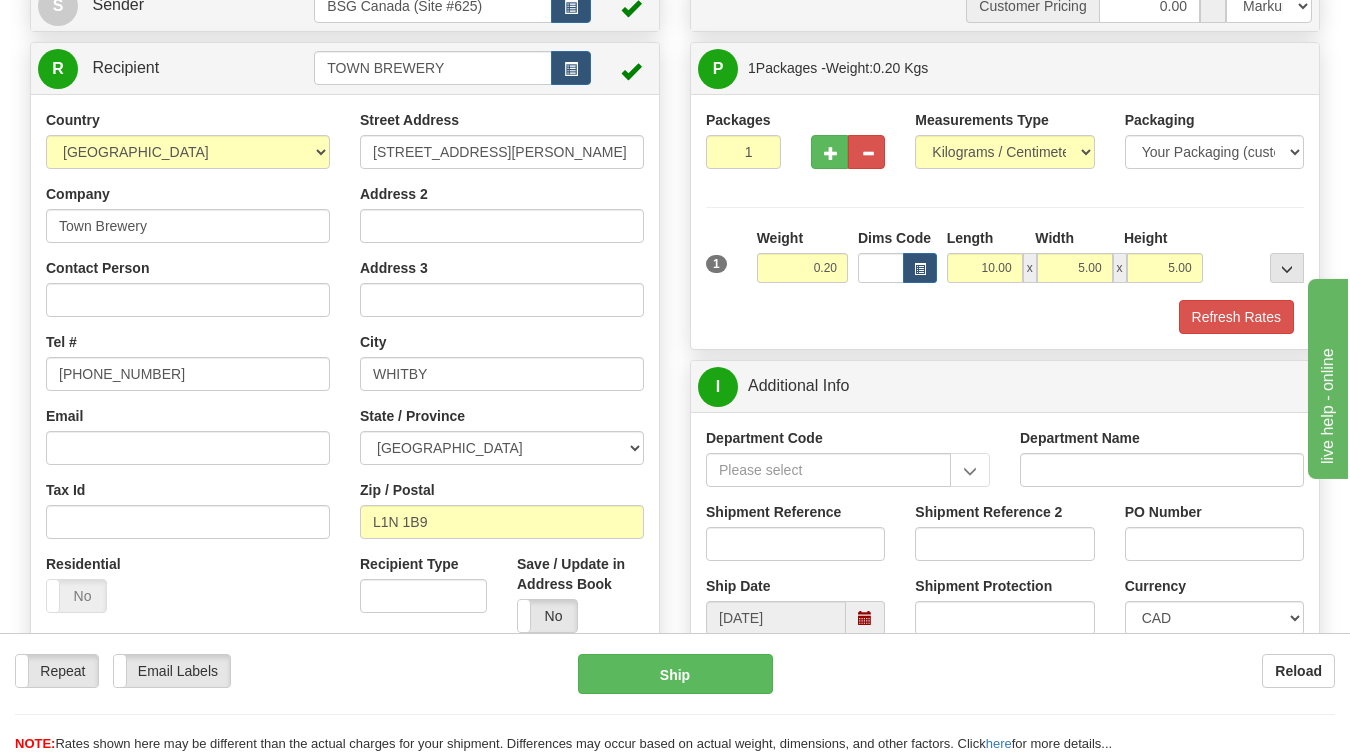 click on "Shipment Reference" at bounding box center (795, 539) 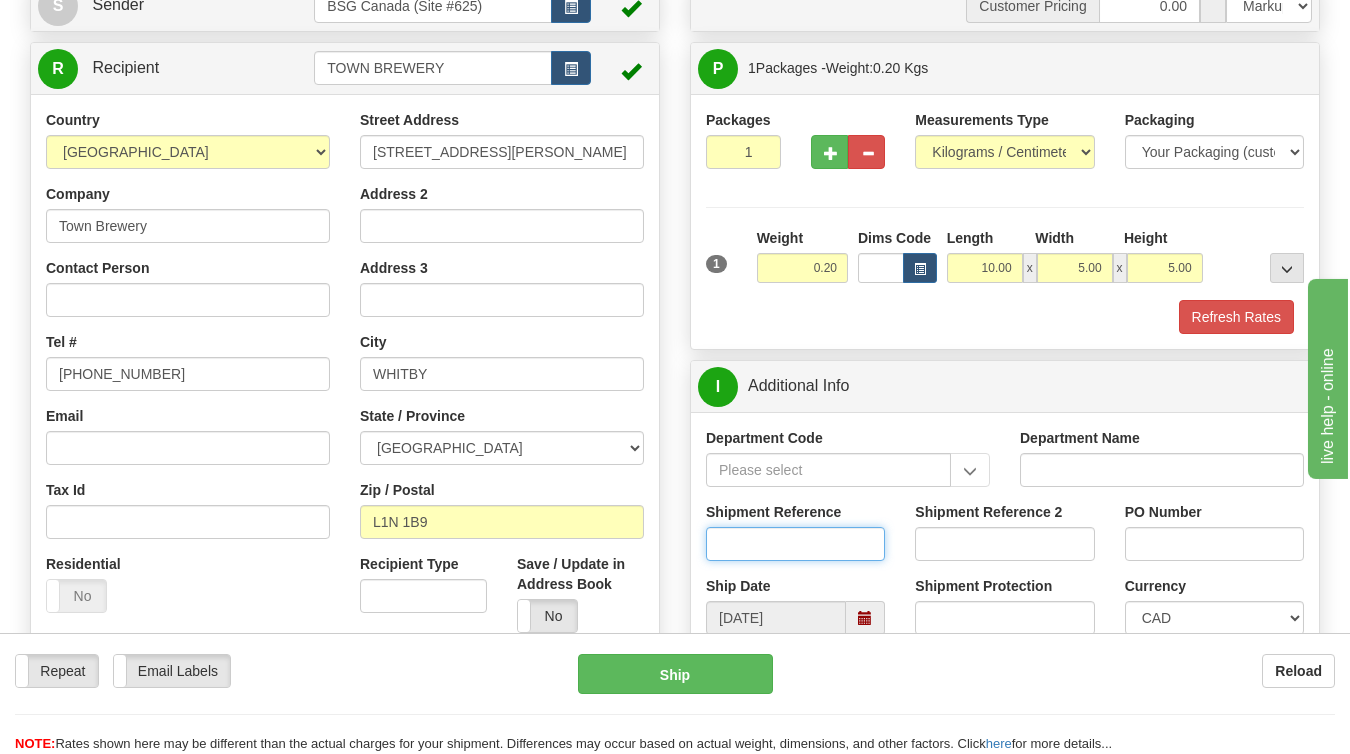 click on "Shipment Reference" at bounding box center (795, 544) 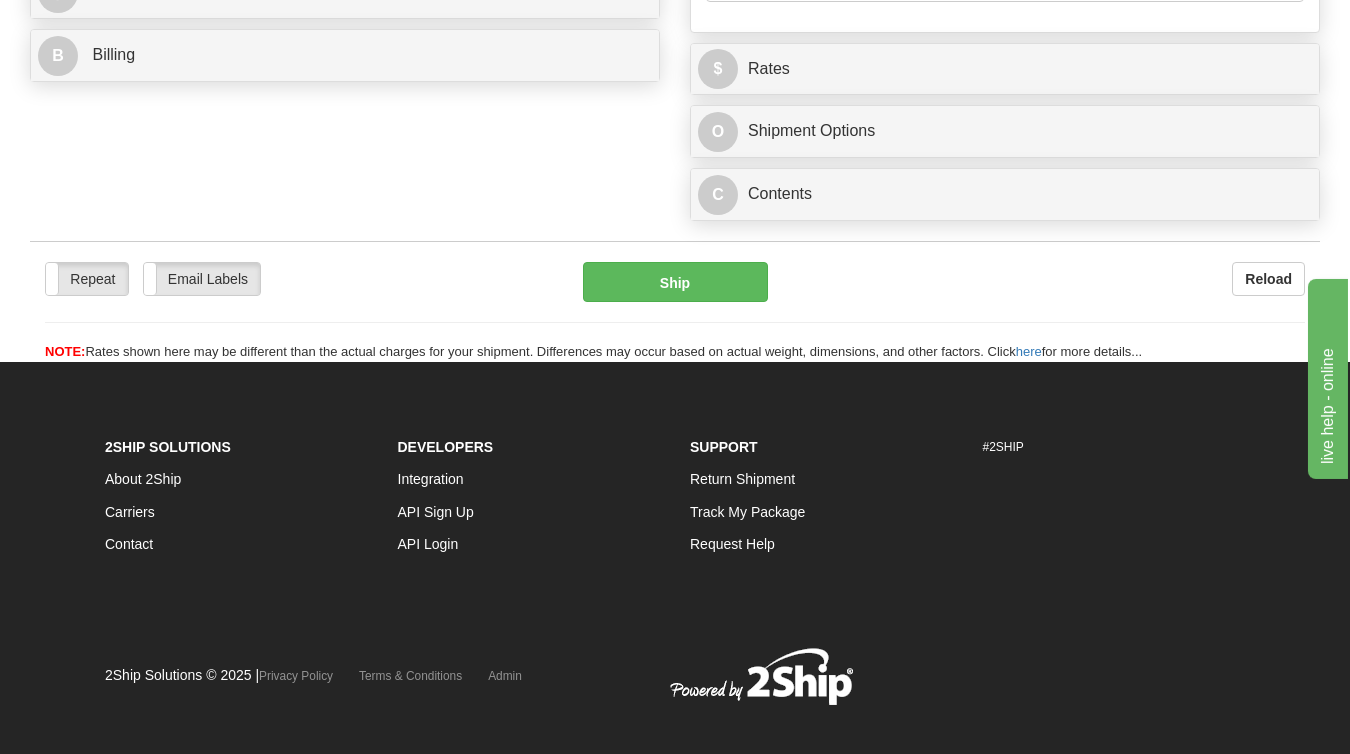 scroll, scrollTop: 502, scrollLeft: 0, axis: vertical 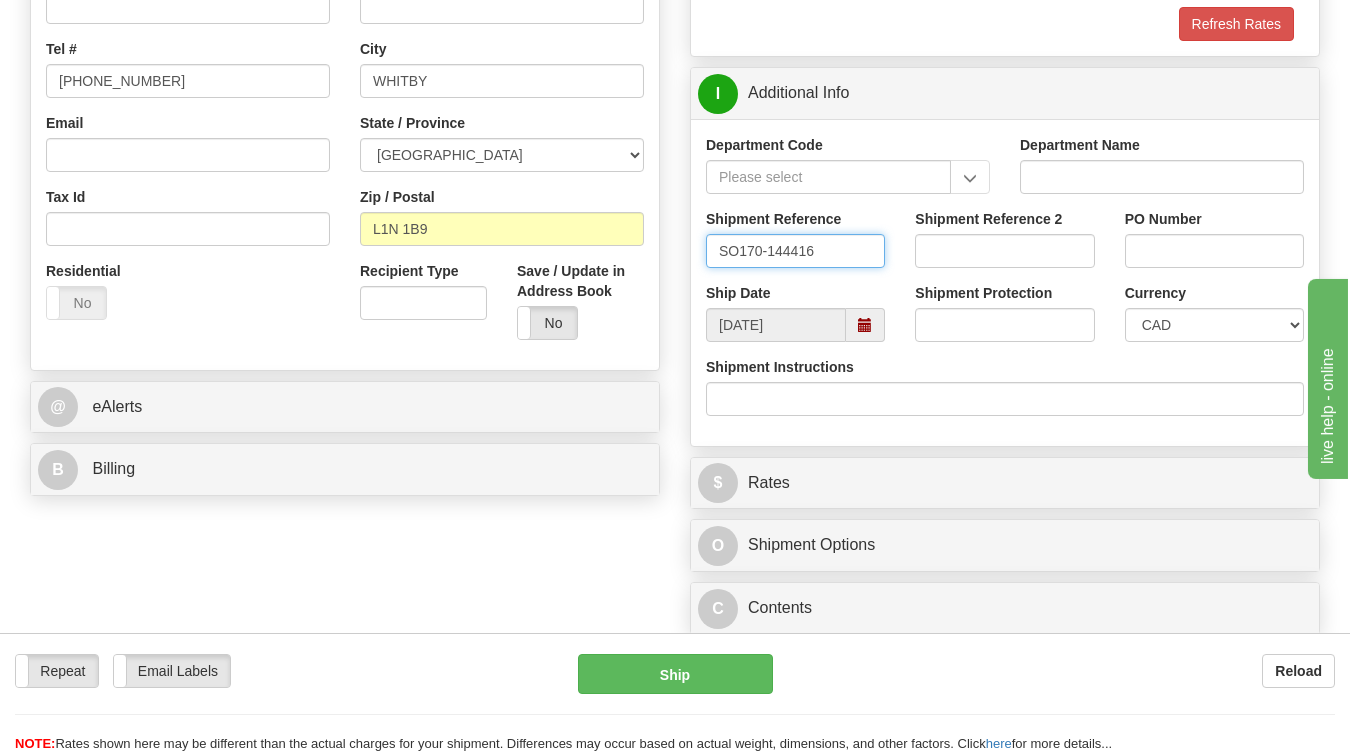 type on "SO170-144416" 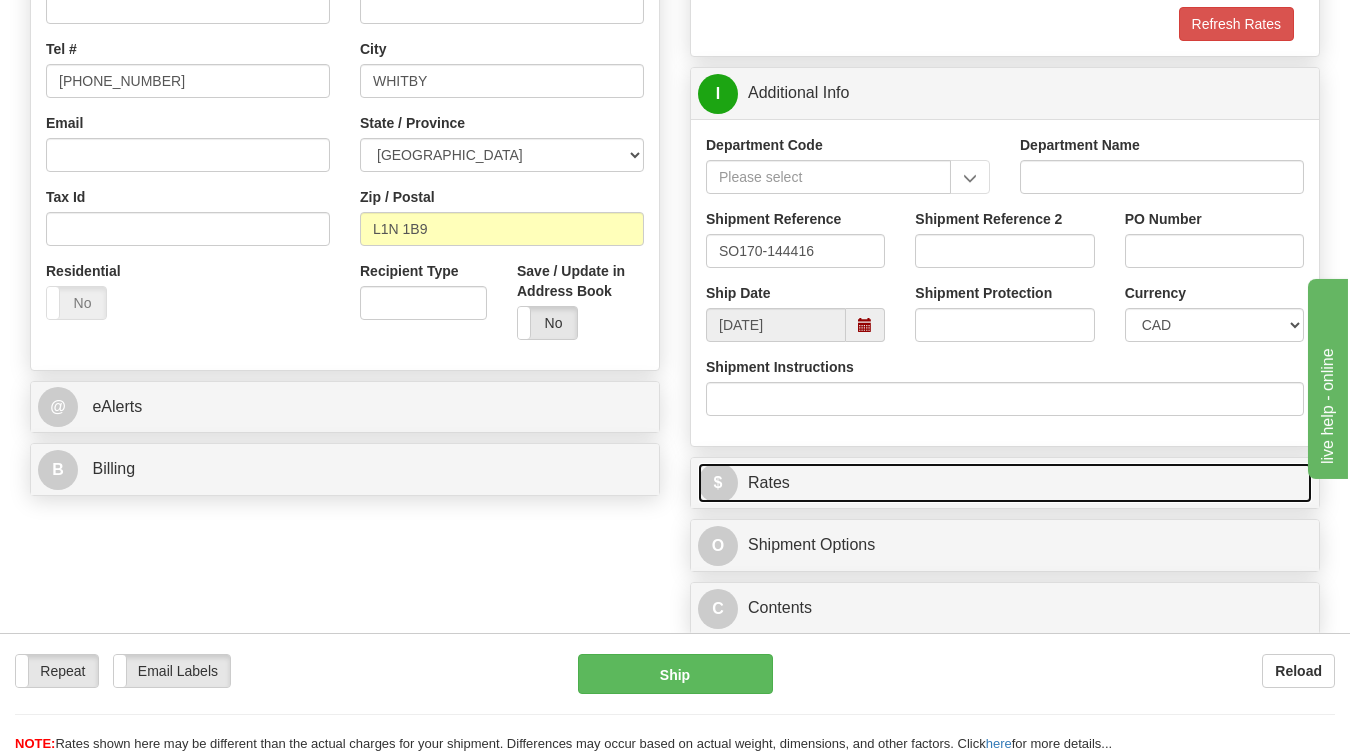 click on "$ Rates" at bounding box center (1005, 483) 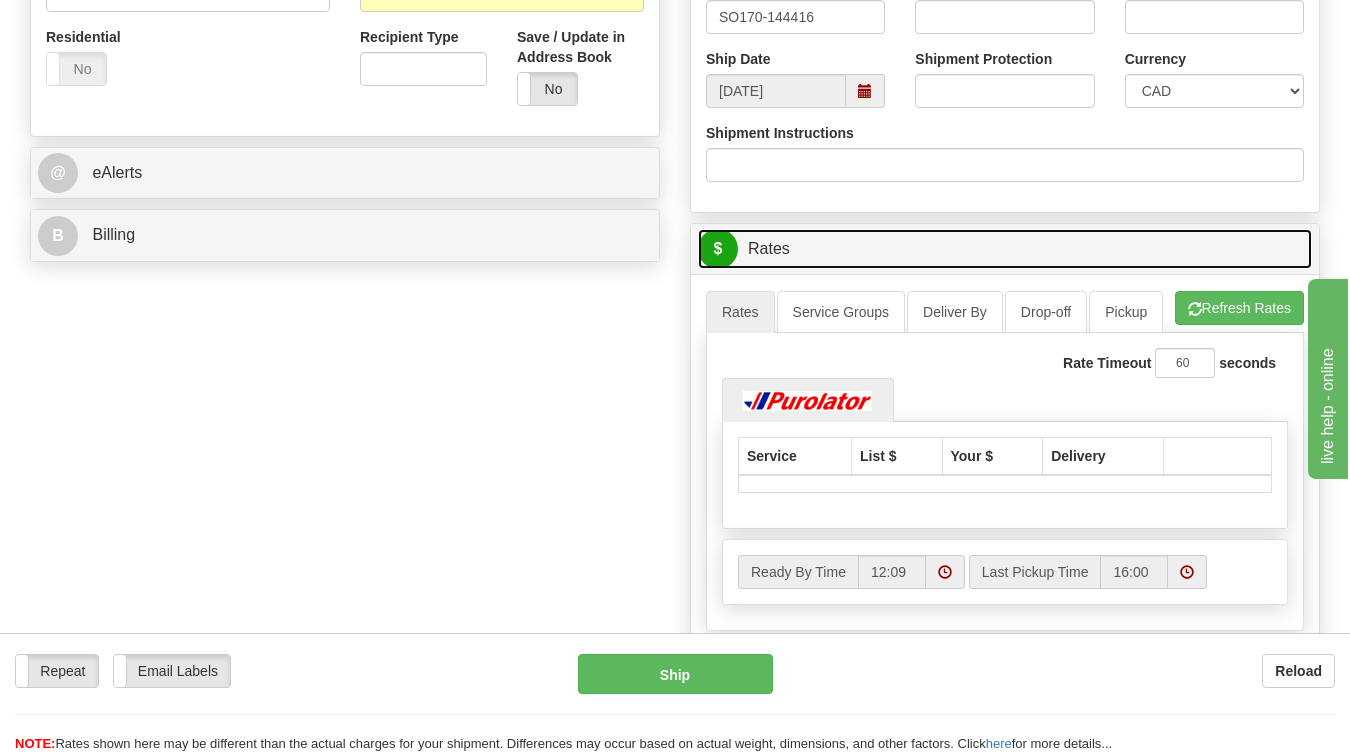 scroll, scrollTop: 762, scrollLeft: 0, axis: vertical 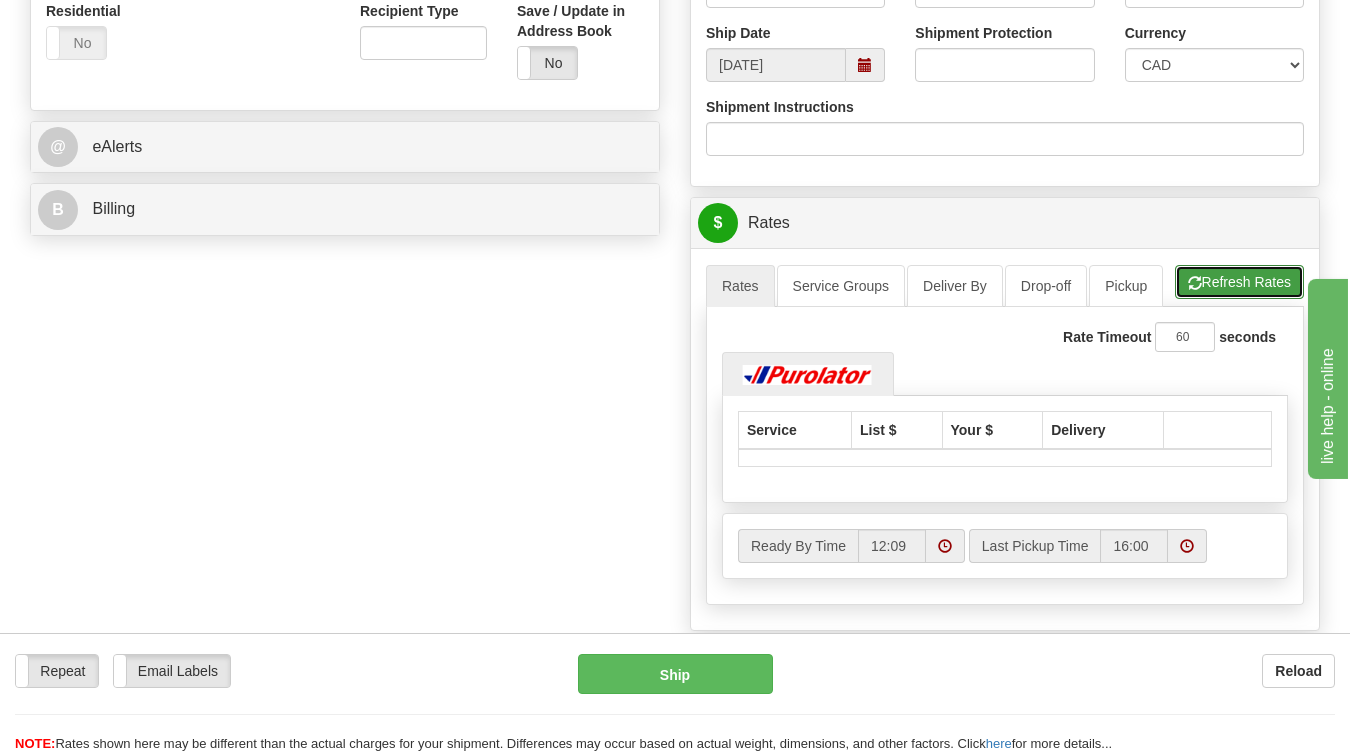 click on "Refresh Rates" at bounding box center (1239, 282) 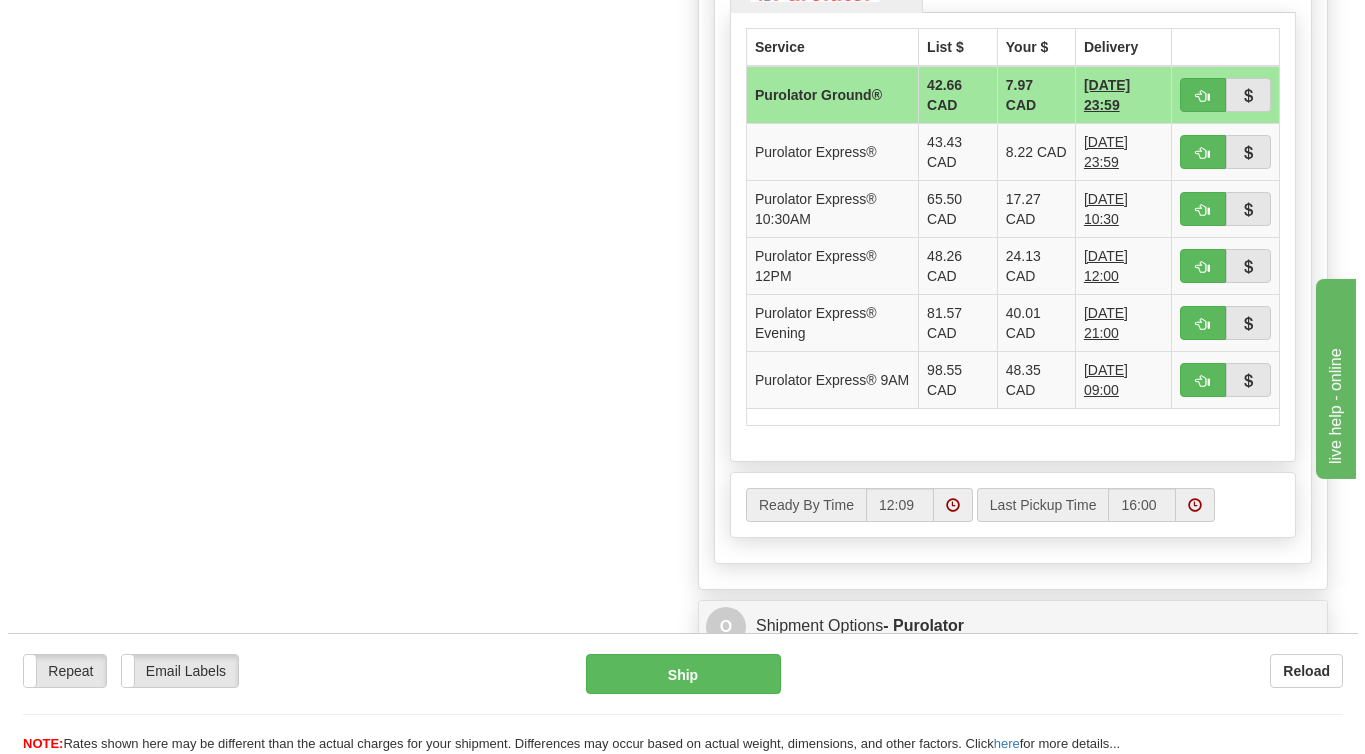 scroll, scrollTop: 976, scrollLeft: 0, axis: vertical 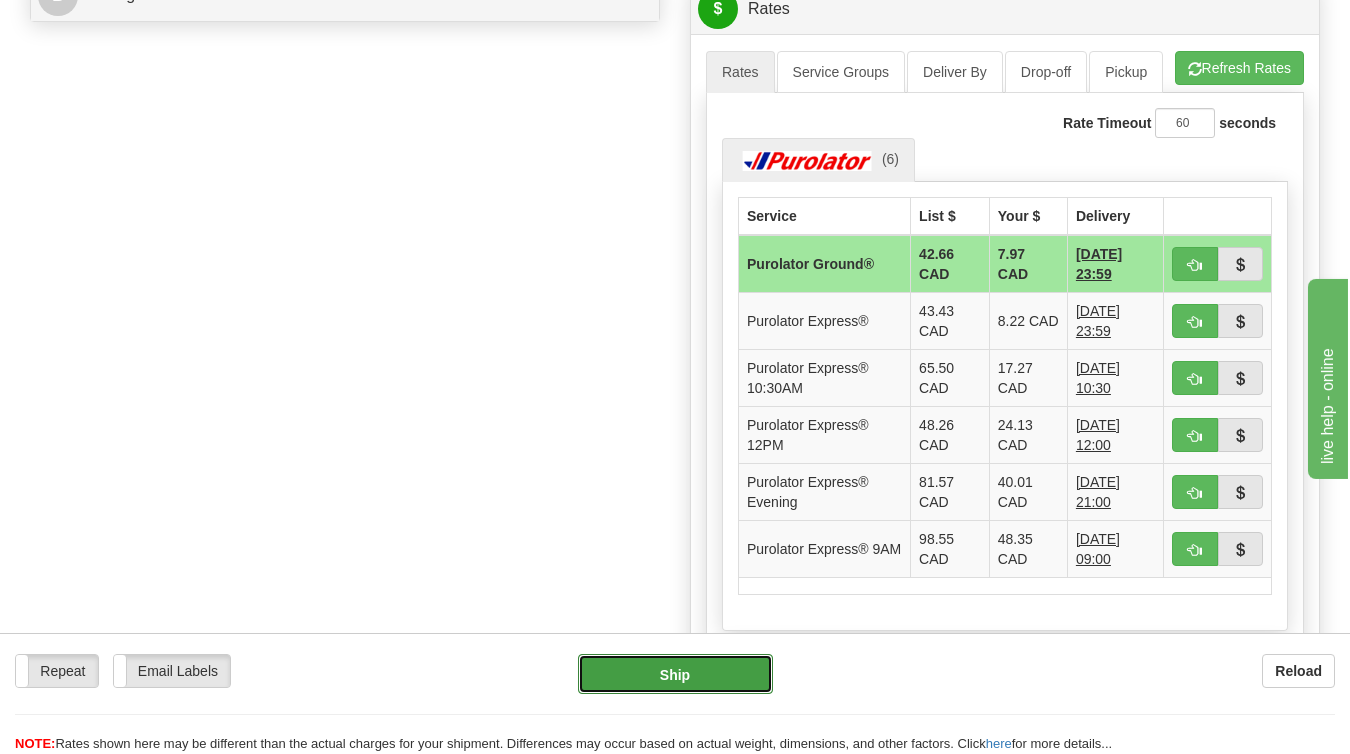 click on "Ship" at bounding box center (675, 674) 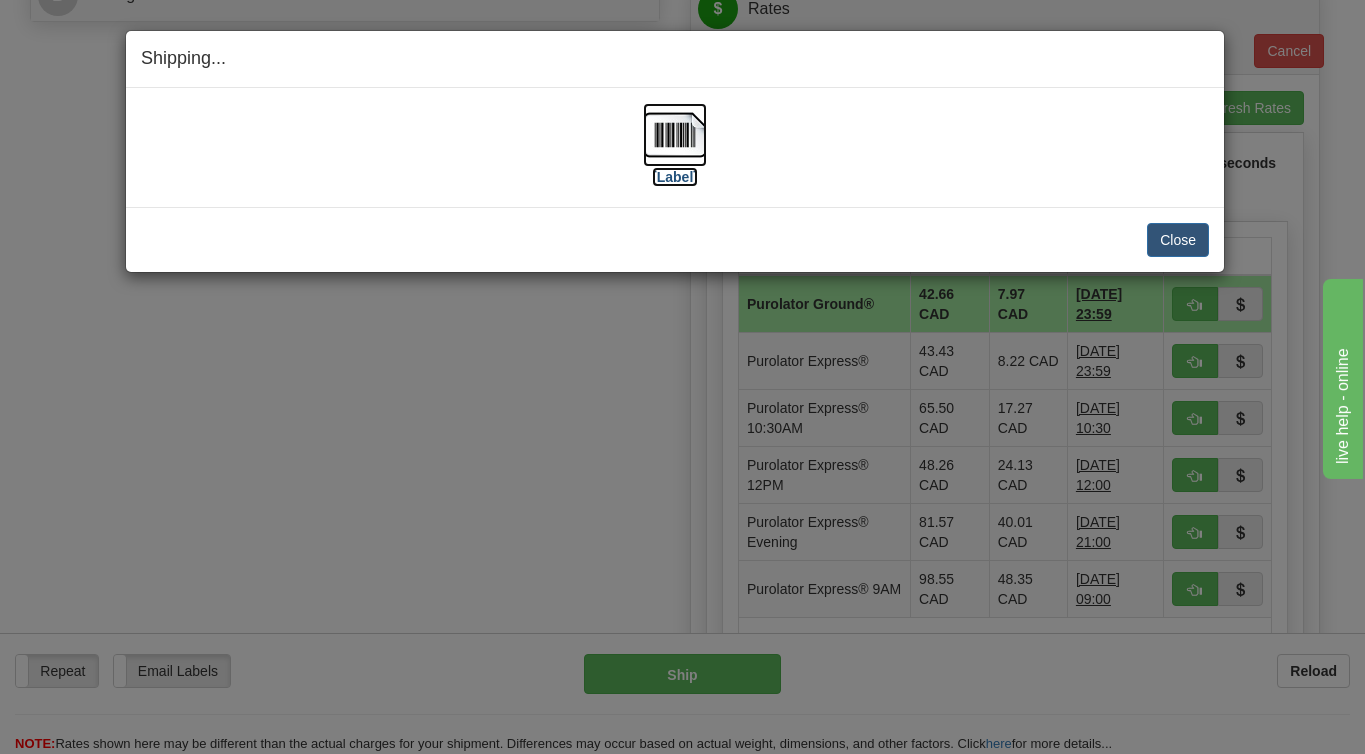 click on "[Label]" at bounding box center [675, 177] 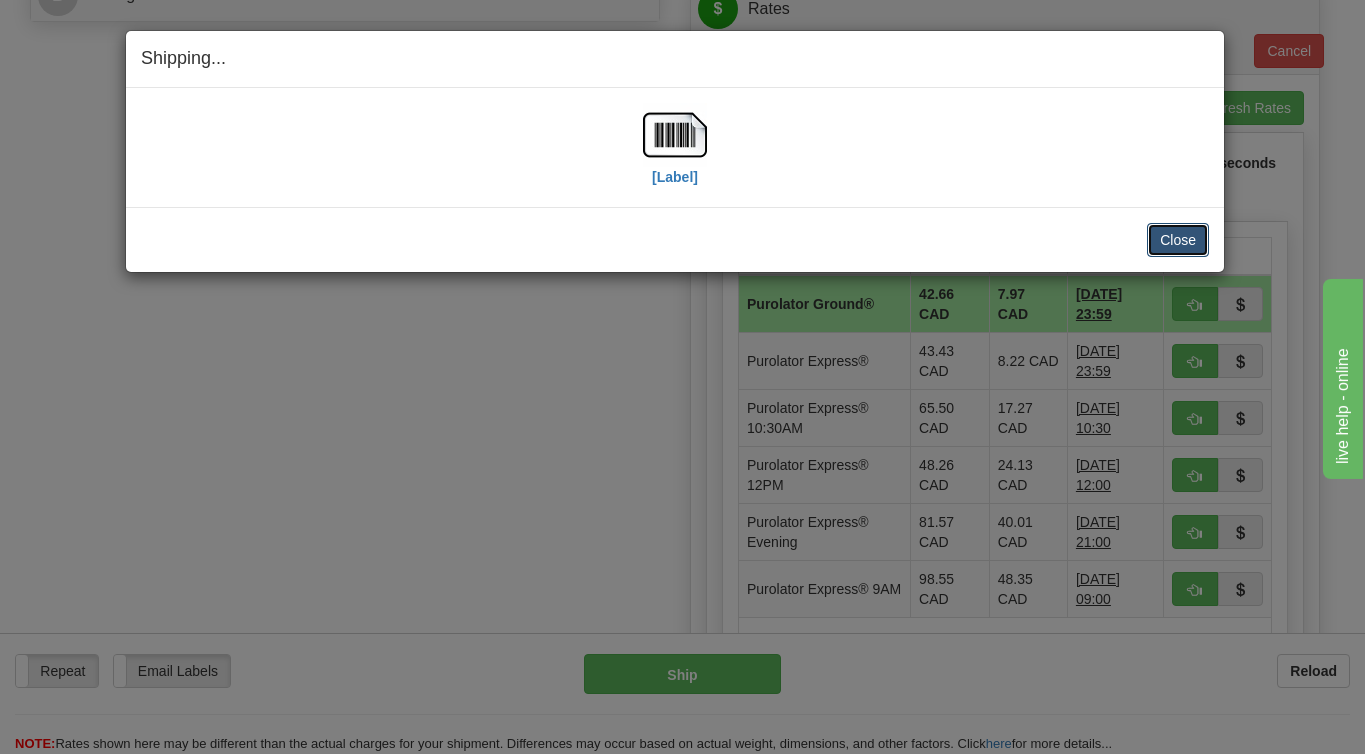 click on "Close" at bounding box center (1178, 240) 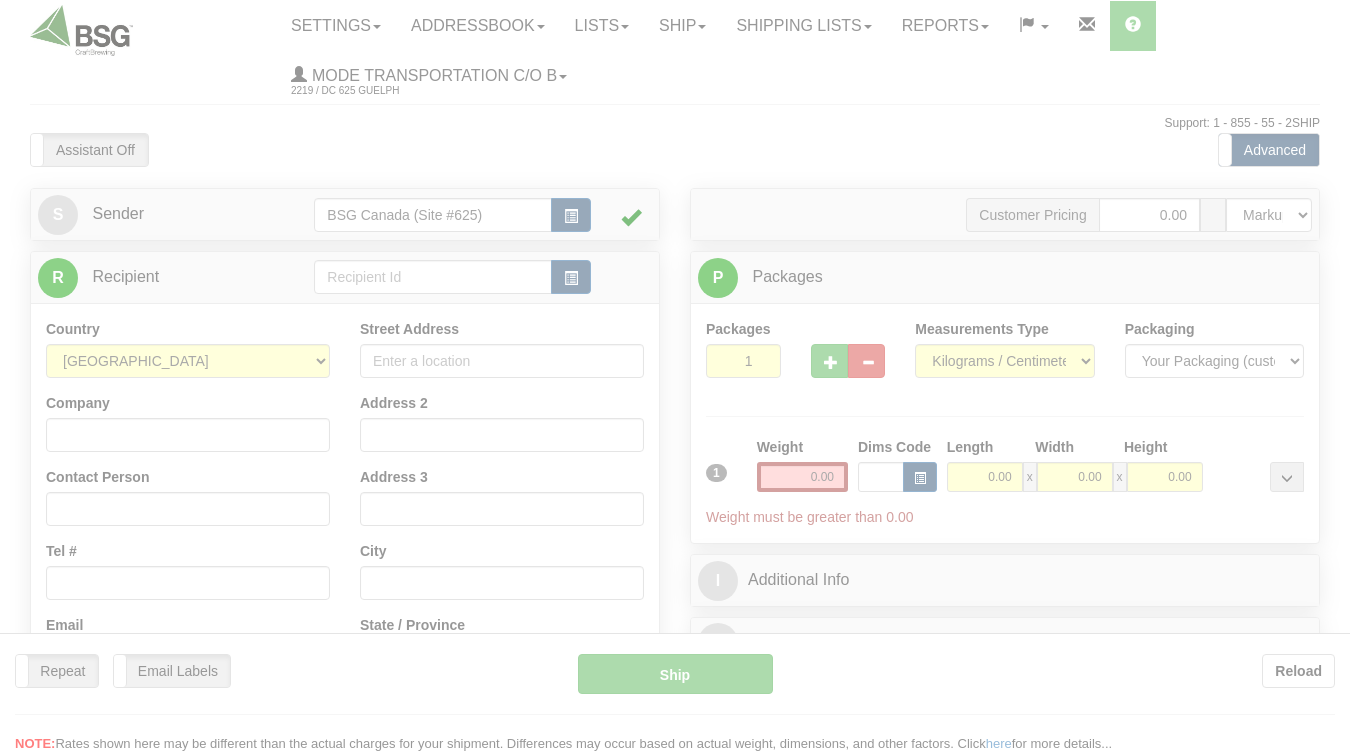 scroll, scrollTop: 0, scrollLeft: 0, axis: both 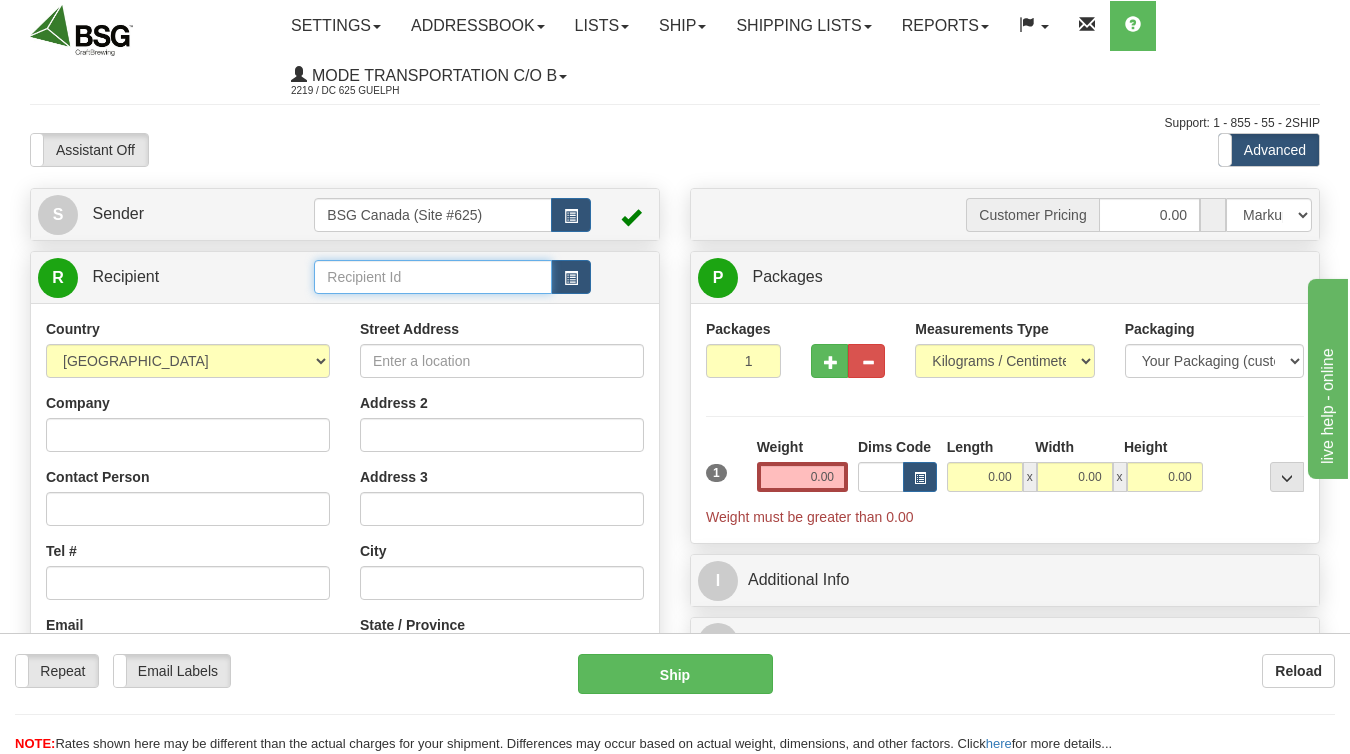 click at bounding box center [432, 277] 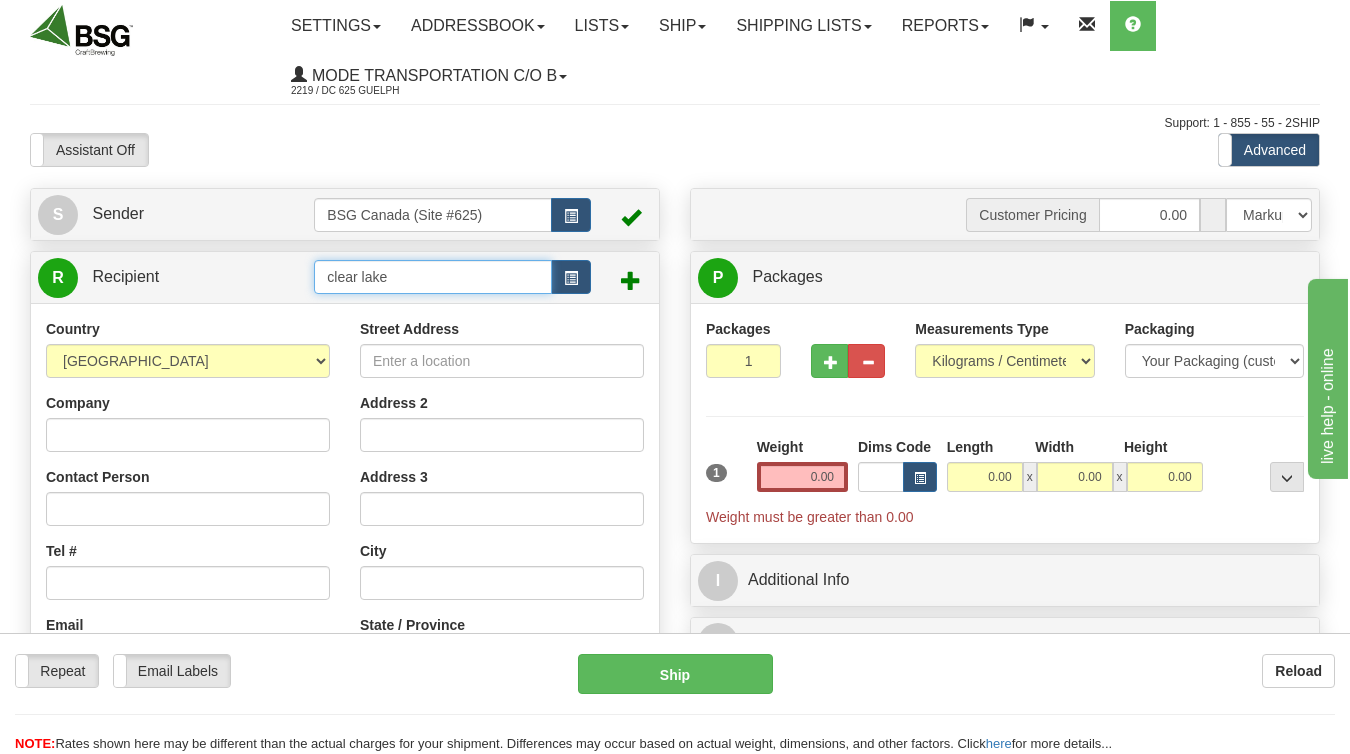 click on "clear lake" at bounding box center (432, 277) 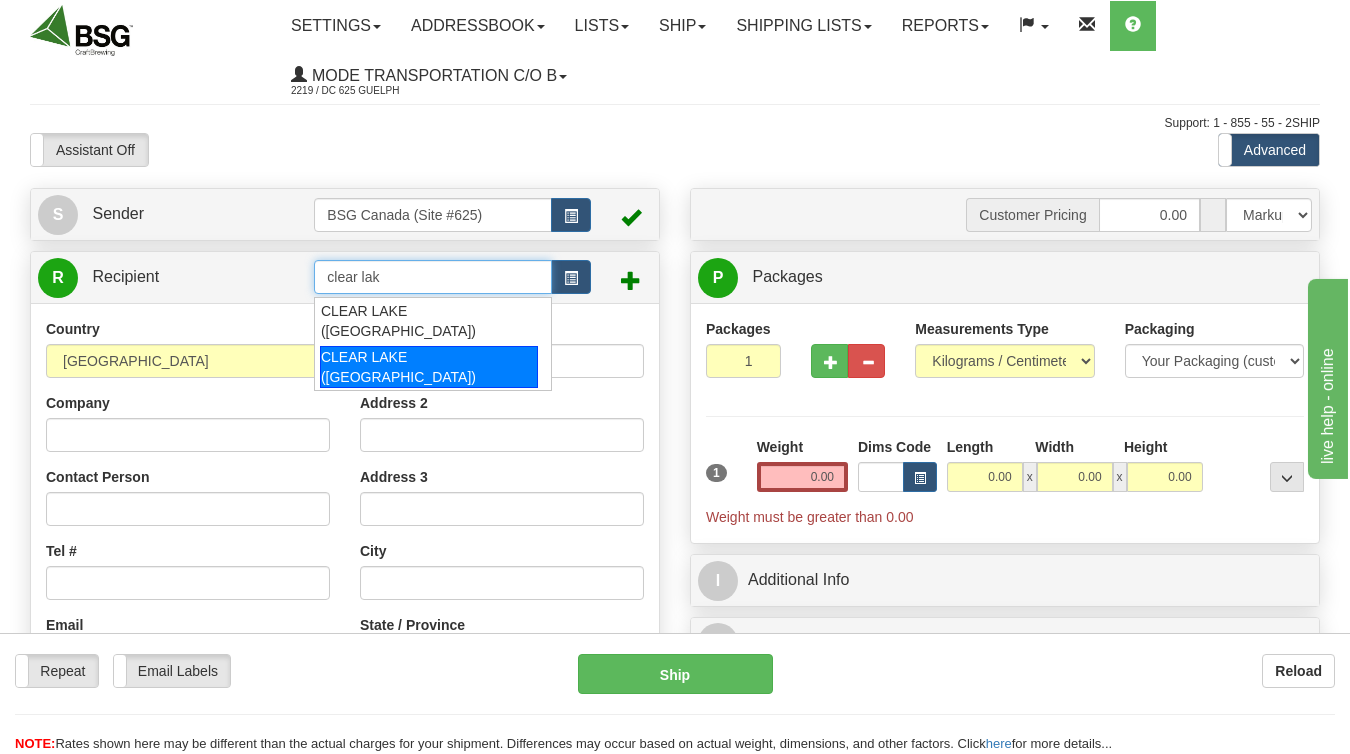 click on "CLEAR LAKE (TORRANCE)" at bounding box center [429, 367] 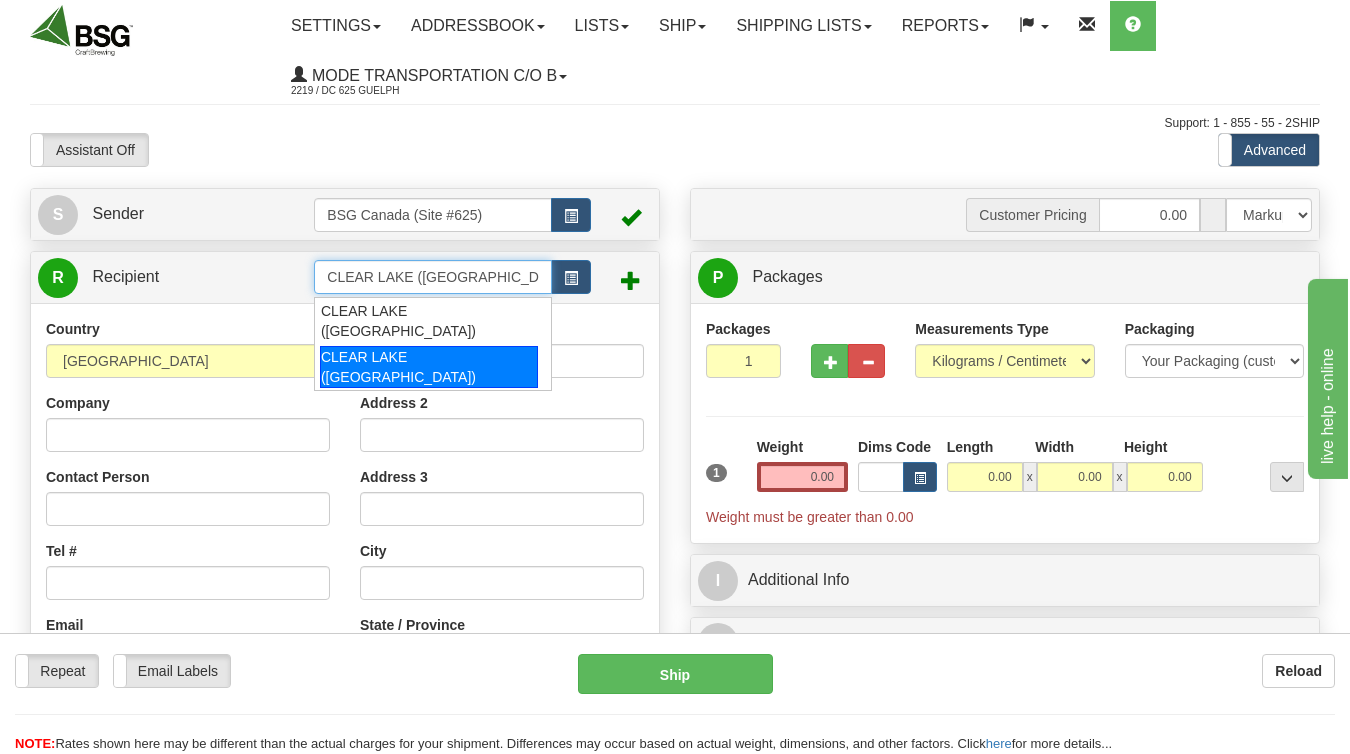 type on "CLEAR LAKE (TORRANCE)" 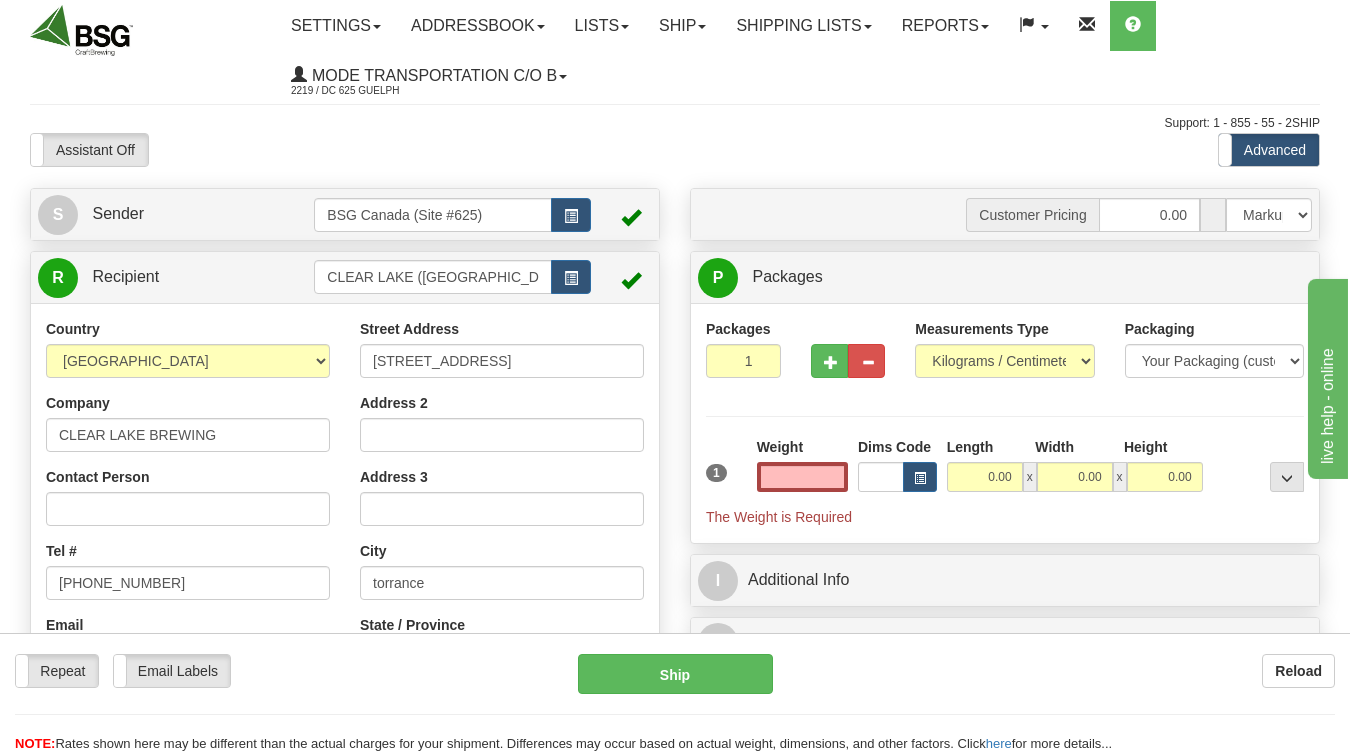type on "0.00" 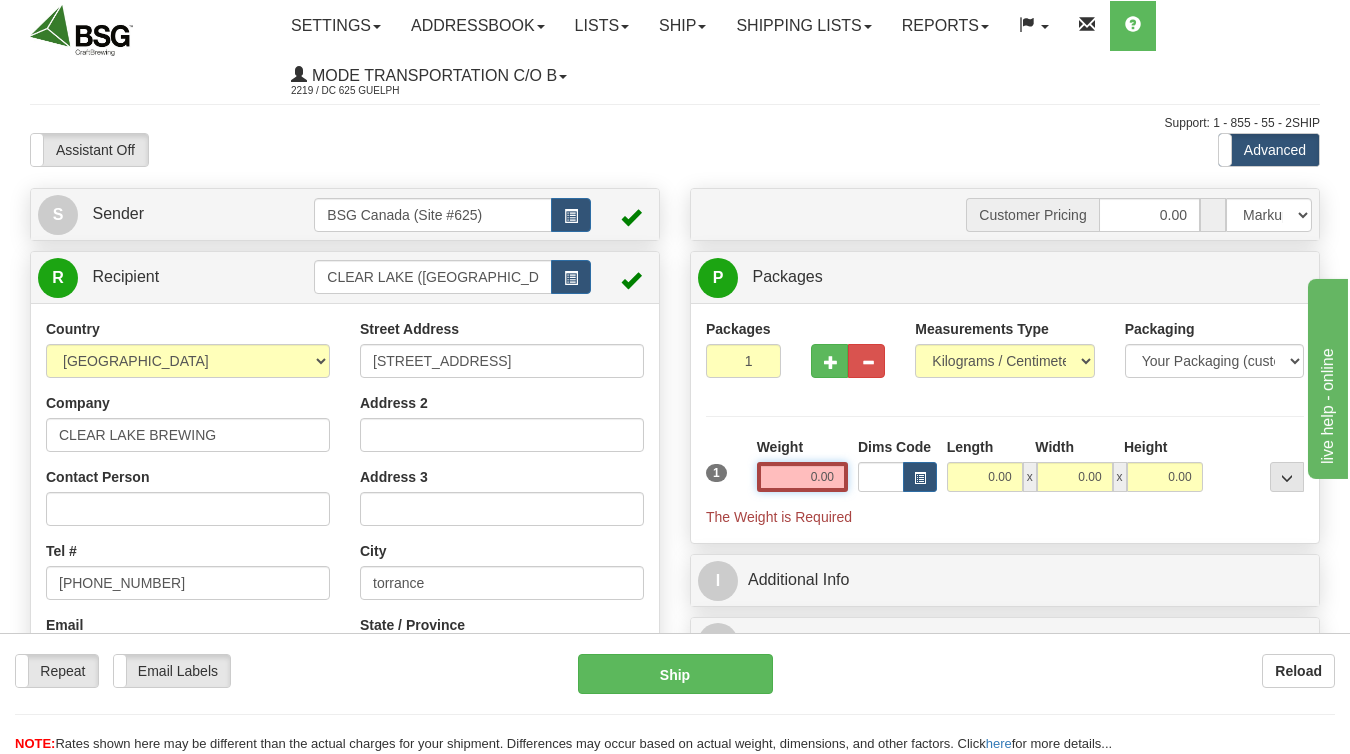 scroll, scrollTop: 4, scrollLeft: 0, axis: vertical 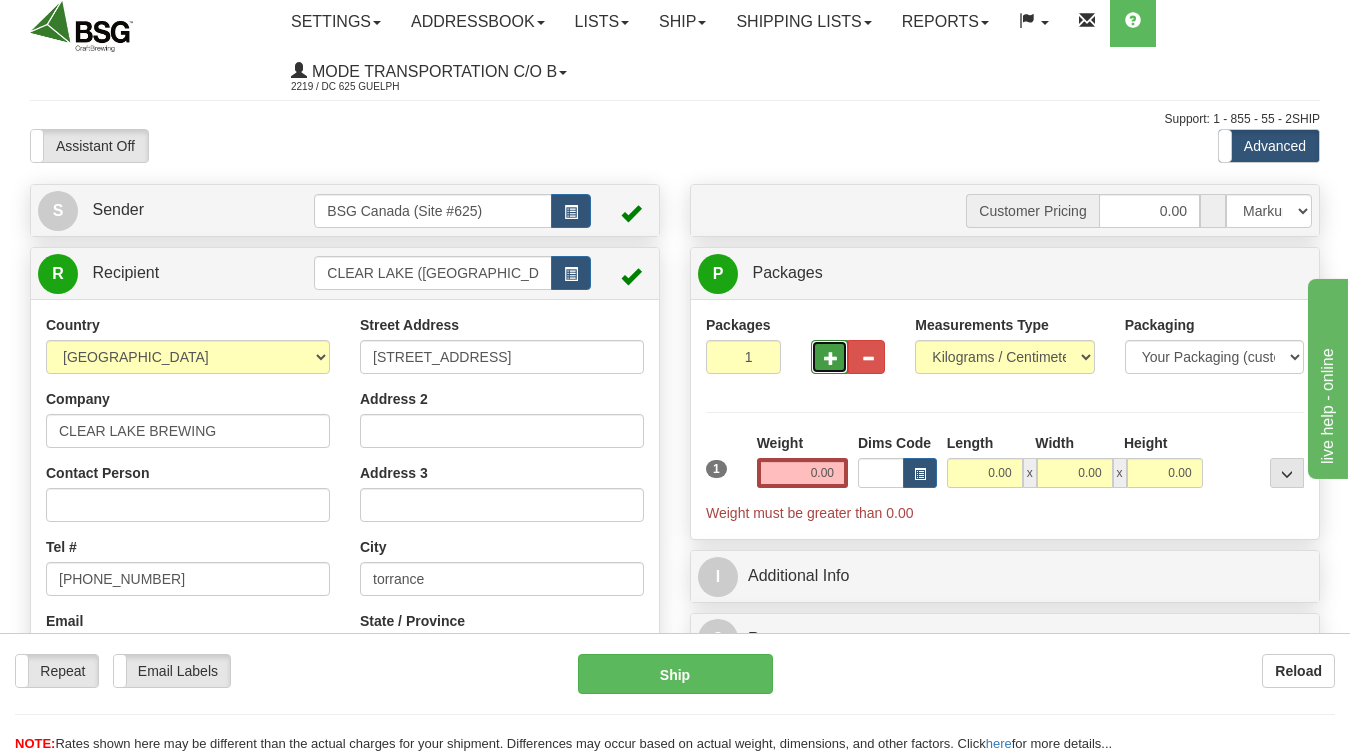 click at bounding box center [831, 358] 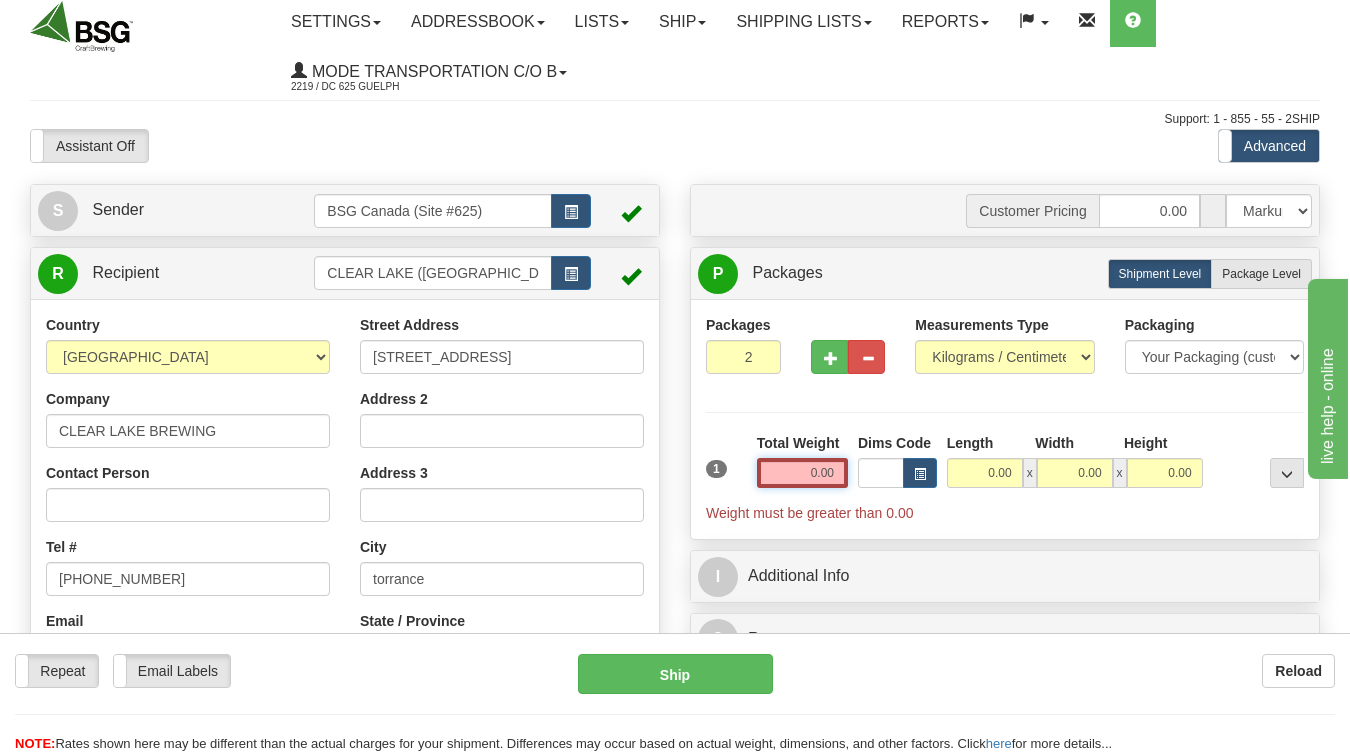 drag, startPoint x: 813, startPoint y: 474, endPoint x: 948, endPoint y: 473, distance: 135.00371 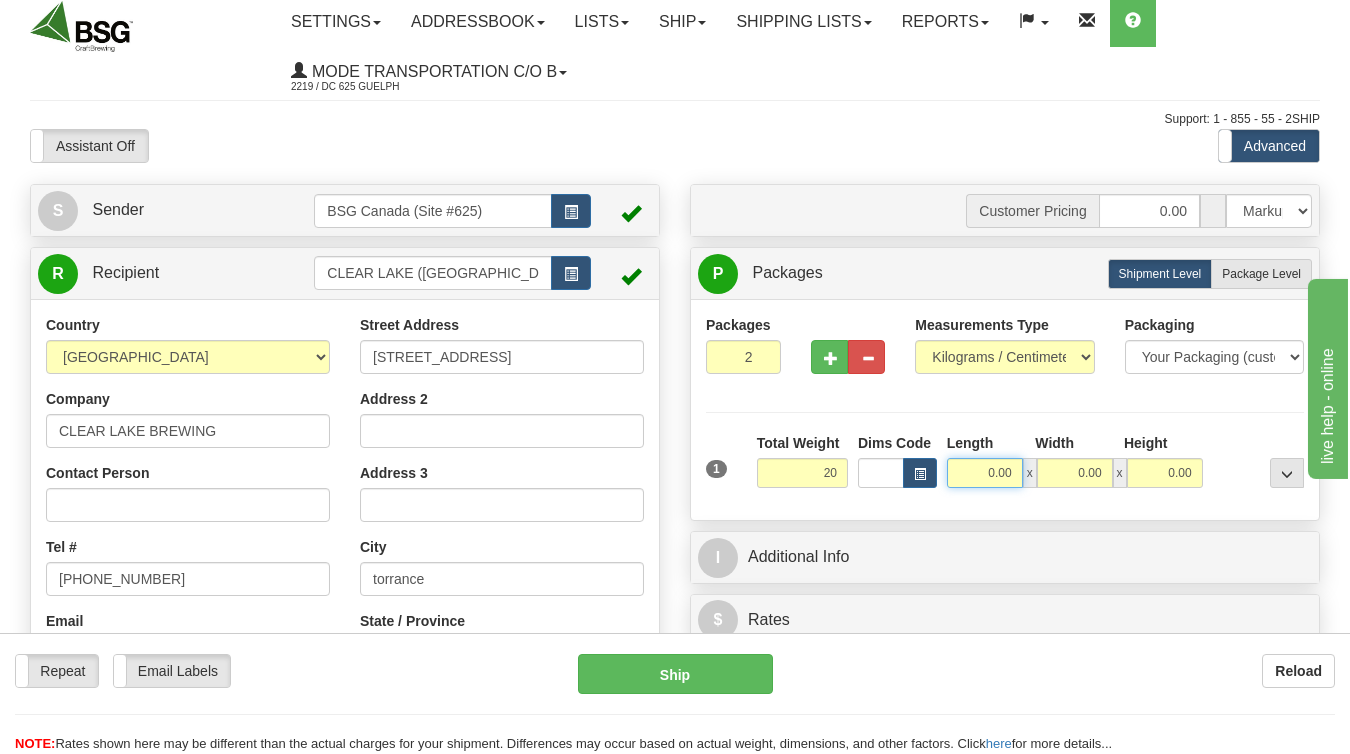 type on "20.00" 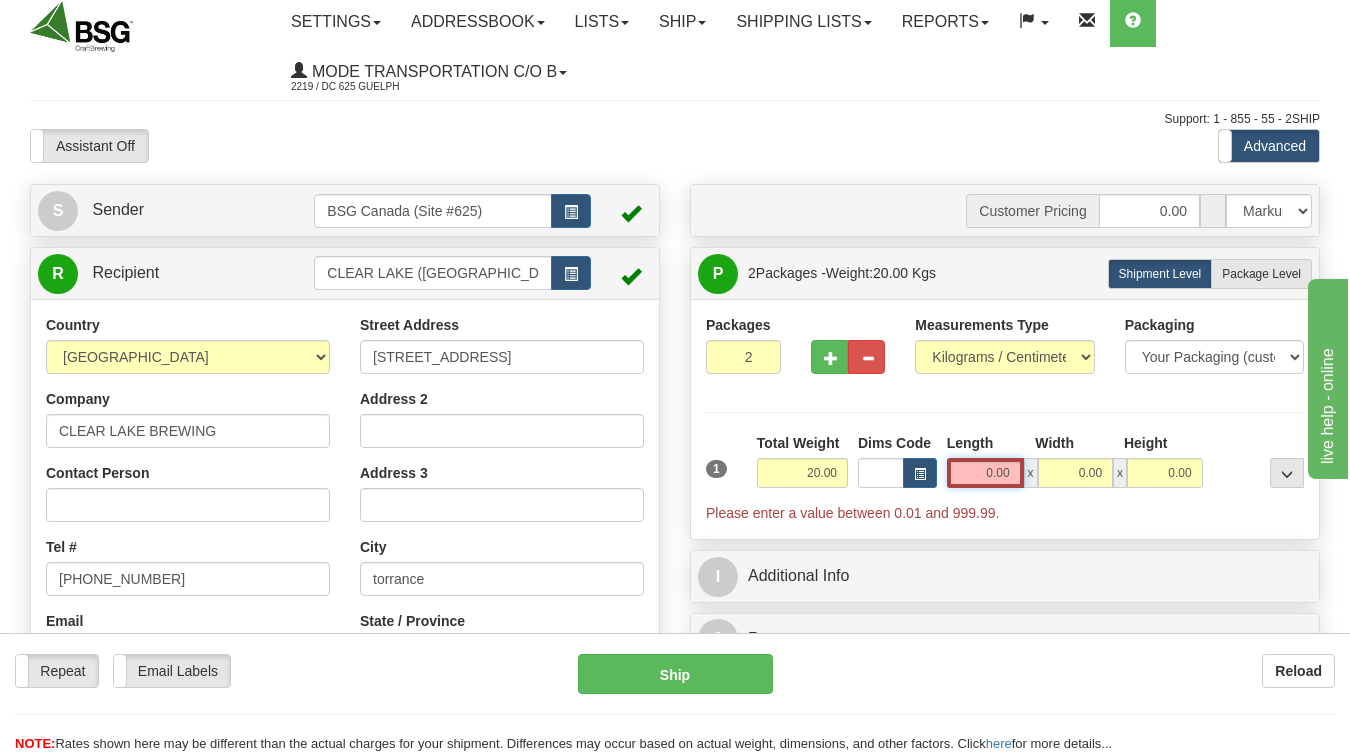 click on "0.00" at bounding box center (985, 473) 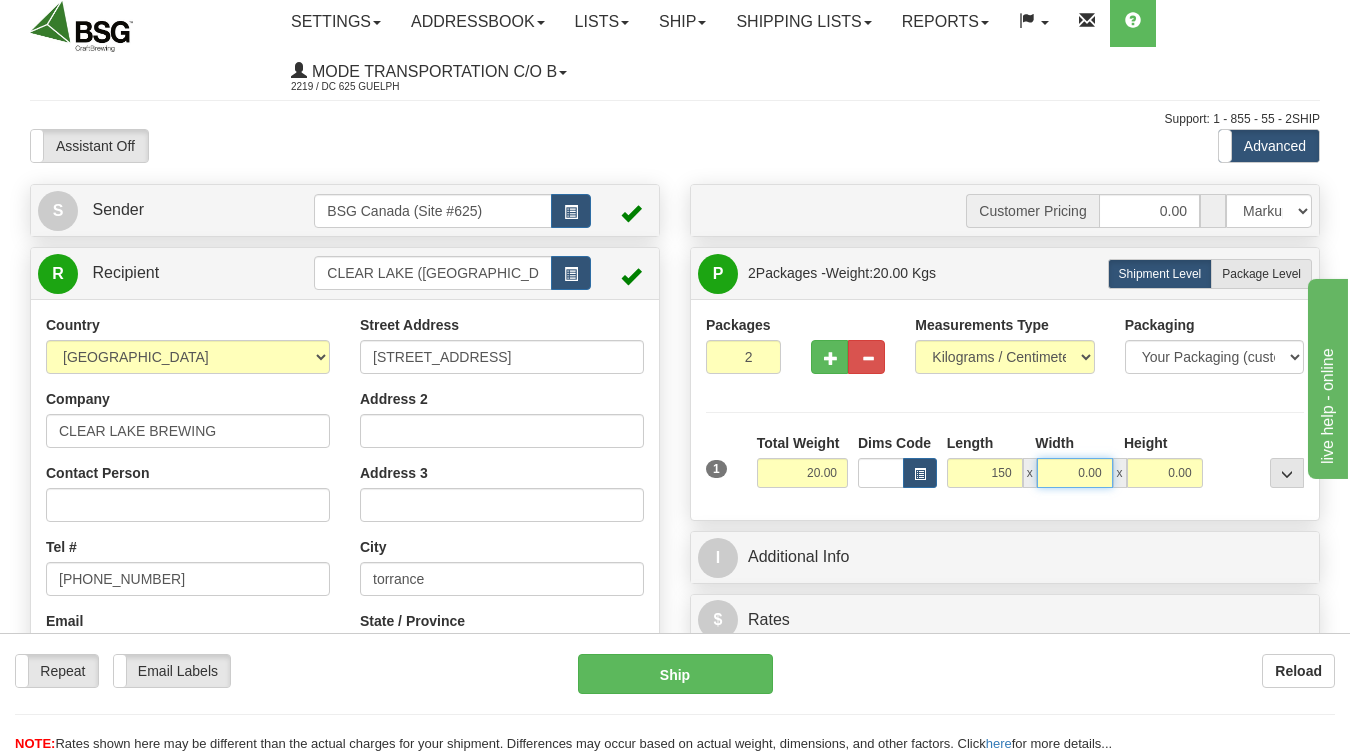 type on "150.00" 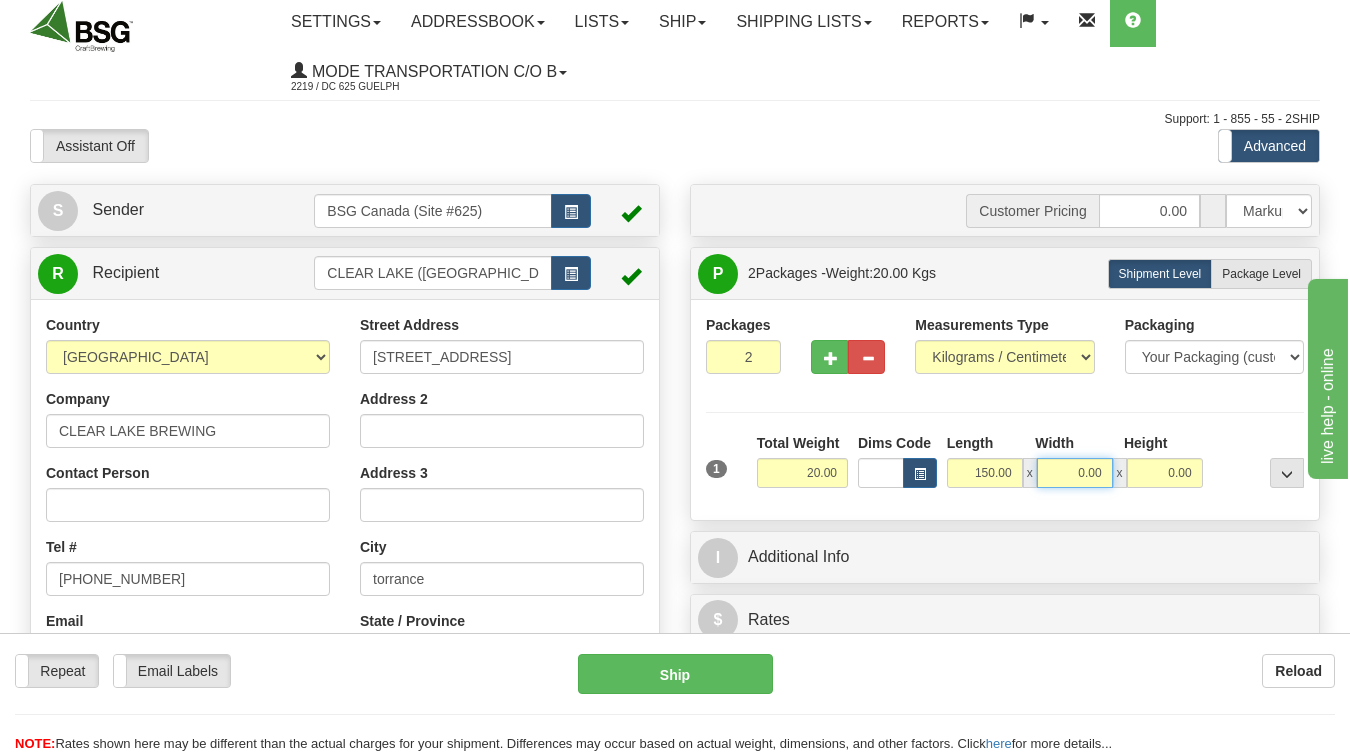 click on "0.00" at bounding box center [1075, 473] 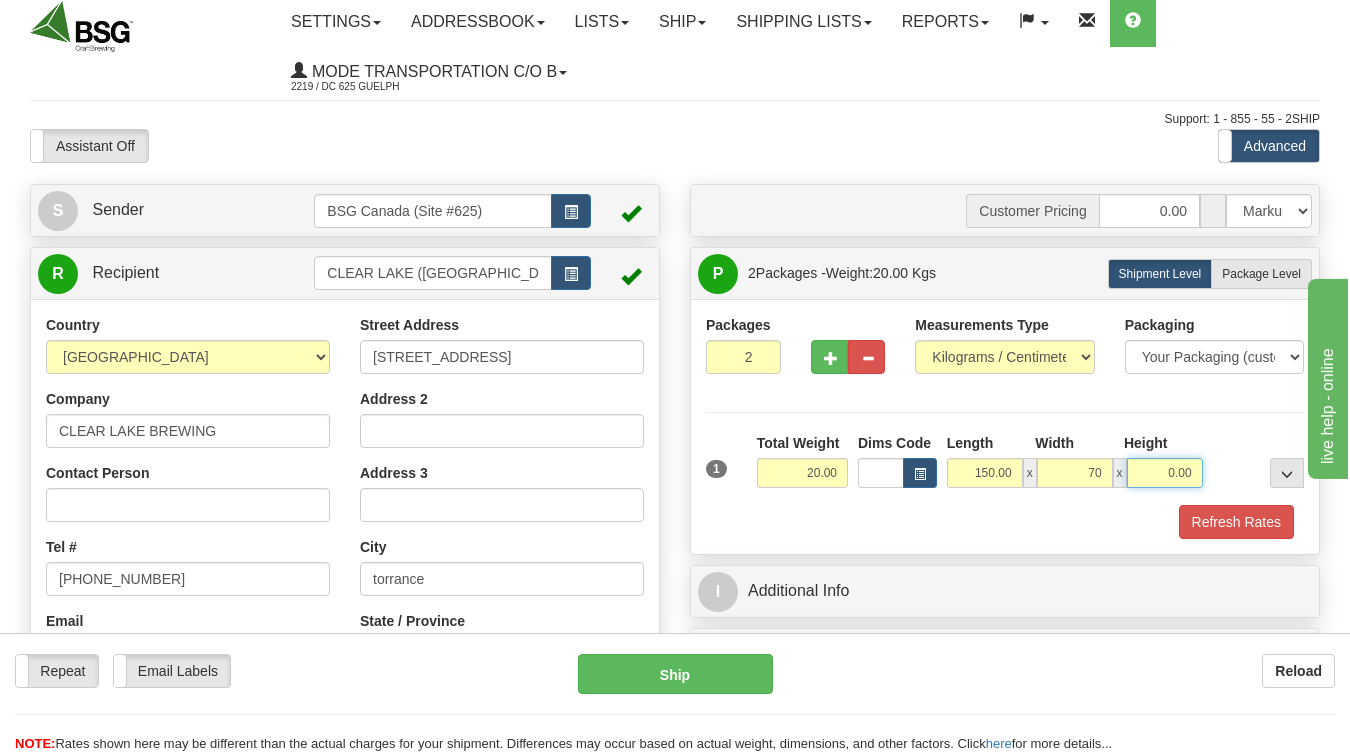 type on "70.00" 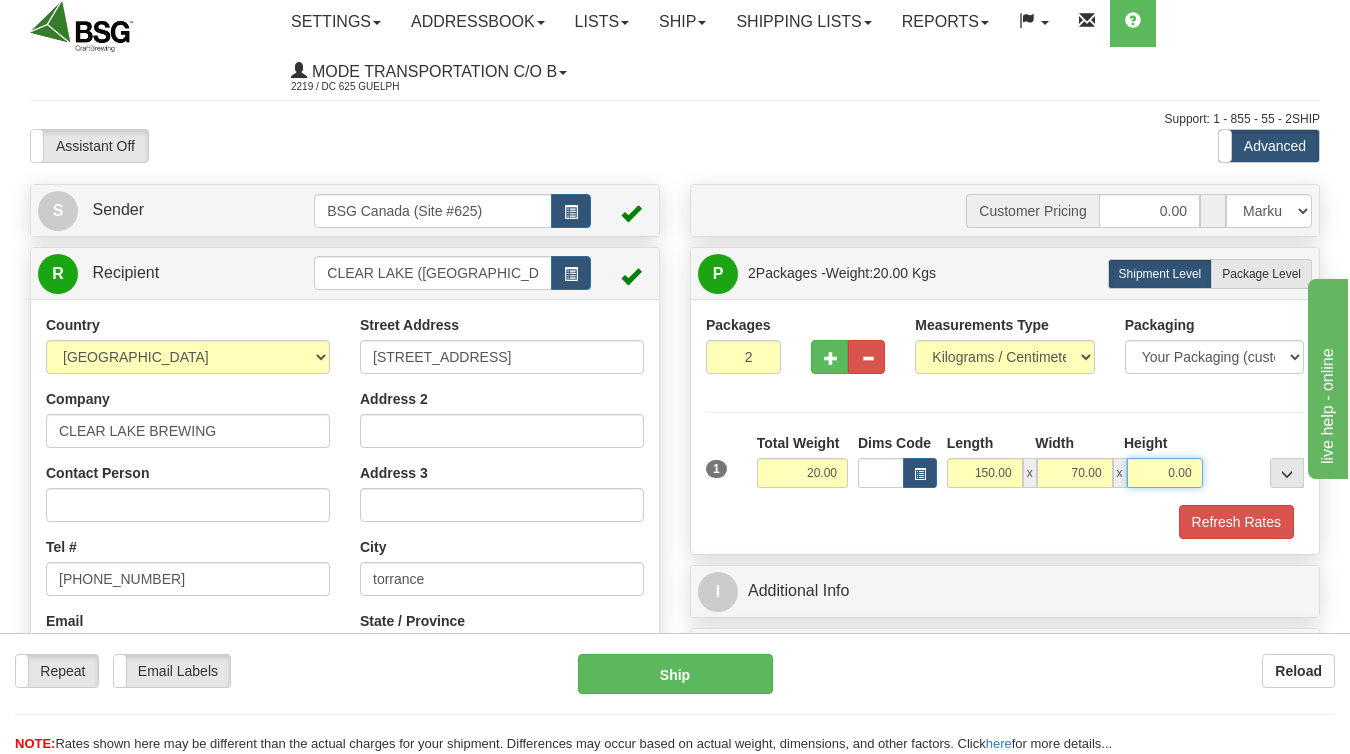 click on "0.00" at bounding box center (1165, 473) 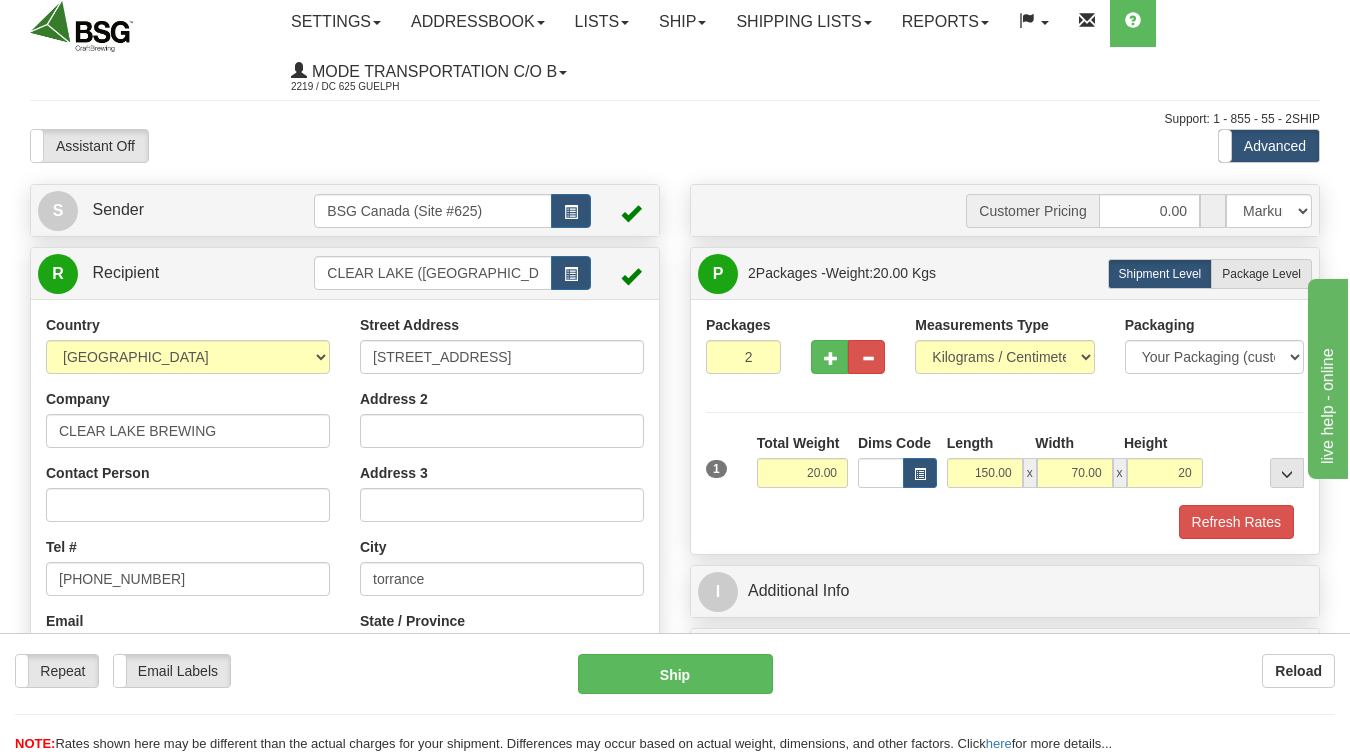 type on "20.00" 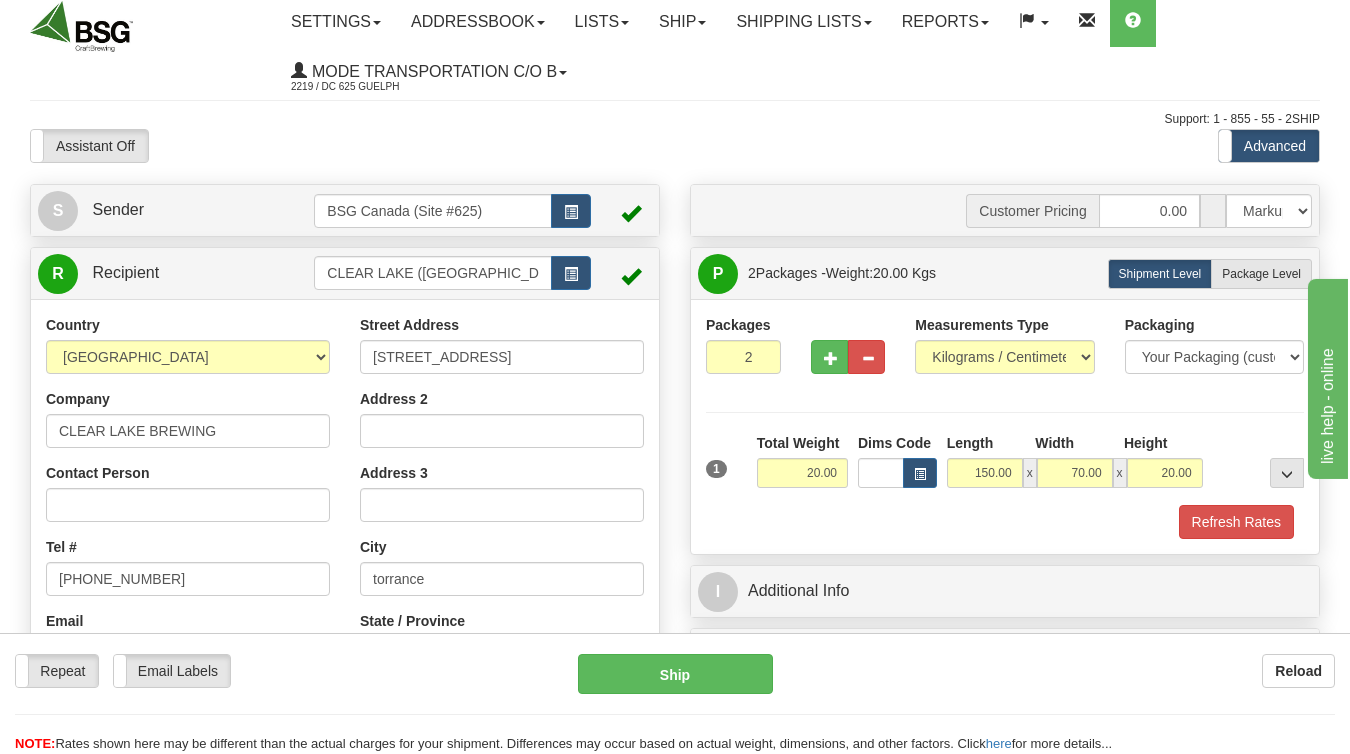 click at bounding box center (1005, 412) 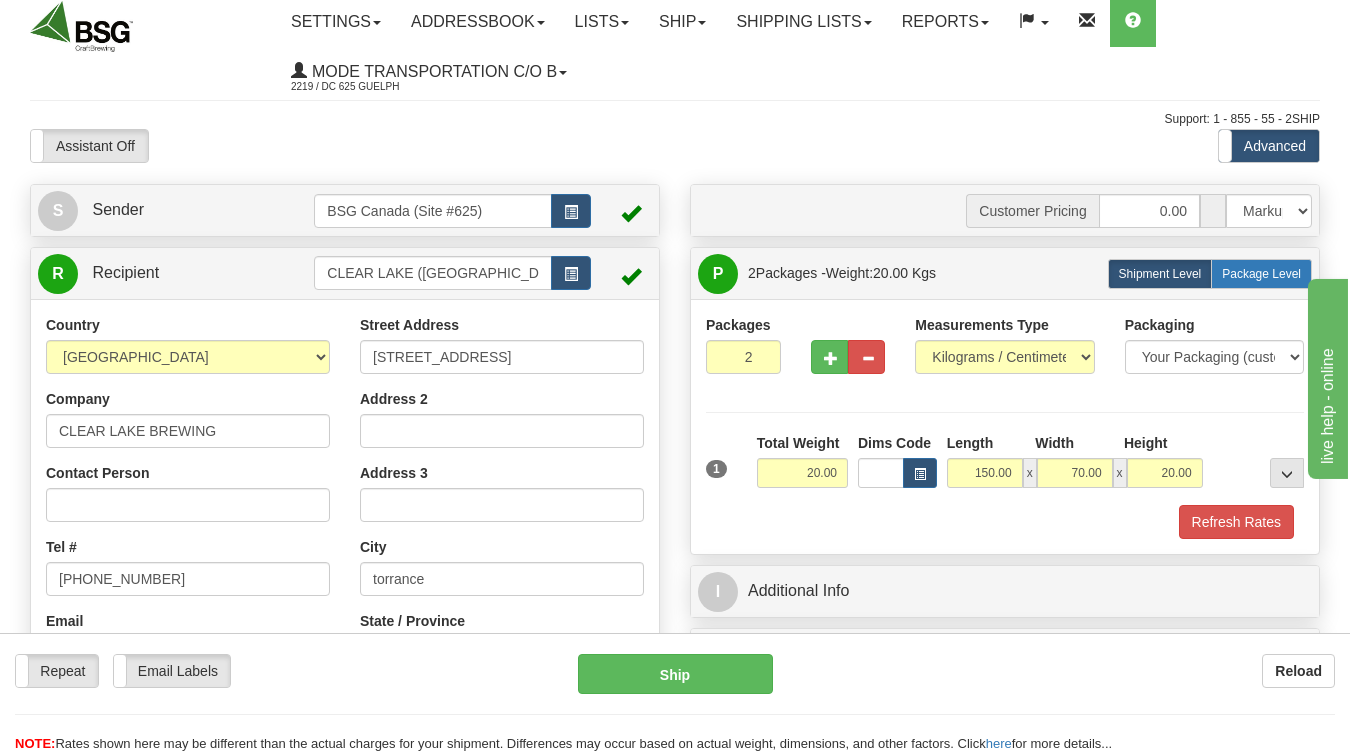 click on "Package Level" at bounding box center (1261, 274) 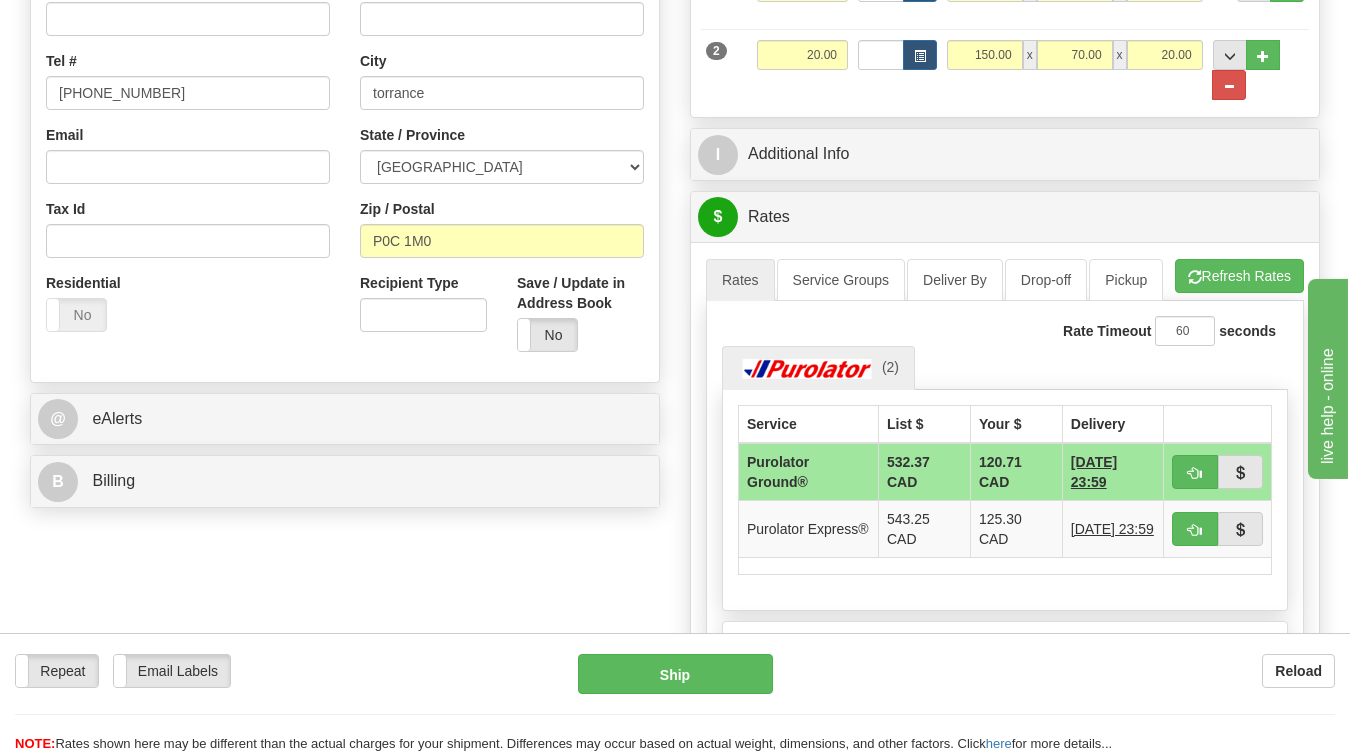 scroll, scrollTop: 0, scrollLeft: 0, axis: both 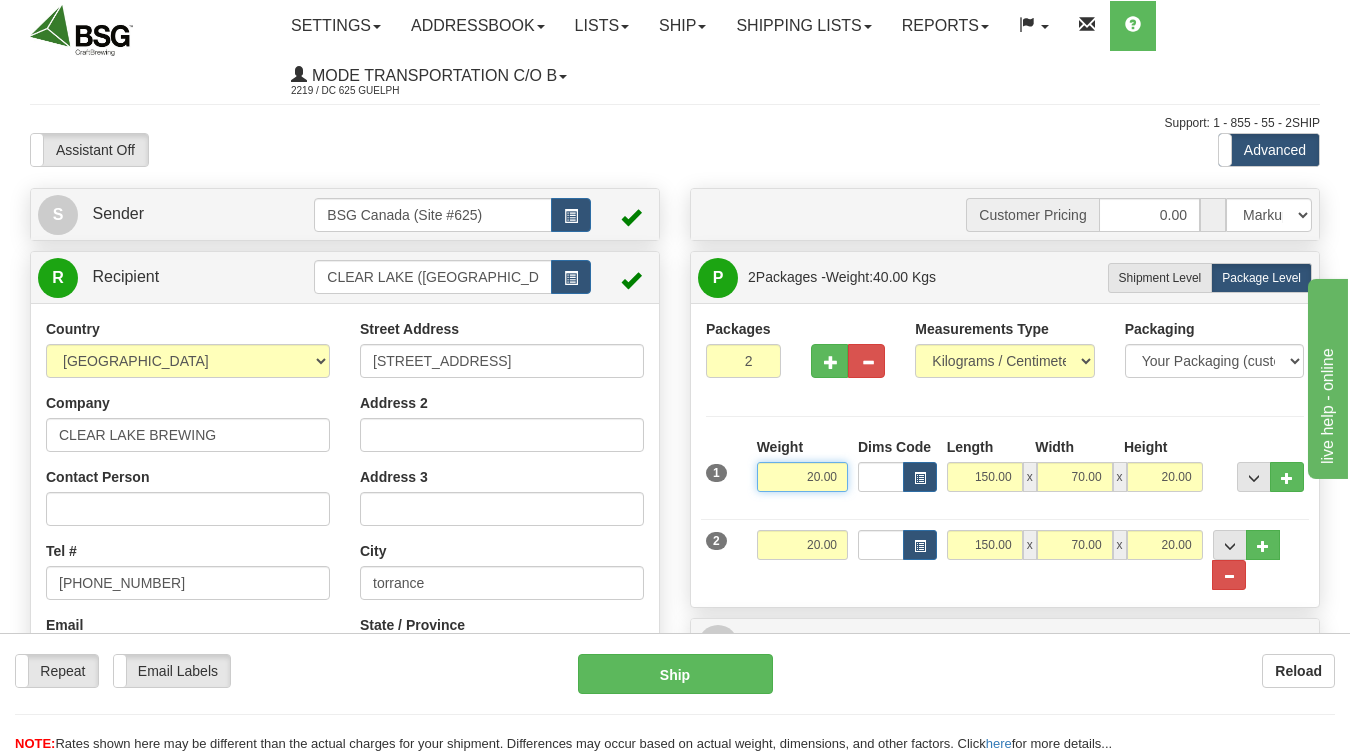 drag, startPoint x: 821, startPoint y: 478, endPoint x: 1132, endPoint y: 492, distance: 311.31494 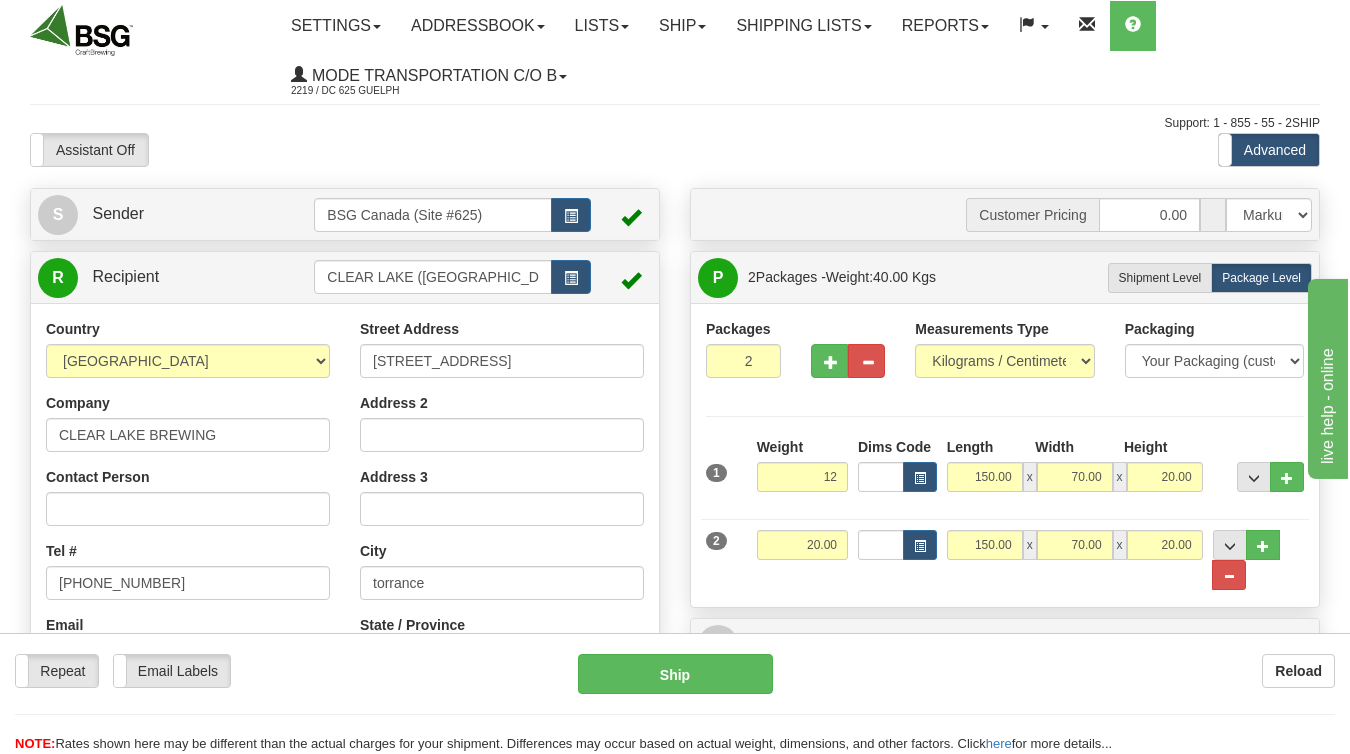 type on "12.00" 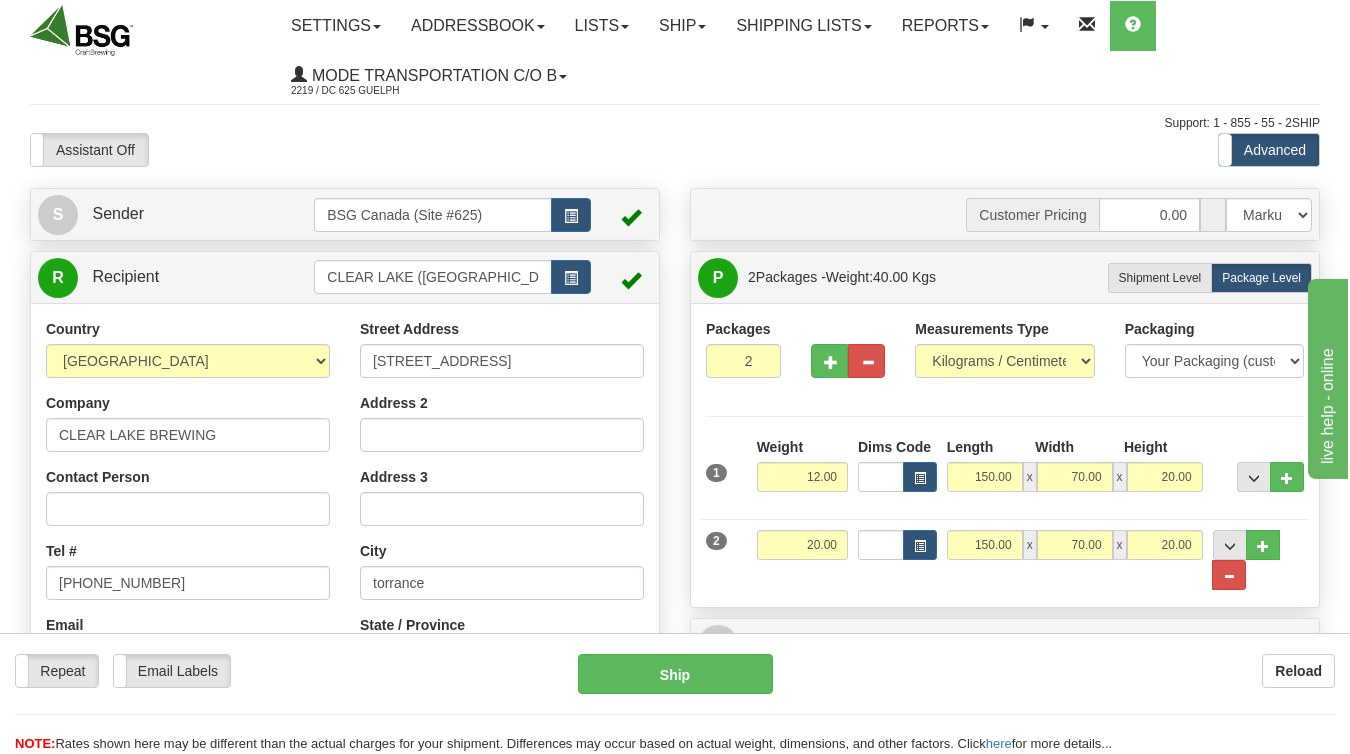 click on "Packages                                              2
2
Measurements Type" at bounding box center (1005, 455) 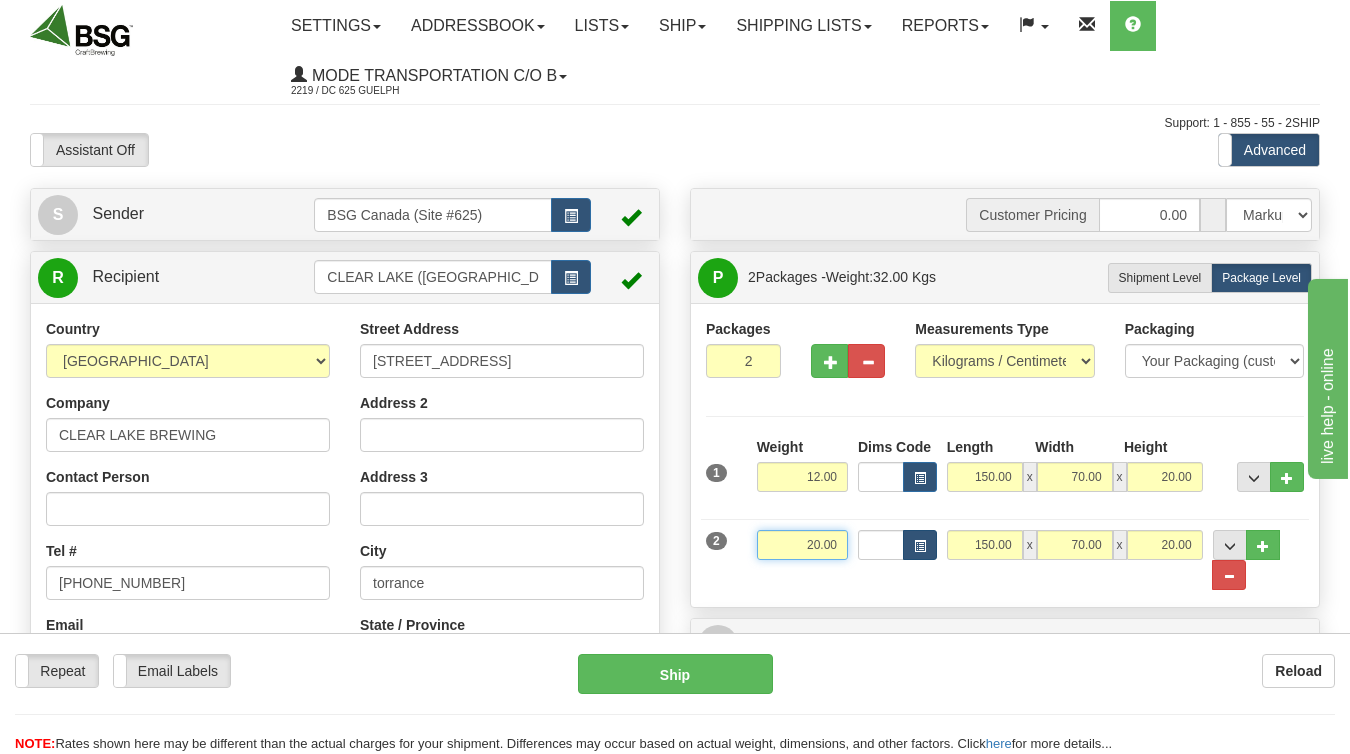 drag, startPoint x: 800, startPoint y: 553, endPoint x: 912, endPoint y: 539, distance: 112.871605 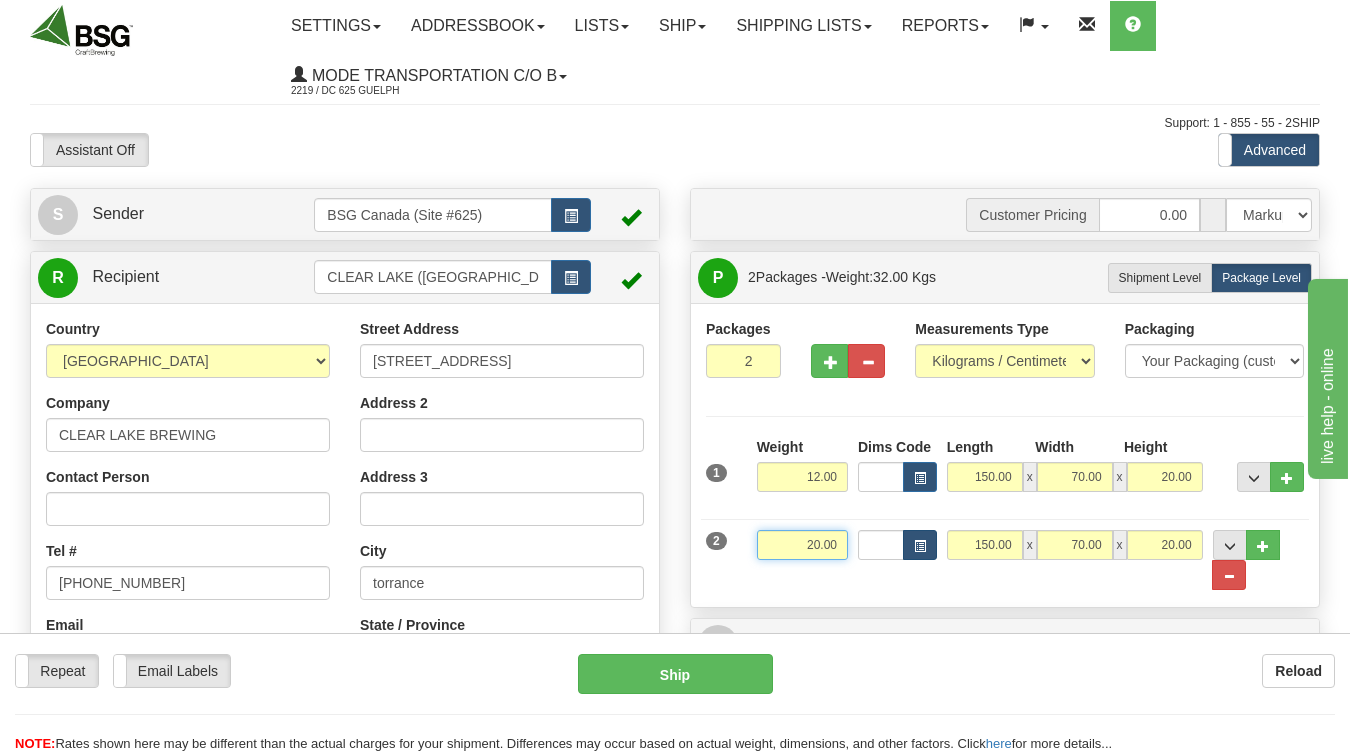 click on "2
Weight
20.00
Dims Code Length Width Height" at bounding box center (1005, 550) 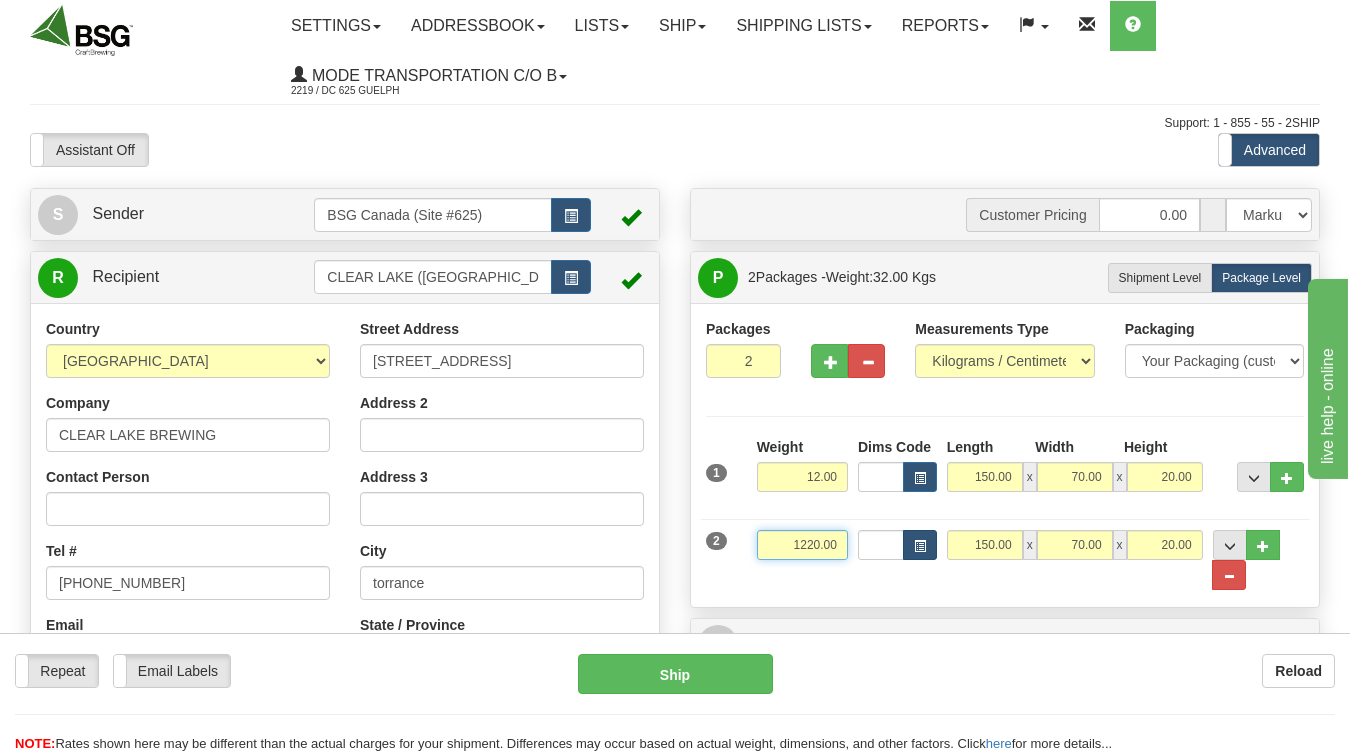 drag, startPoint x: 784, startPoint y: 544, endPoint x: 918, endPoint y: 558, distance: 134.72935 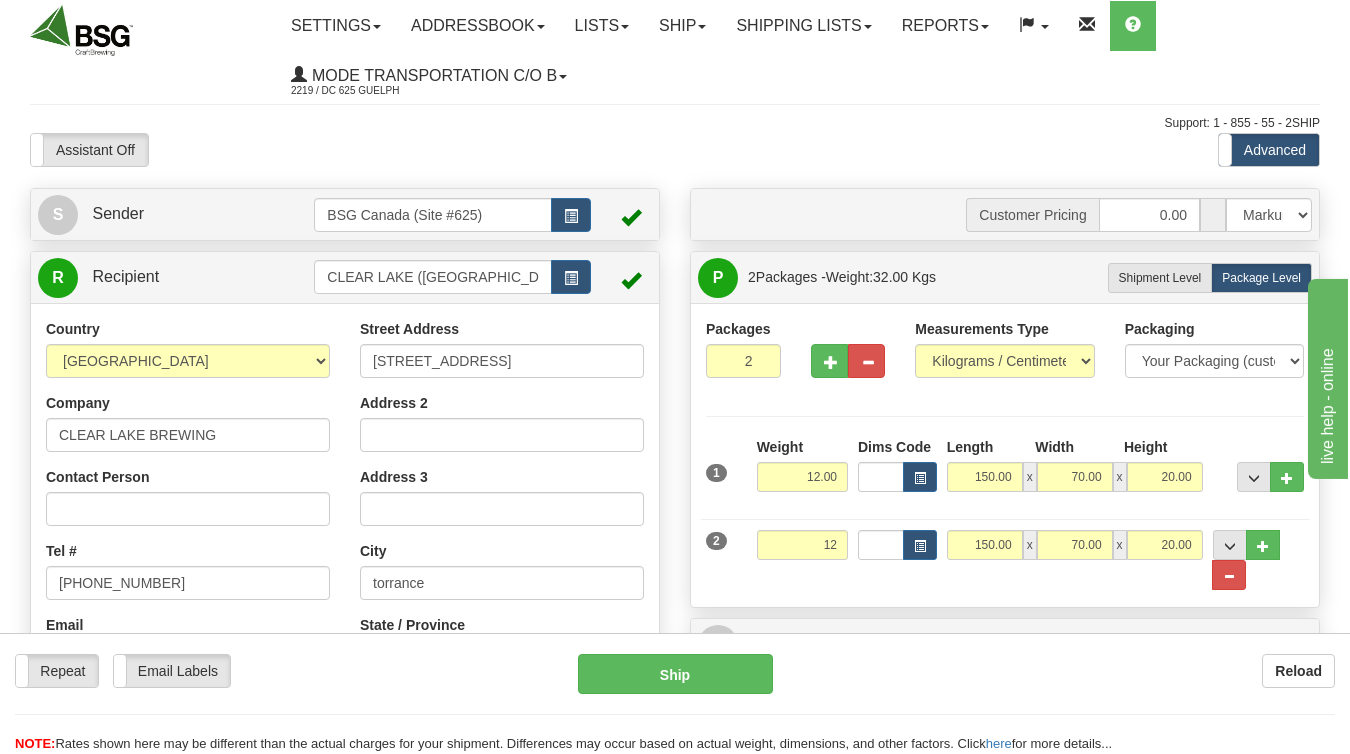 type on "12.00" 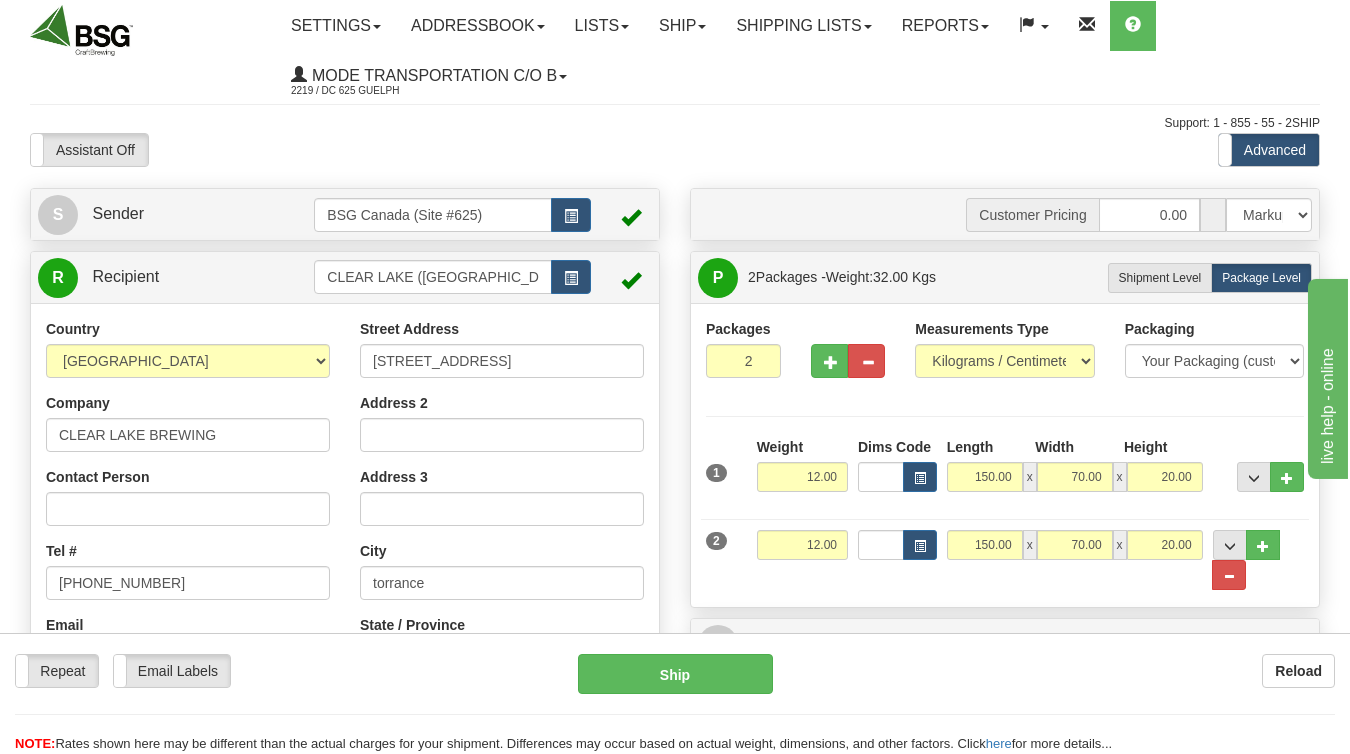 click on "Reload" at bounding box center [1069, 671] 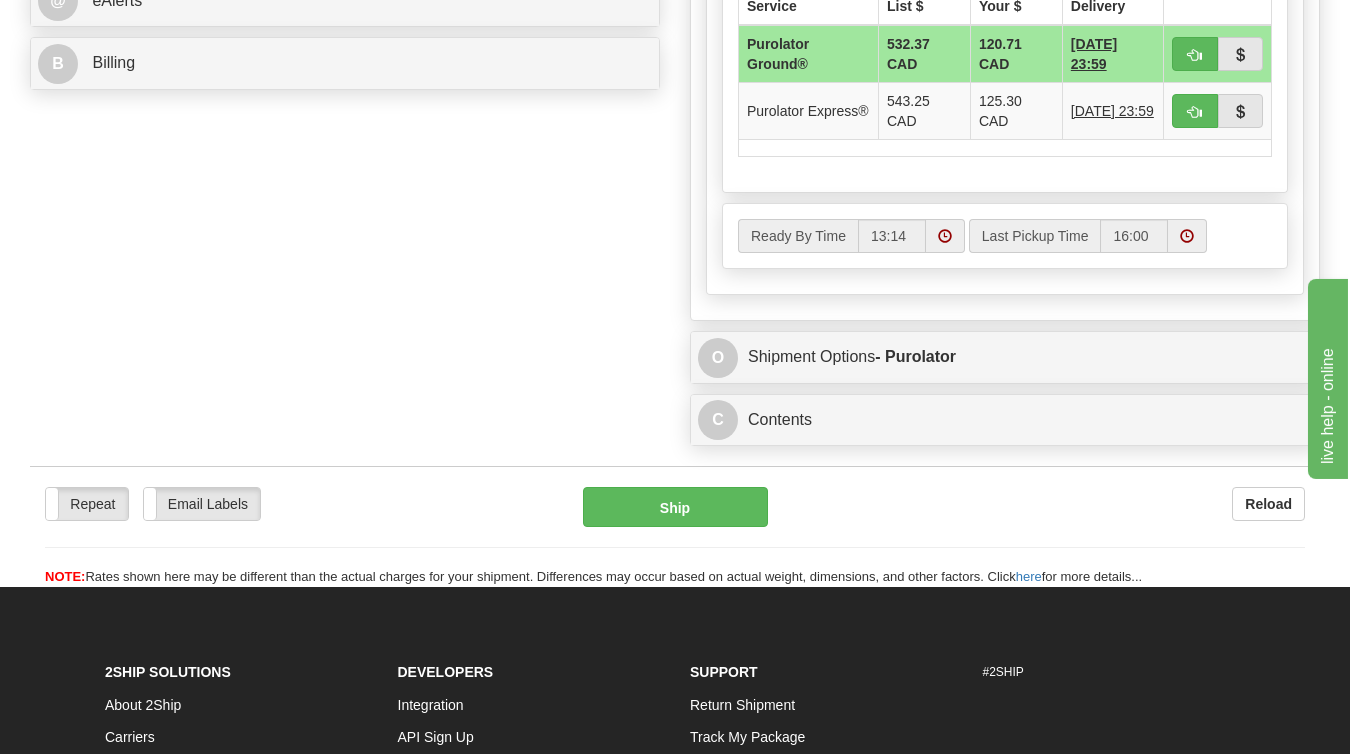 scroll, scrollTop: 272, scrollLeft: 0, axis: vertical 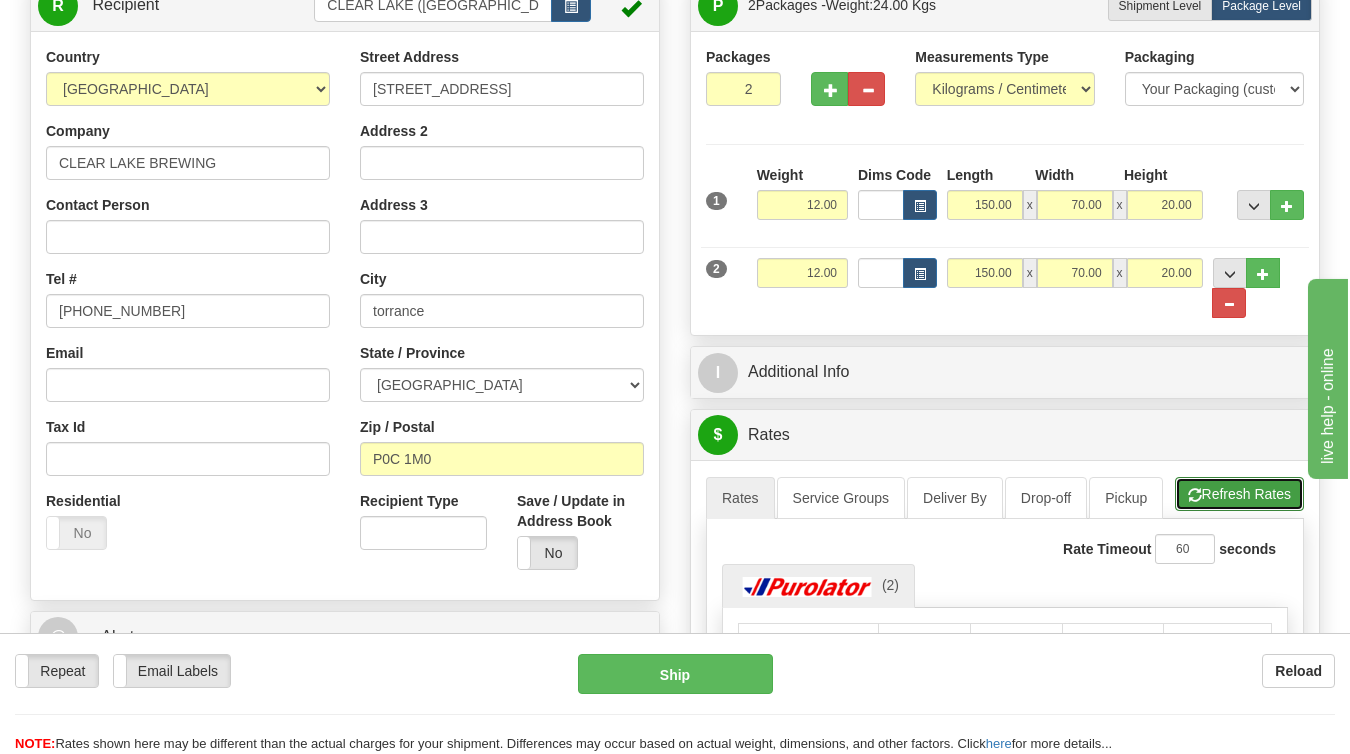 click on "Refresh Rates" at bounding box center (1239, 494) 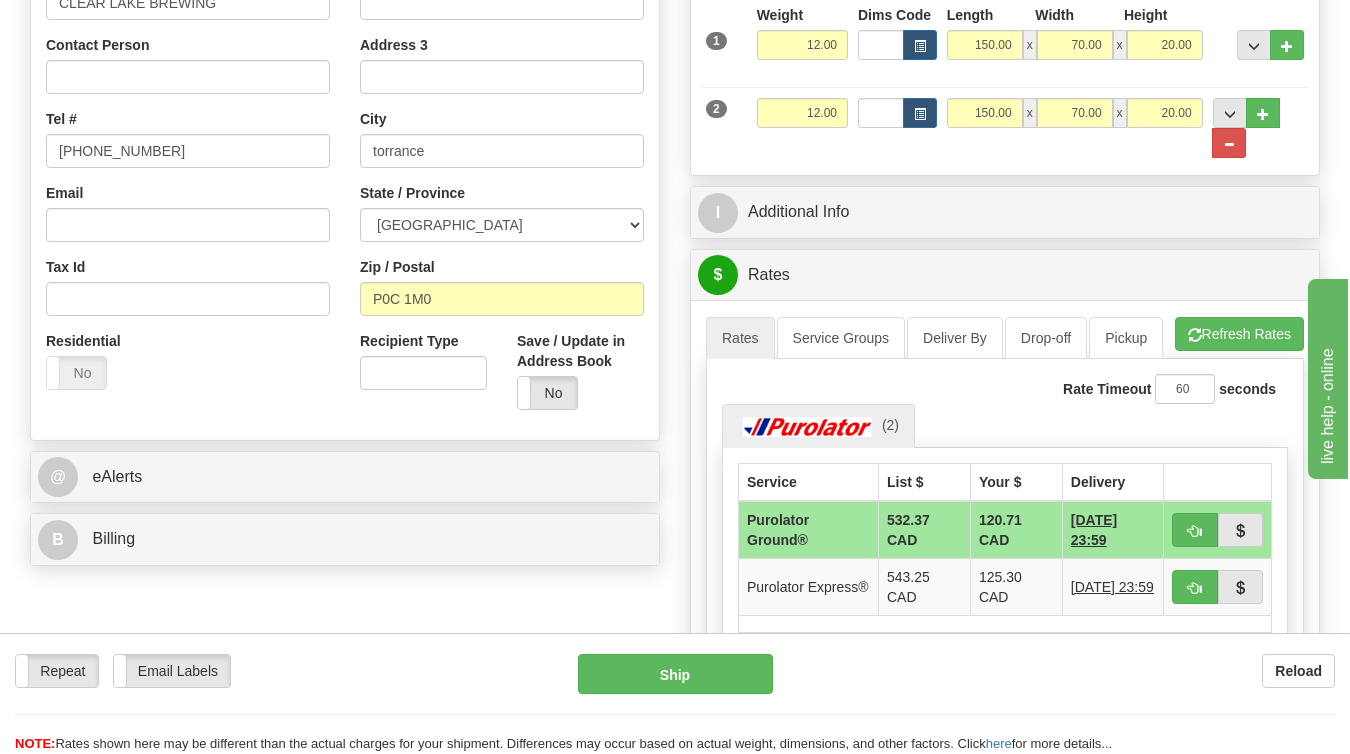 scroll, scrollTop: 479, scrollLeft: 0, axis: vertical 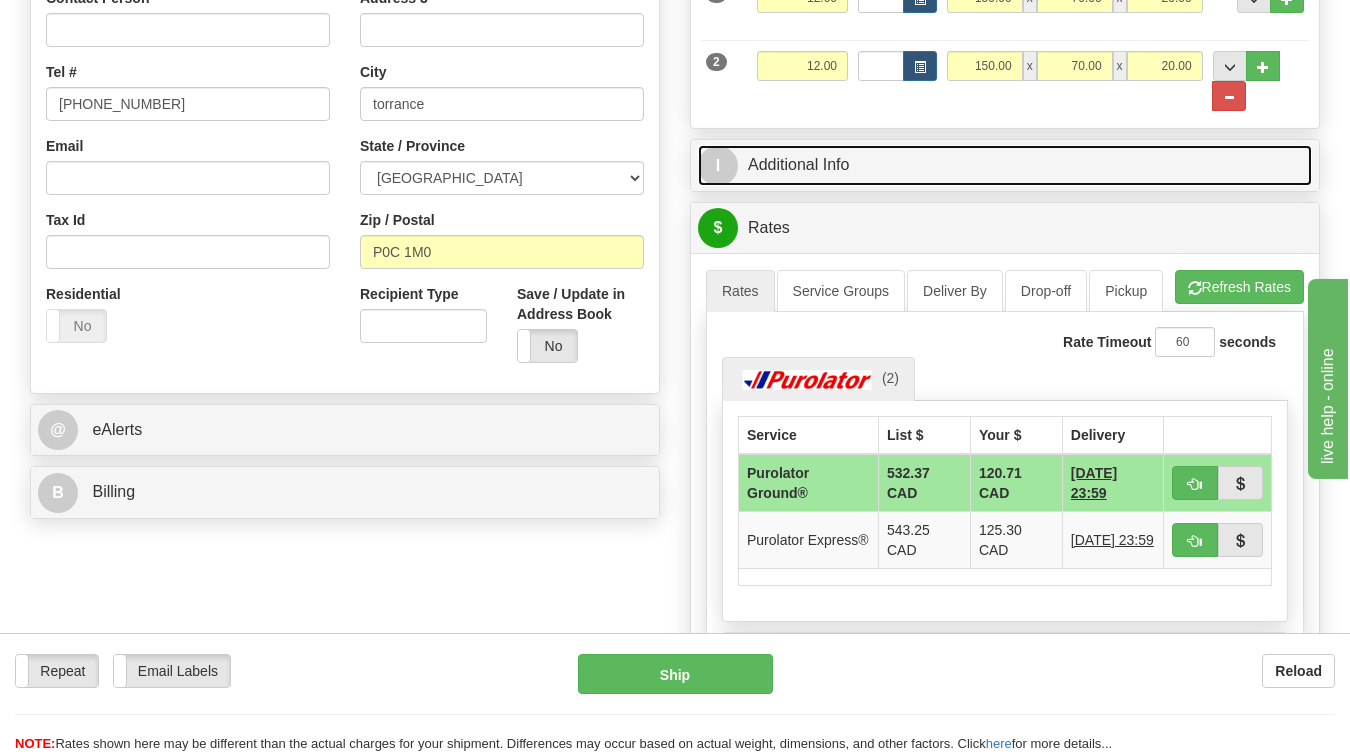 click on "I Additional Info" at bounding box center (1005, 165) 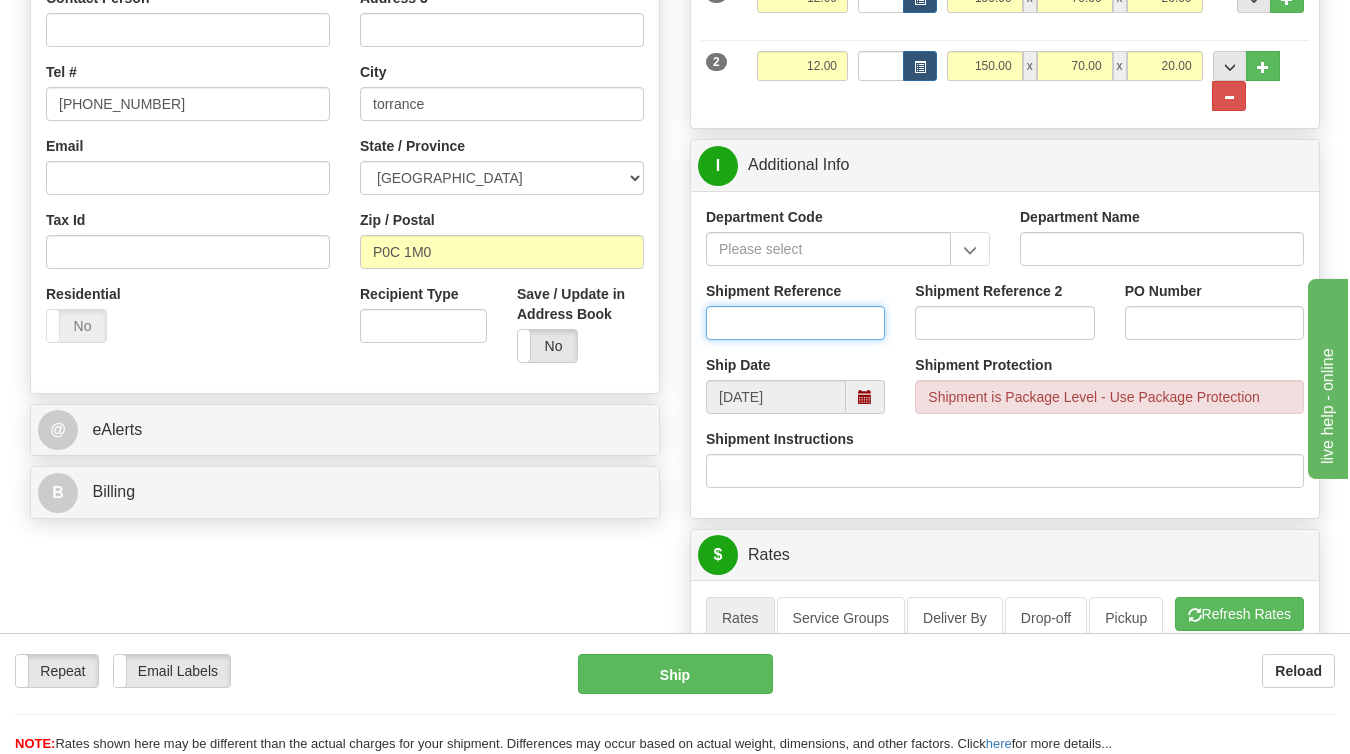 click on "Shipment Reference" at bounding box center (795, 323) 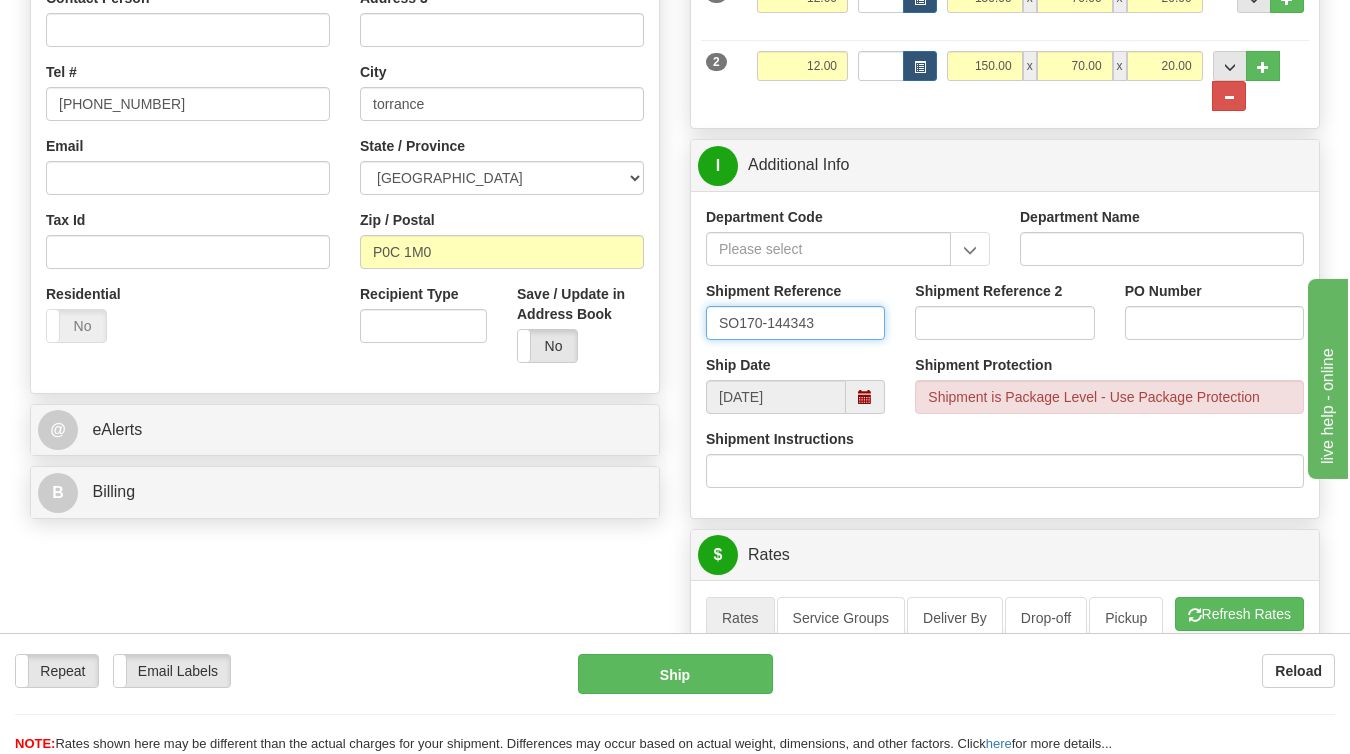 type on "SO170-144343" 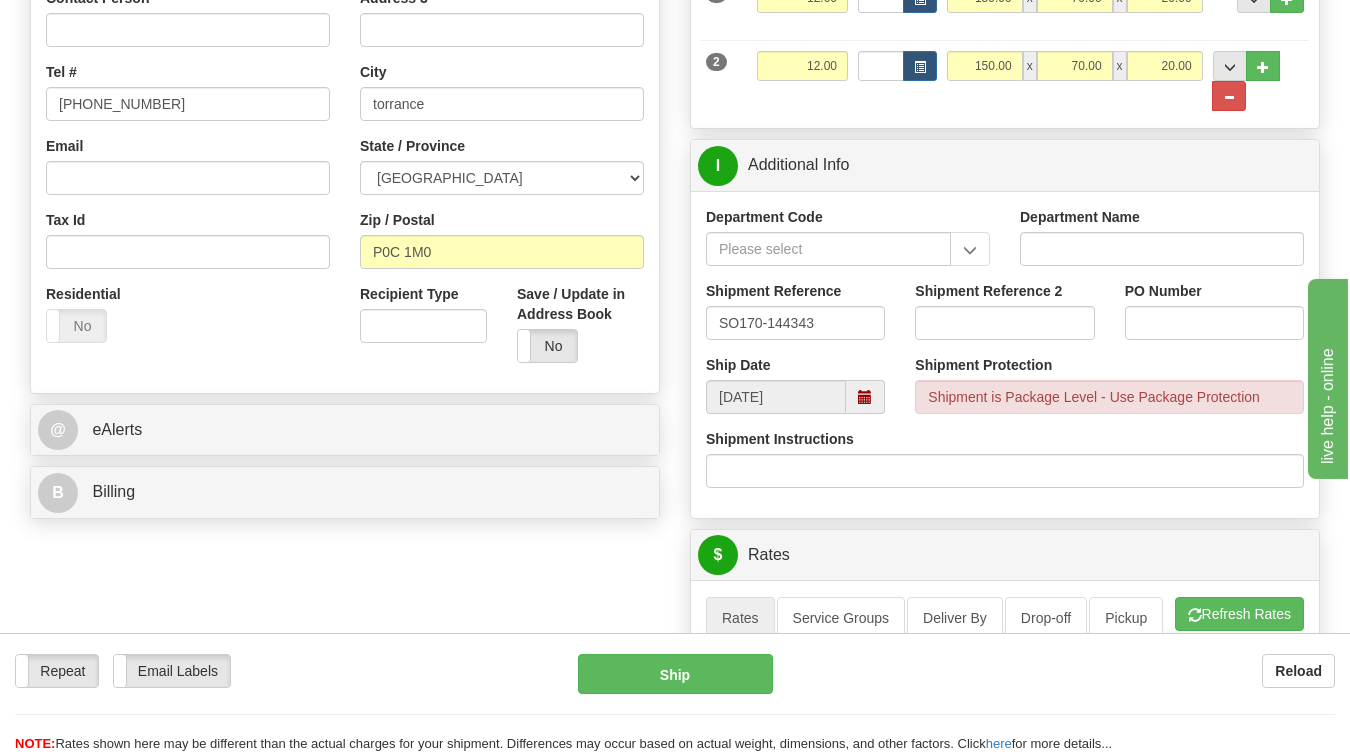 click on "Department Code
Department Name
Shipment Reference
SO170-144343
Shipment Reference 2
PO Number
Ship Date
07/03/2025
Shipment Protection
Shipment Protection
CAD" at bounding box center (1005, 354) 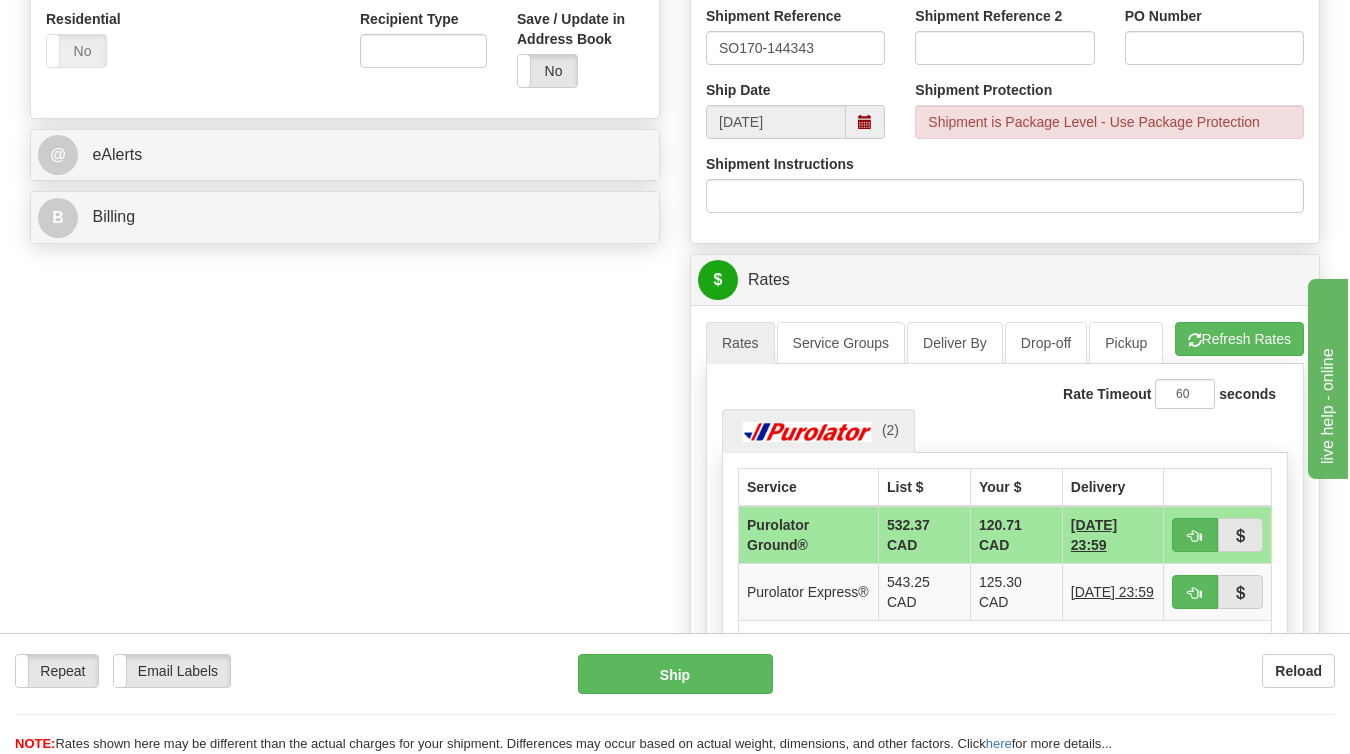 scroll, scrollTop: 792, scrollLeft: 0, axis: vertical 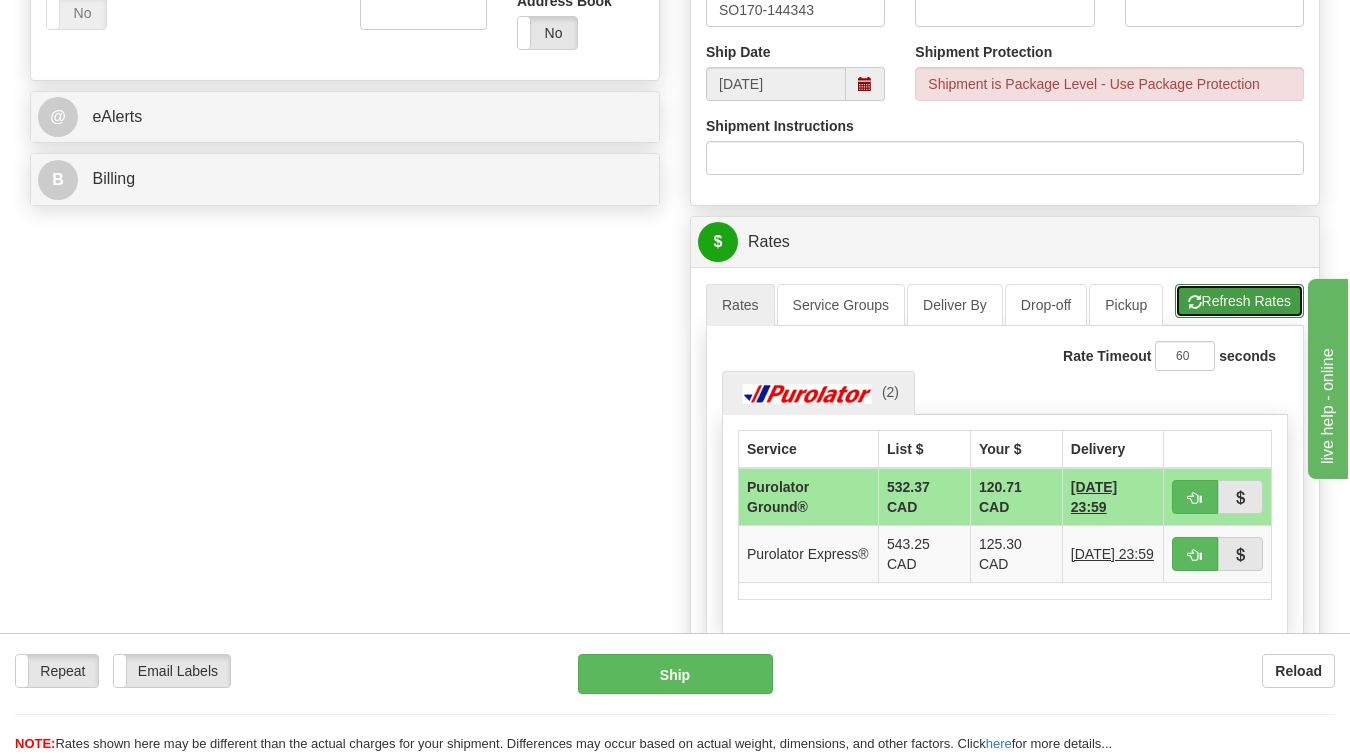 click on "Refresh Rates" at bounding box center (1239, 301) 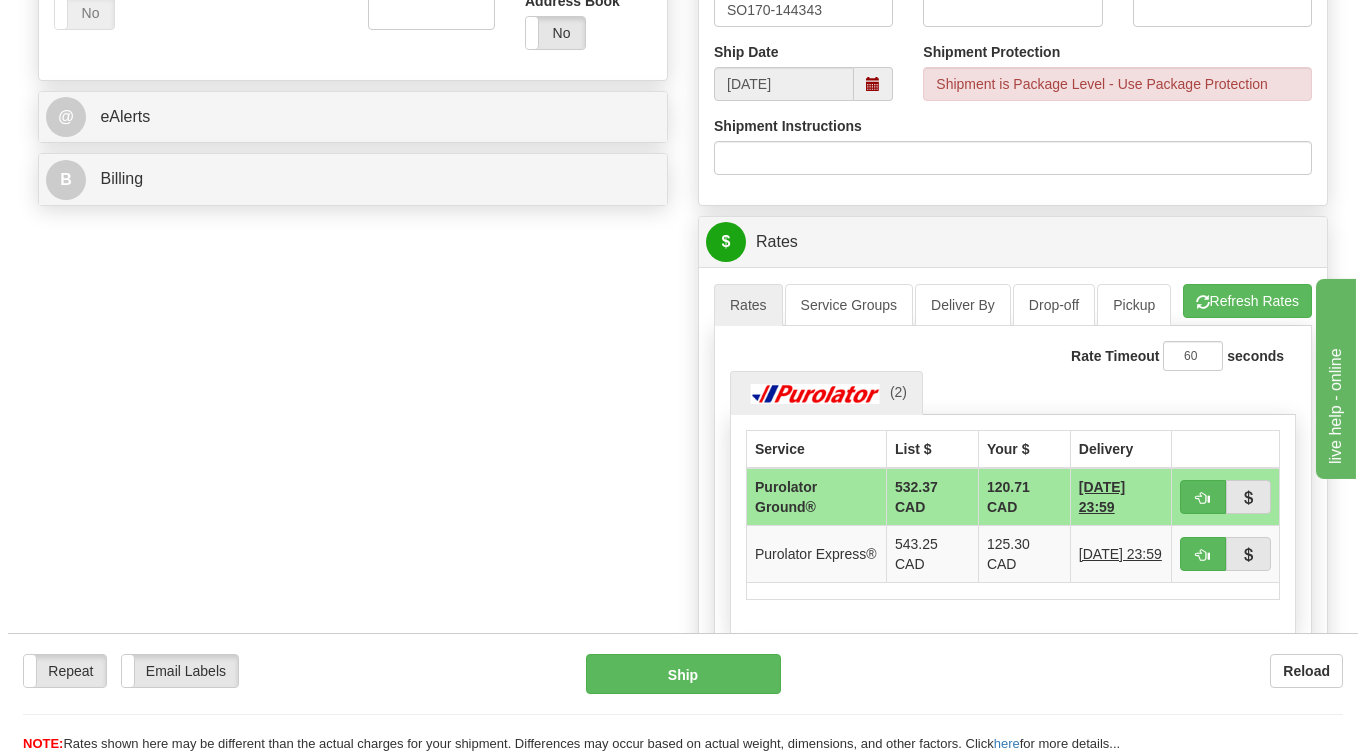 scroll, scrollTop: 0, scrollLeft: 0, axis: both 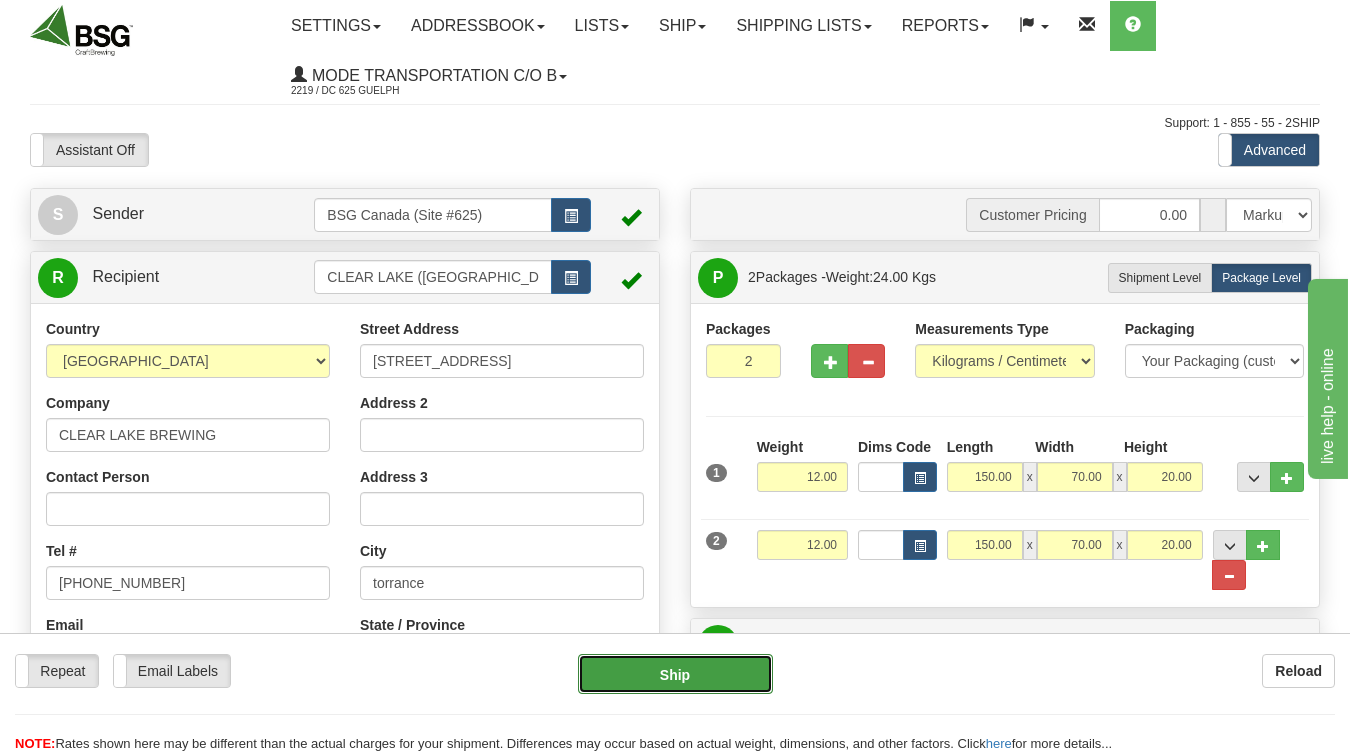 click on "Ship" at bounding box center [675, 674] 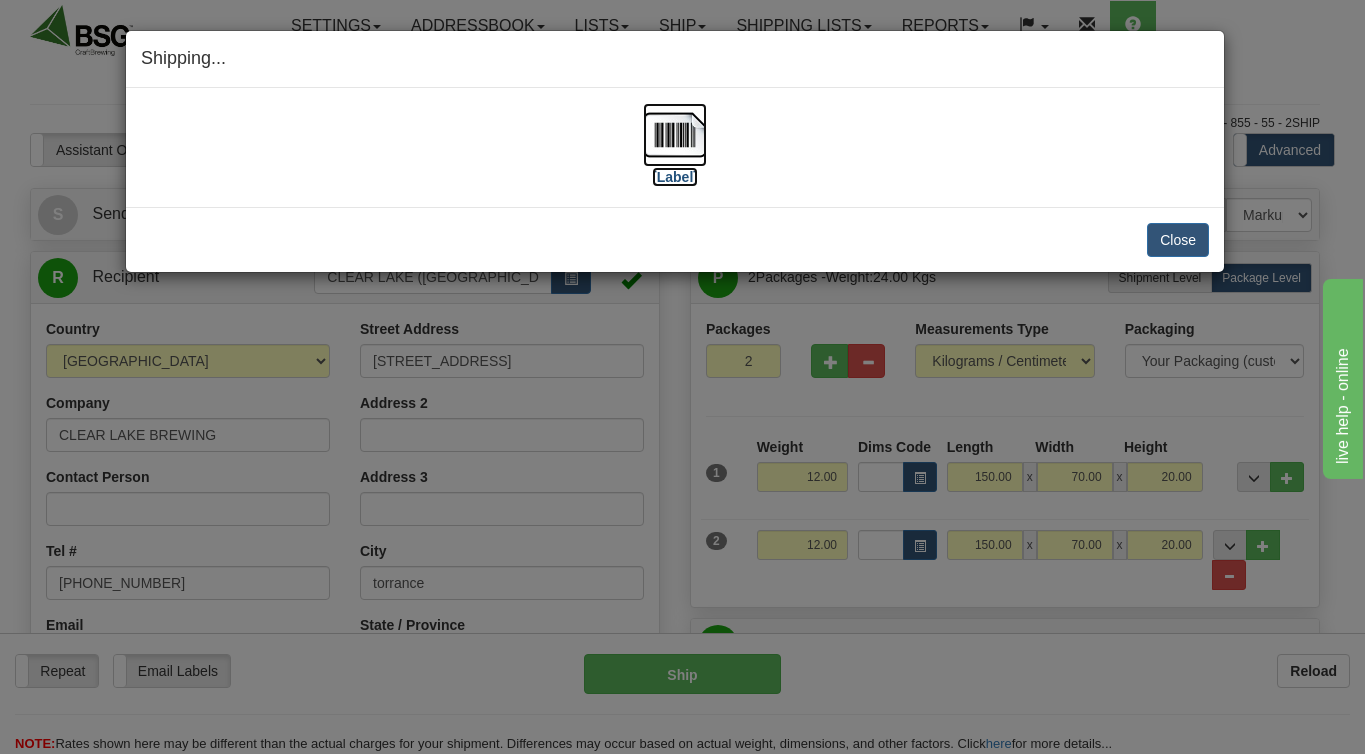 click on "[Label]" at bounding box center [675, 177] 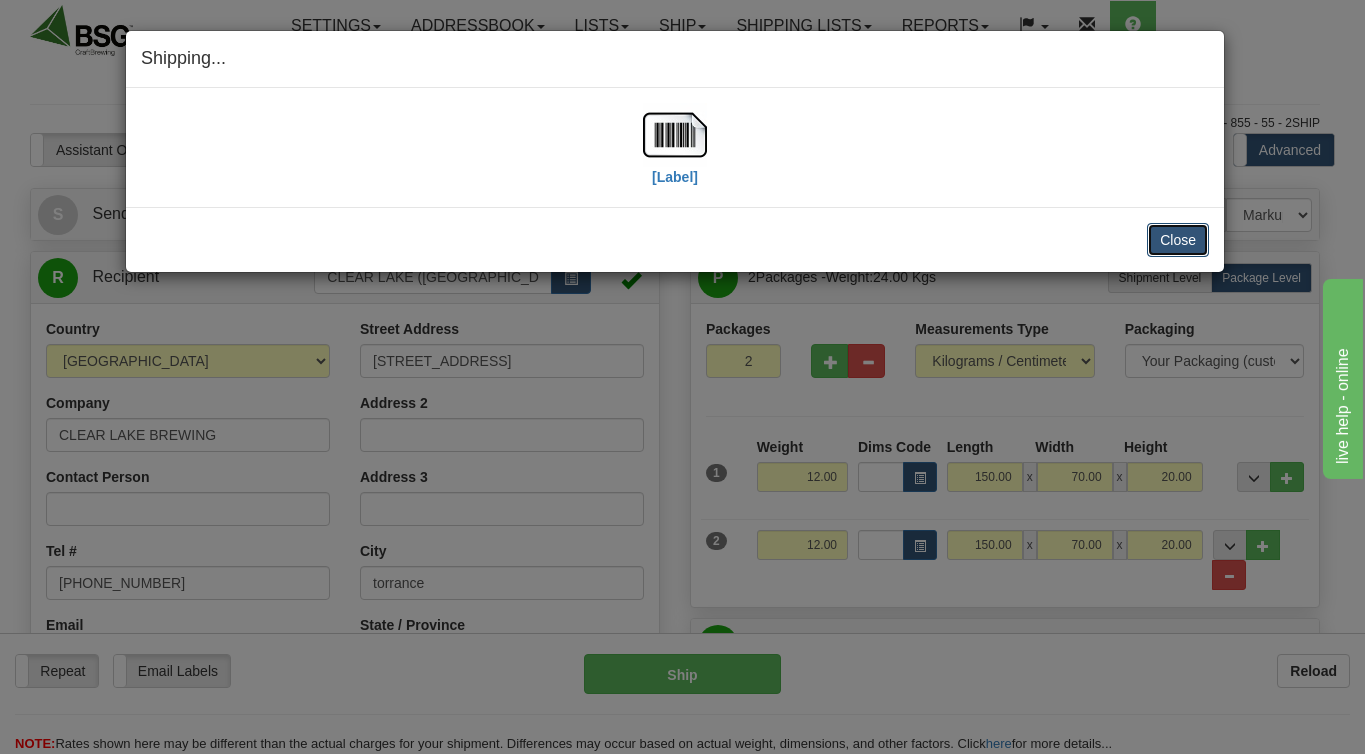 click on "Close" at bounding box center [1178, 240] 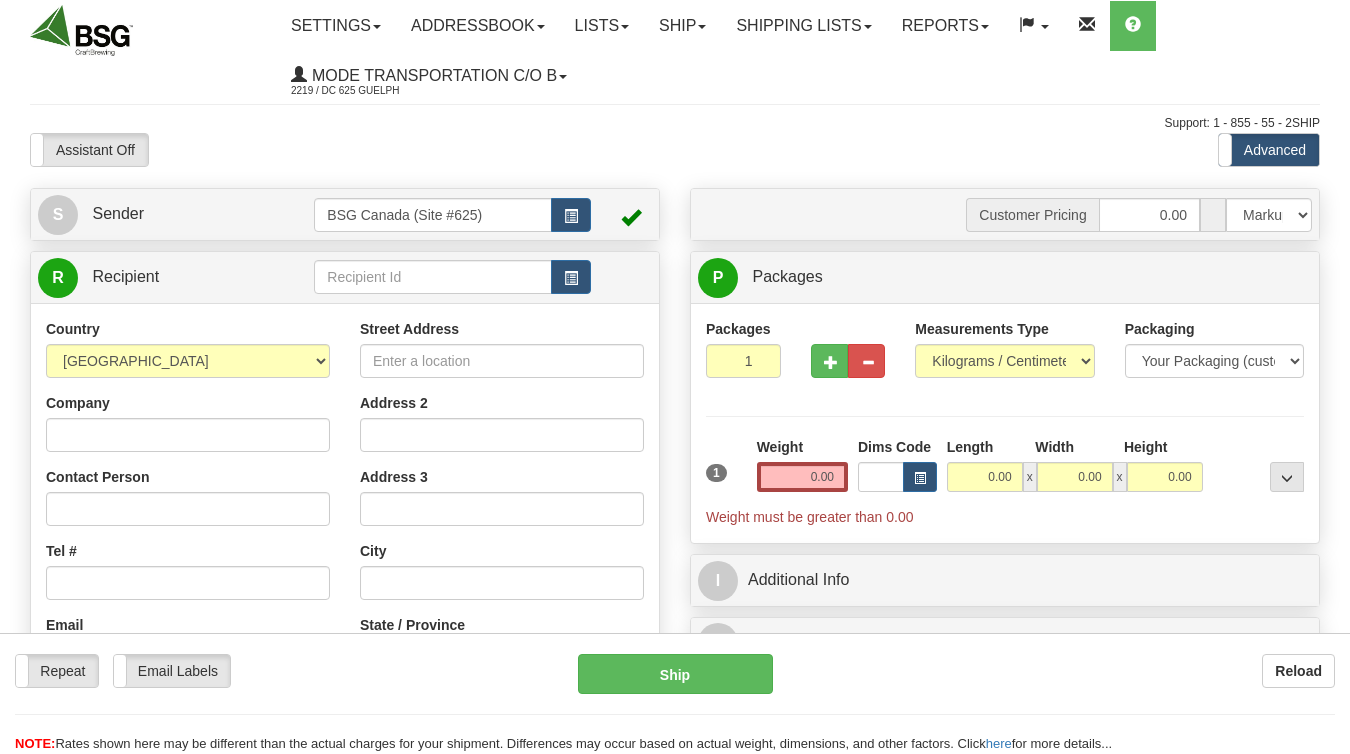scroll, scrollTop: 0, scrollLeft: 0, axis: both 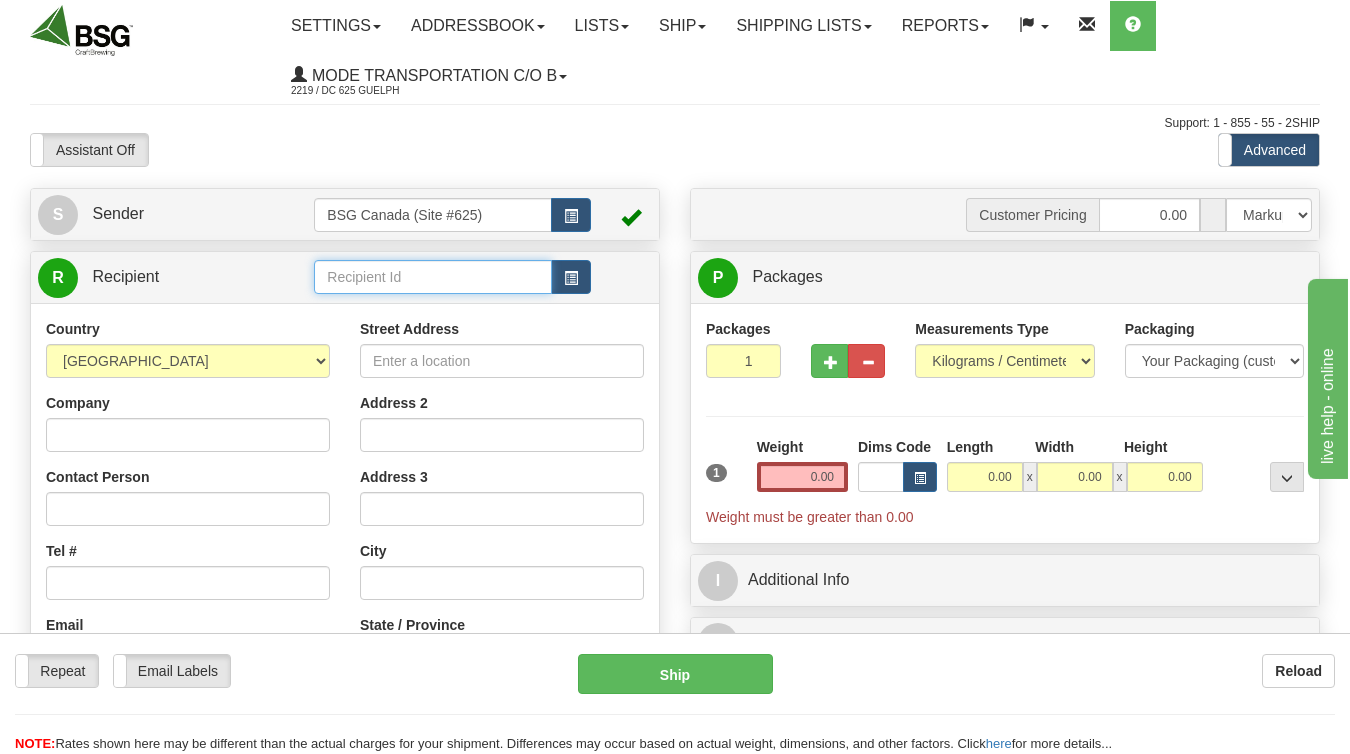 click at bounding box center [432, 277] 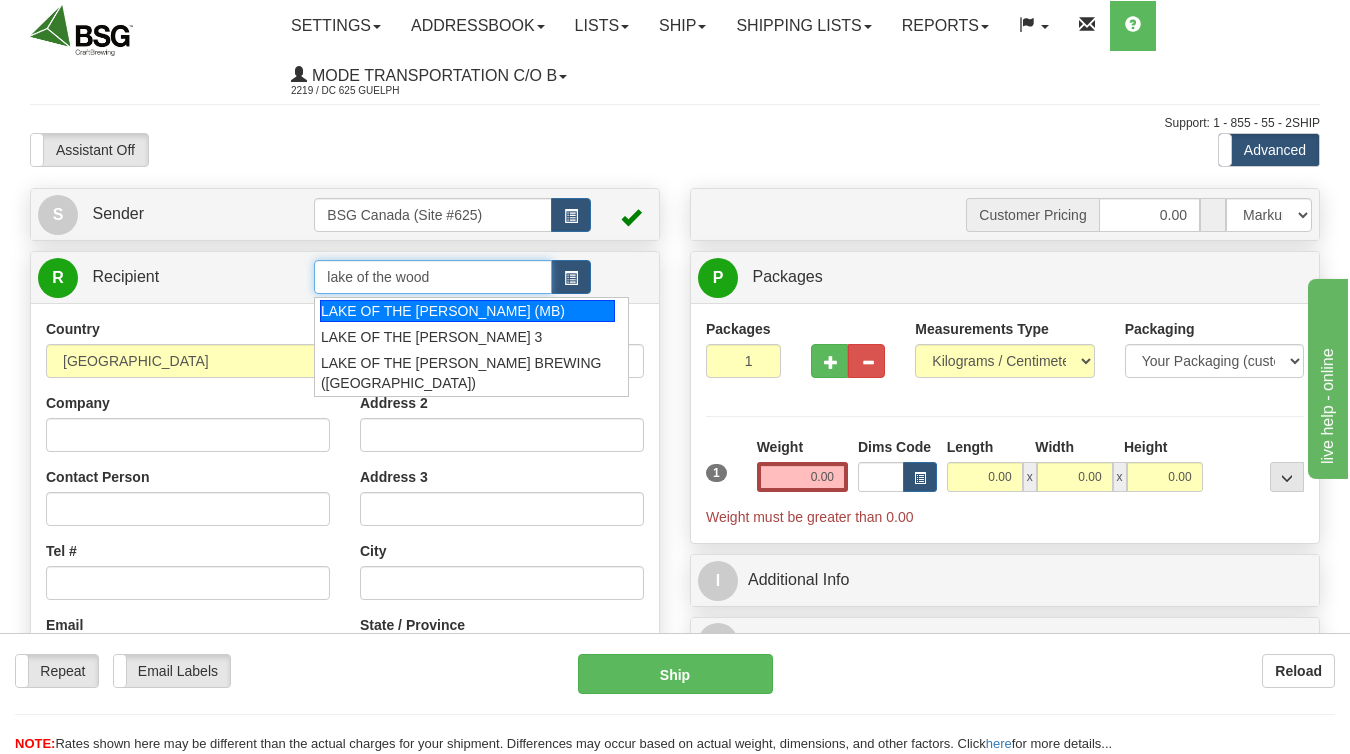 click on "LAKE OF THE WOODS (MB)" at bounding box center [467, 311] 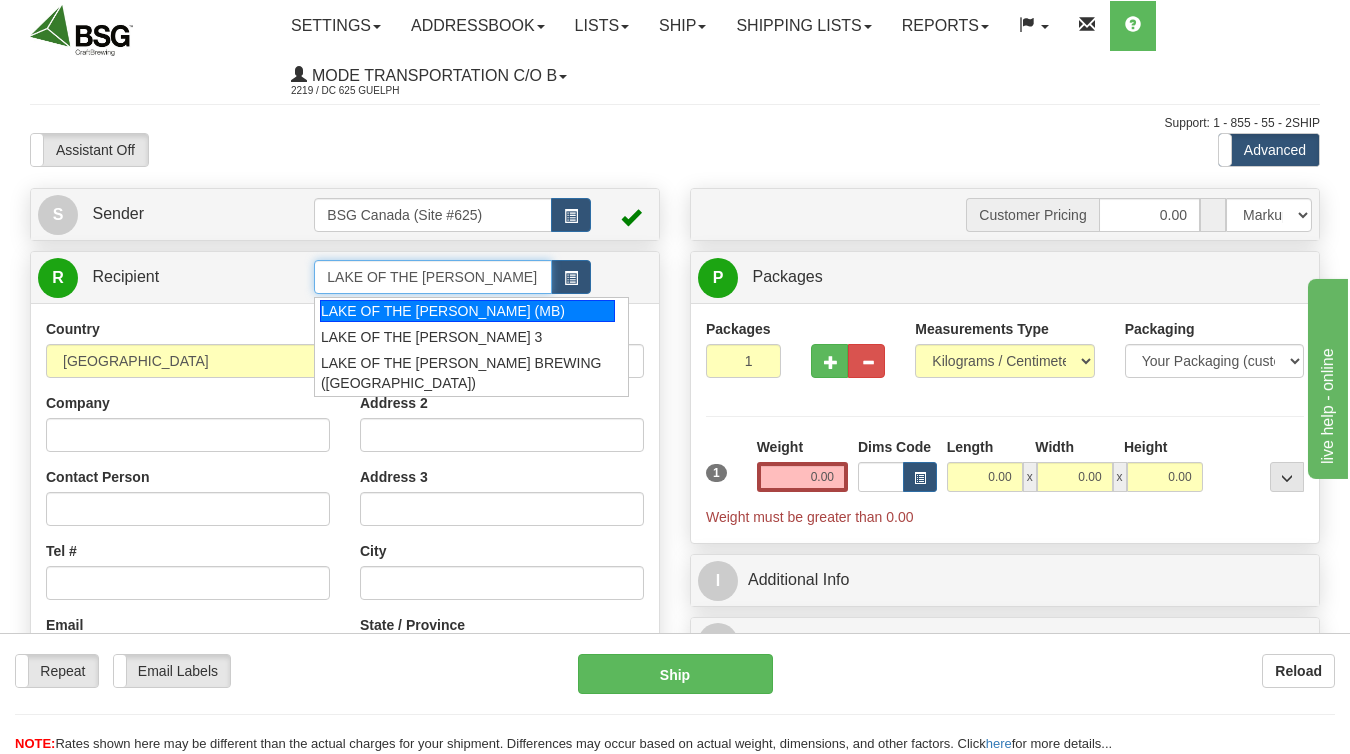 type on "LAKE OF THE WOODS (MB)" 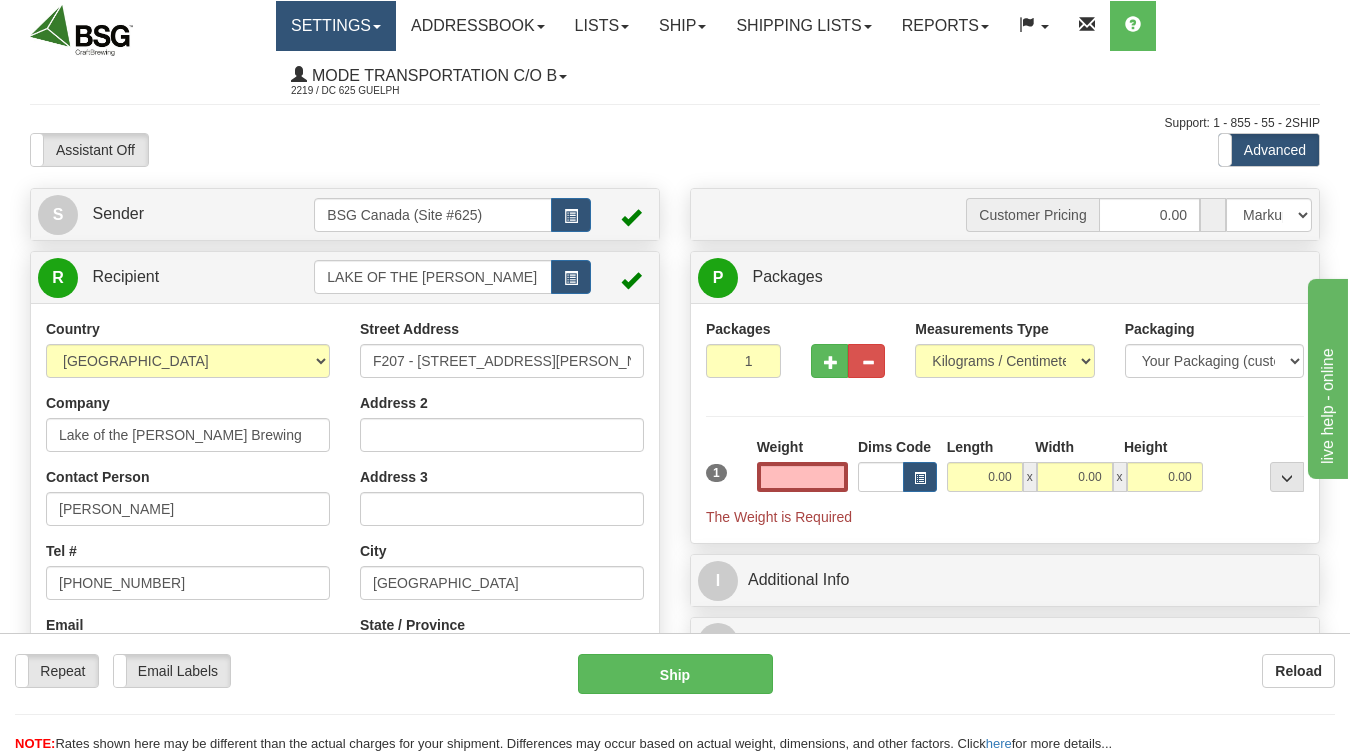type on "0.00" 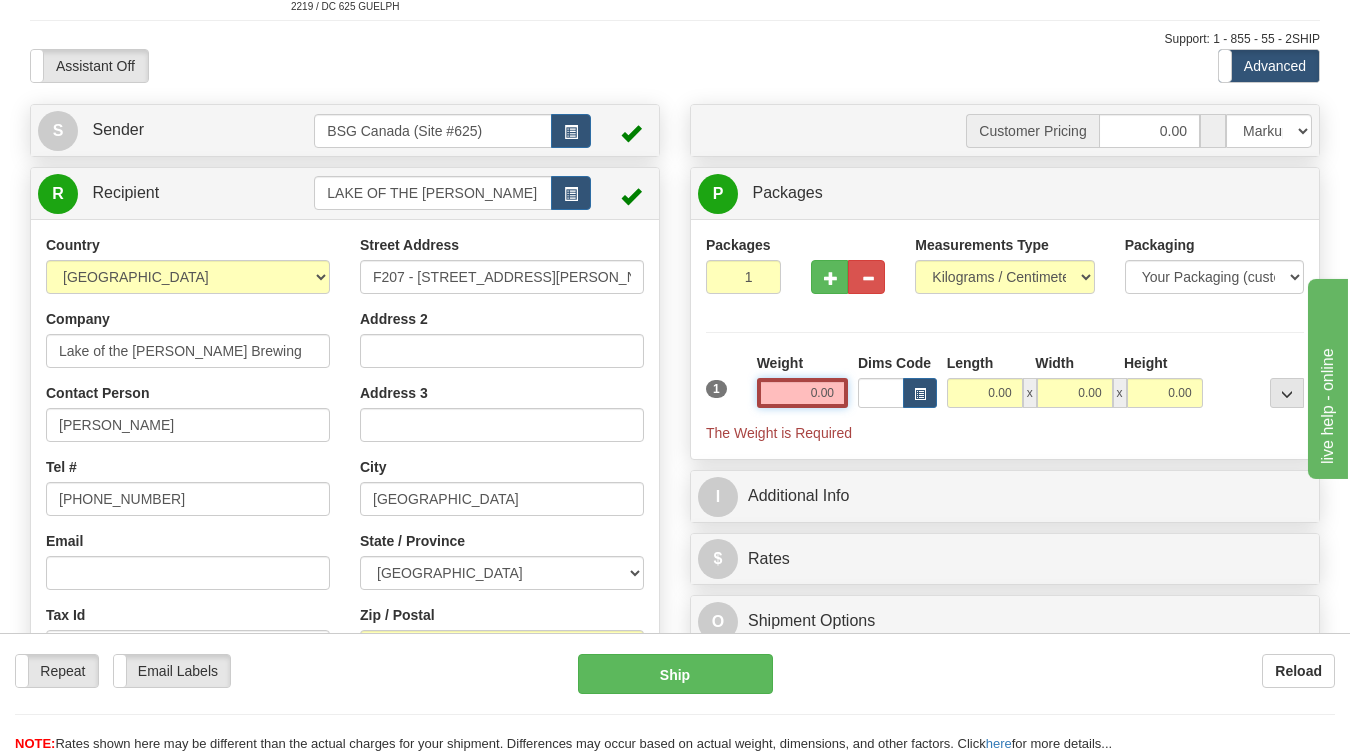 scroll, scrollTop: 155, scrollLeft: 0, axis: vertical 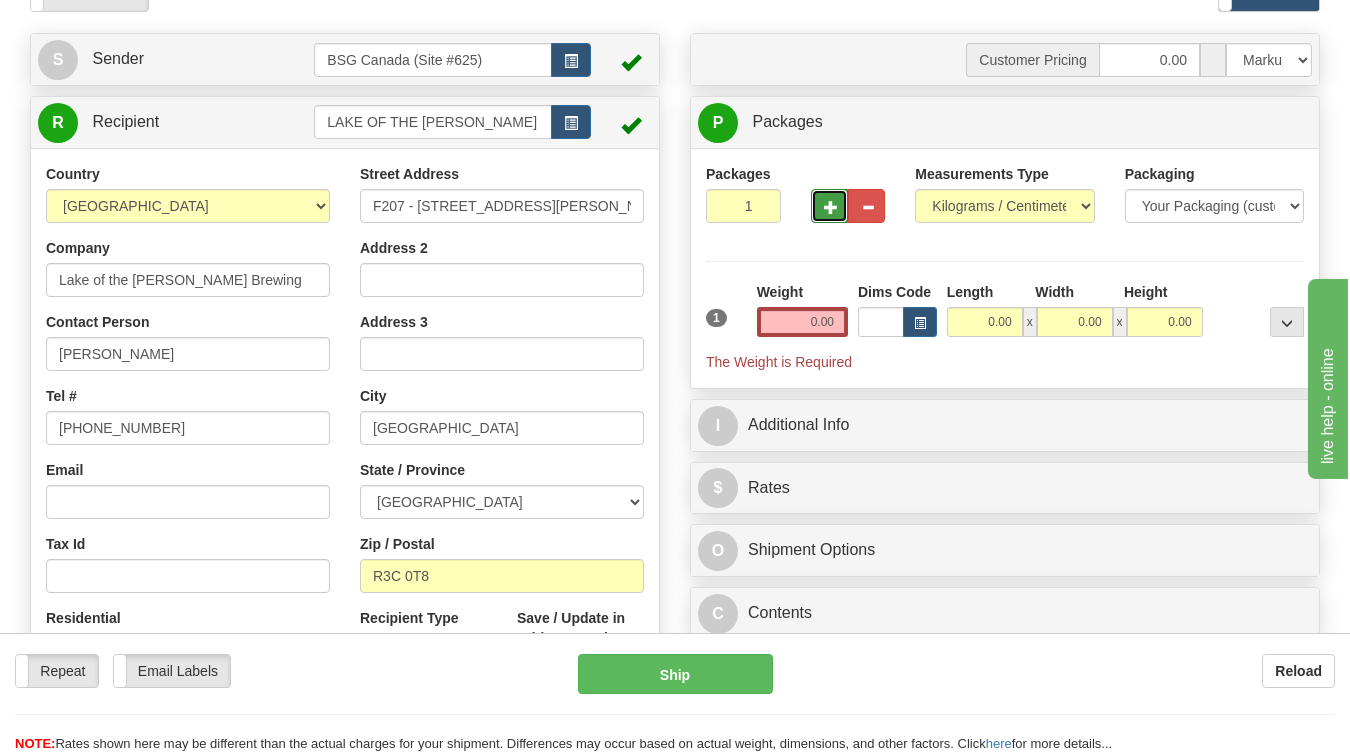 click at bounding box center (831, 207) 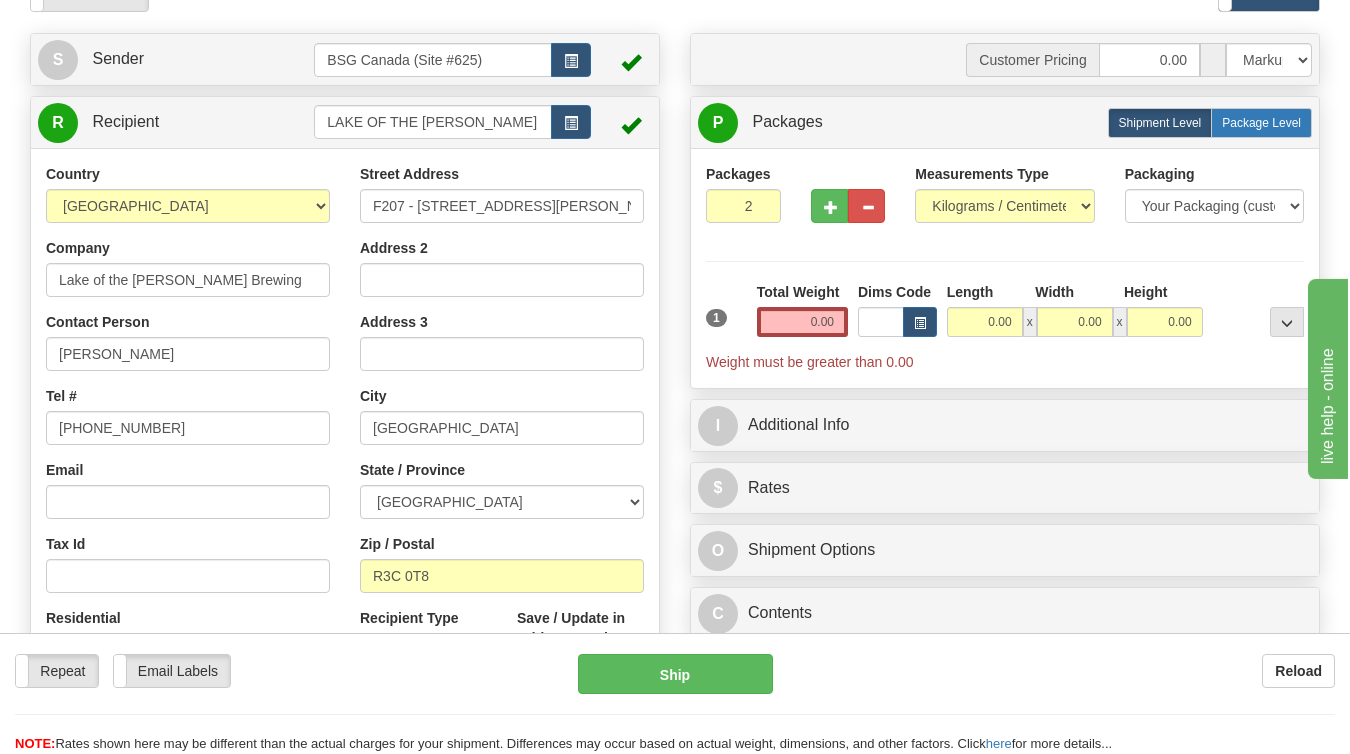 click on "Package Level" at bounding box center (1261, 123) 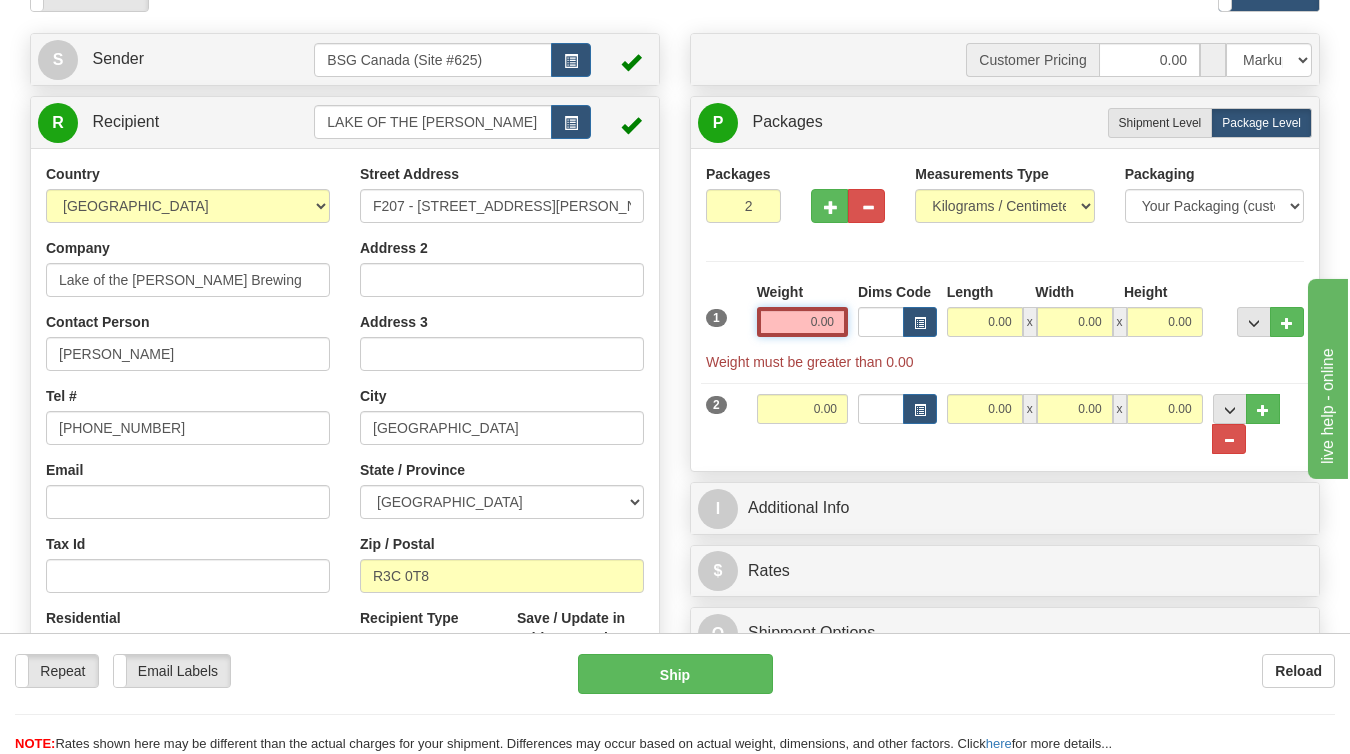 drag, startPoint x: 807, startPoint y: 325, endPoint x: 1131, endPoint y: 307, distance: 324.4996 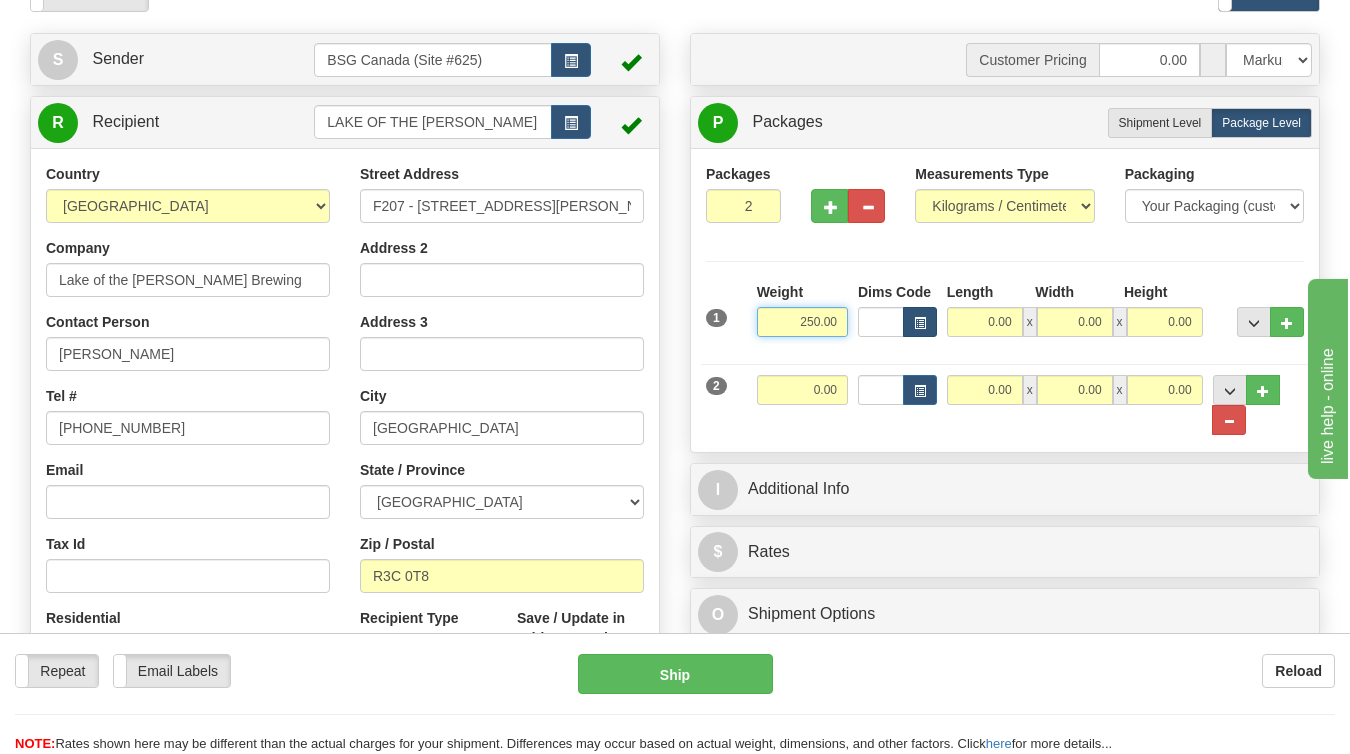 drag, startPoint x: 795, startPoint y: 324, endPoint x: 902, endPoint y: 330, distance: 107.16809 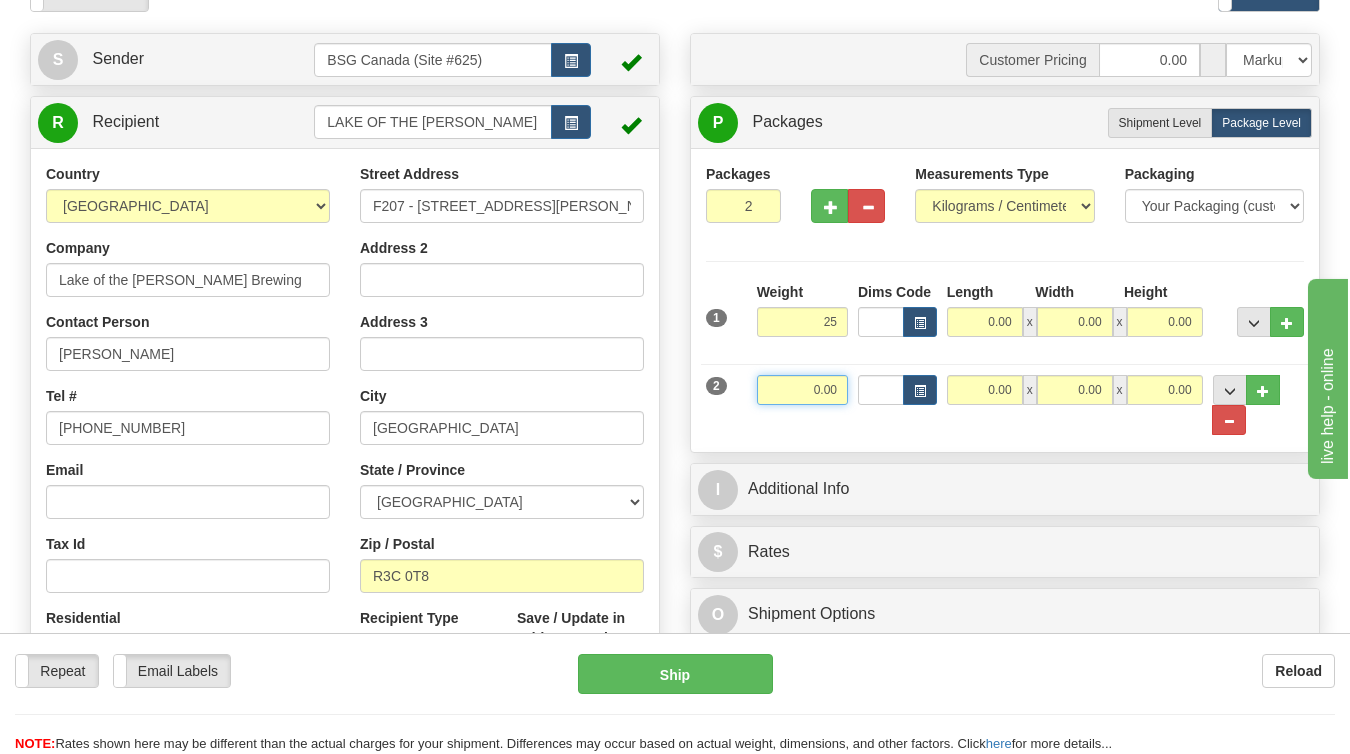 type on "25.00" 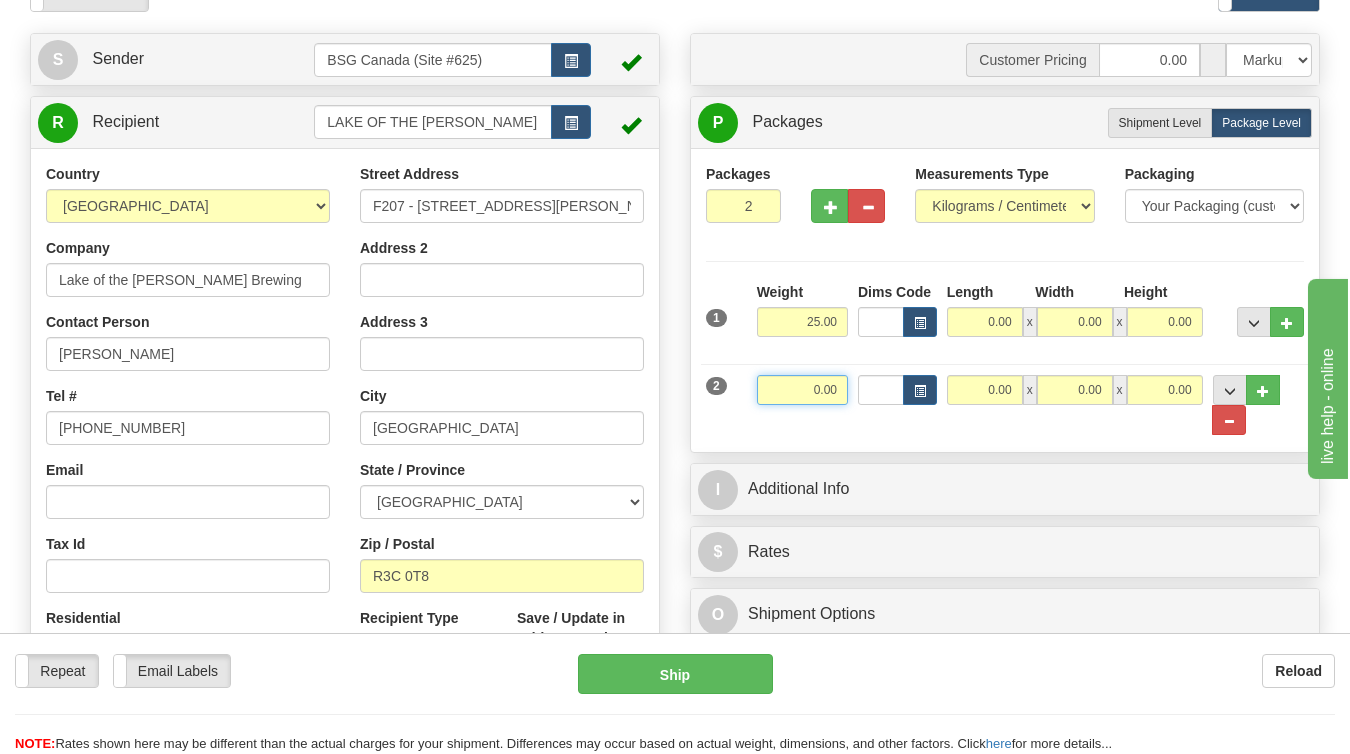 click on "2
Weight
0.00
Dims Code Length Width Height" at bounding box center (1005, 395) 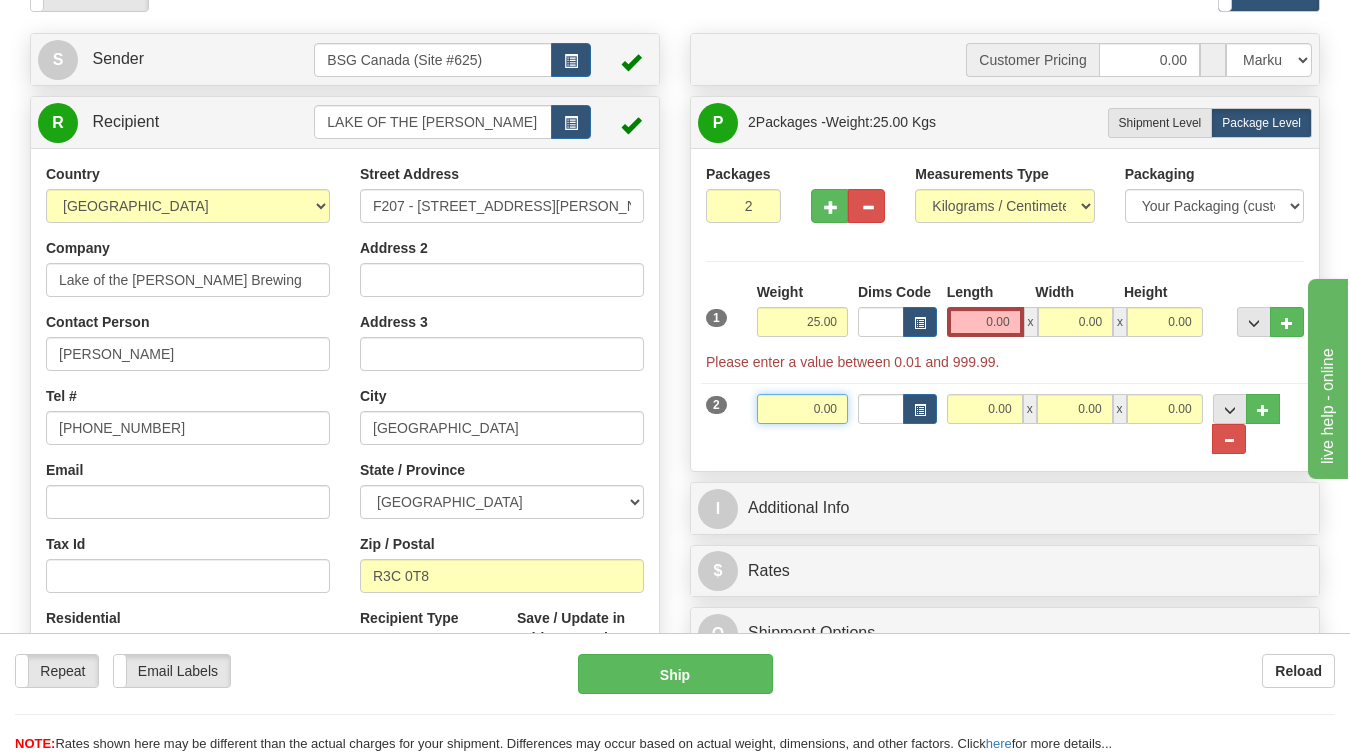 drag, startPoint x: 806, startPoint y: 410, endPoint x: 946, endPoint y: 418, distance: 140.22838 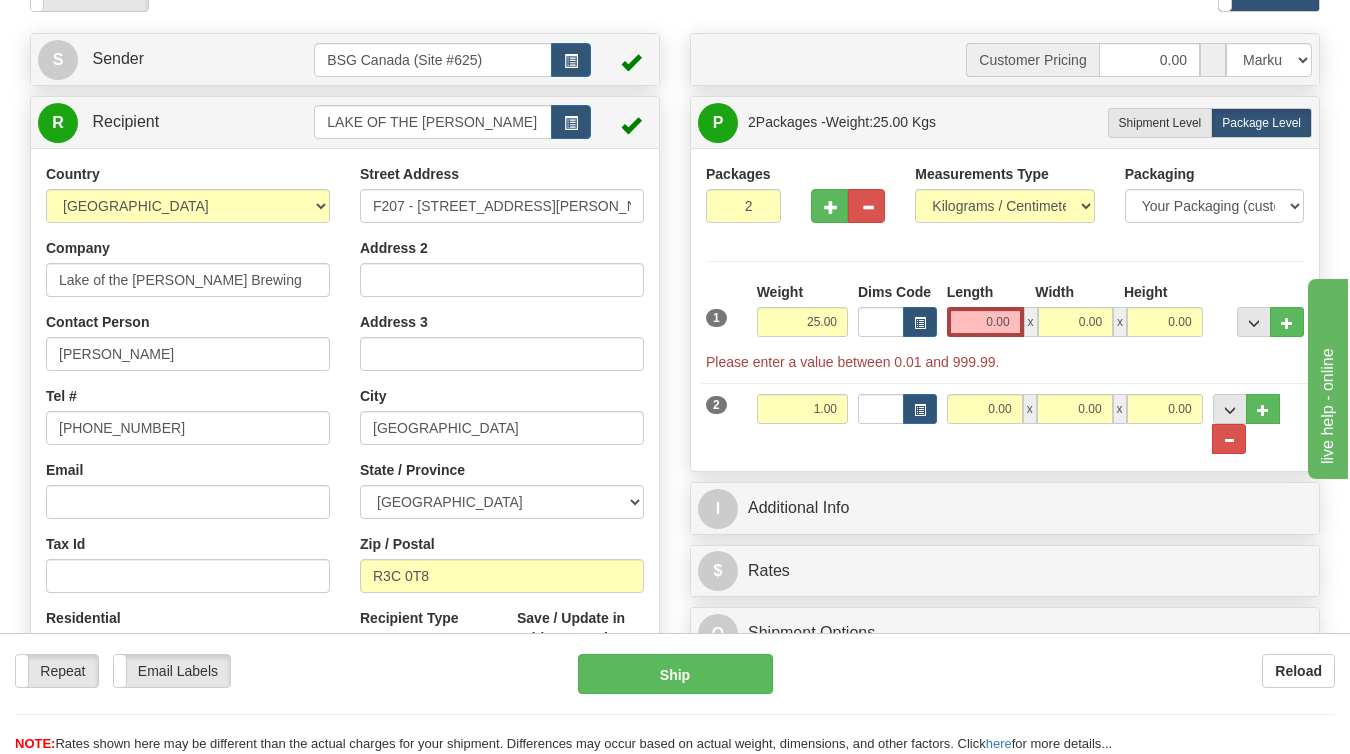 click on "S
Sender
BSG Canada (Site #625)" at bounding box center (345, 443) 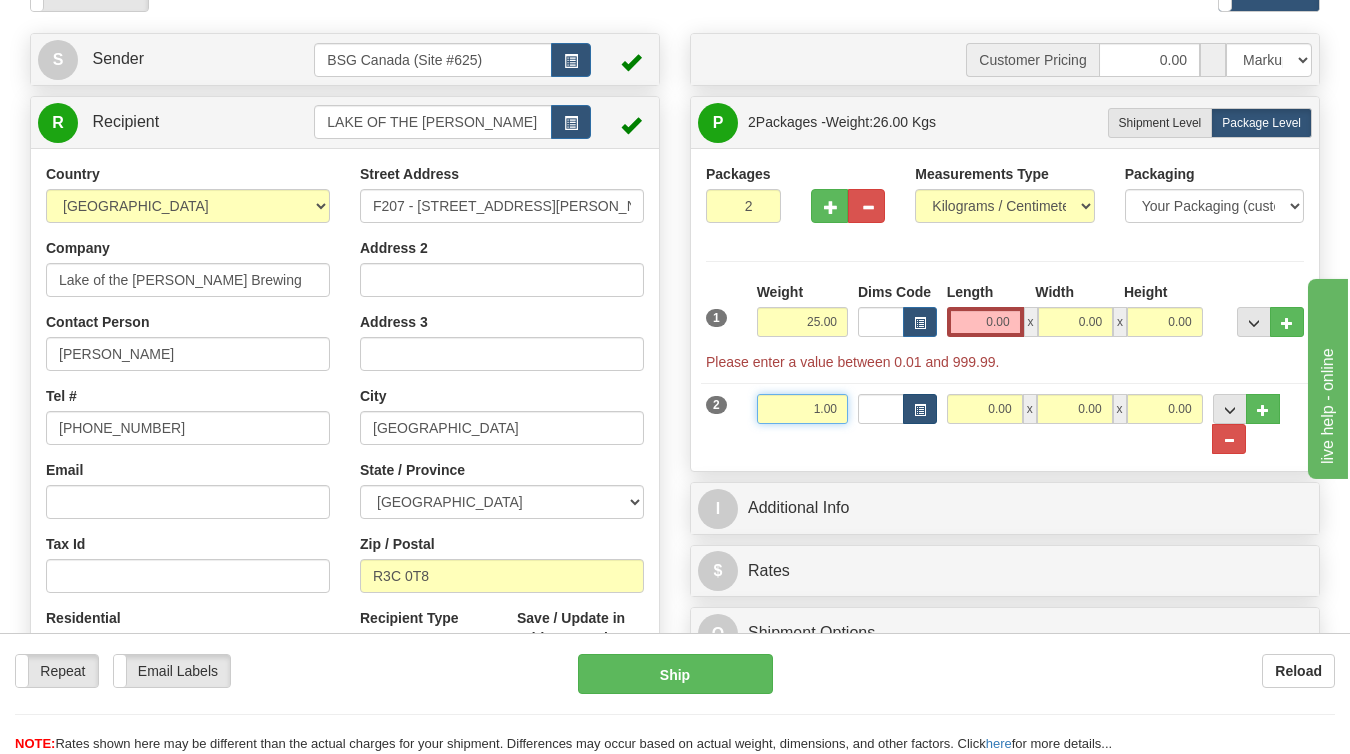 drag, startPoint x: 798, startPoint y: 404, endPoint x: 934, endPoint y: 414, distance: 136.36716 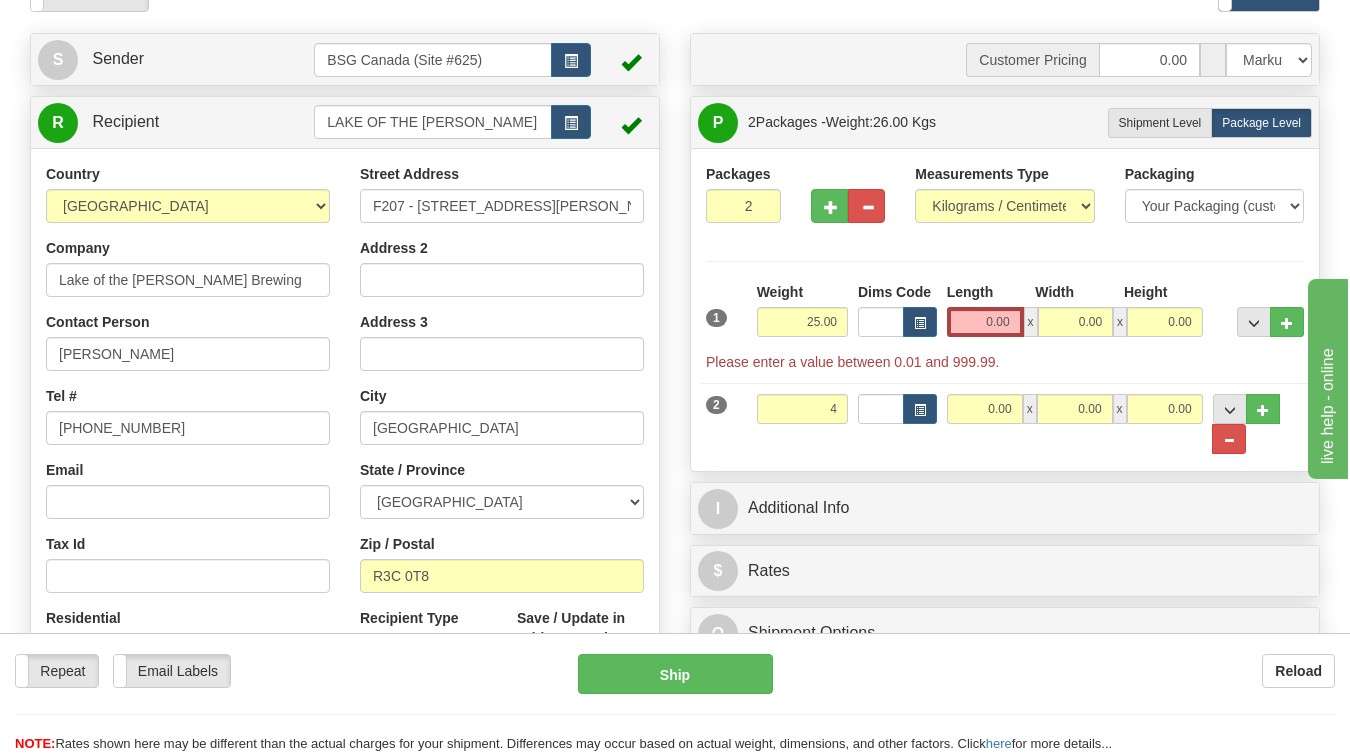 type on "4.00" 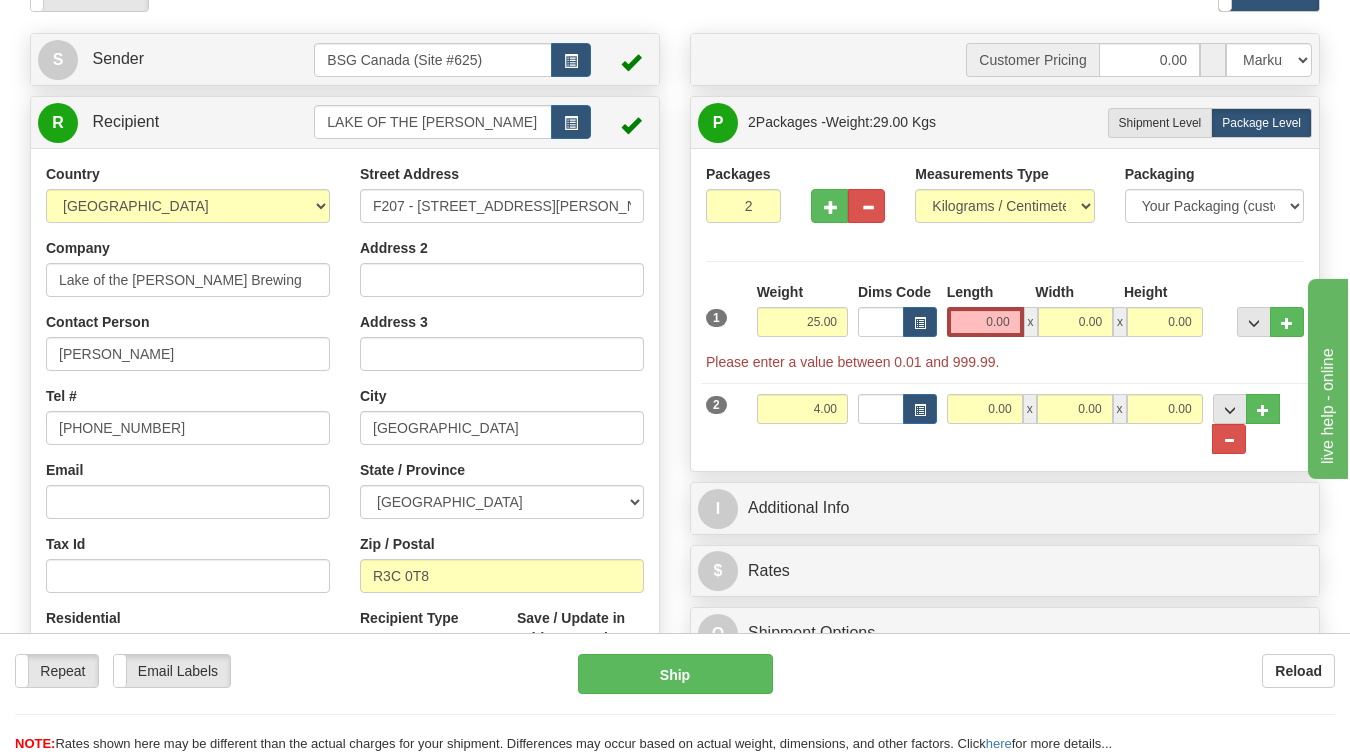 click on "S
Sender
BSG Canada (Site #625)" at bounding box center [345, 443] 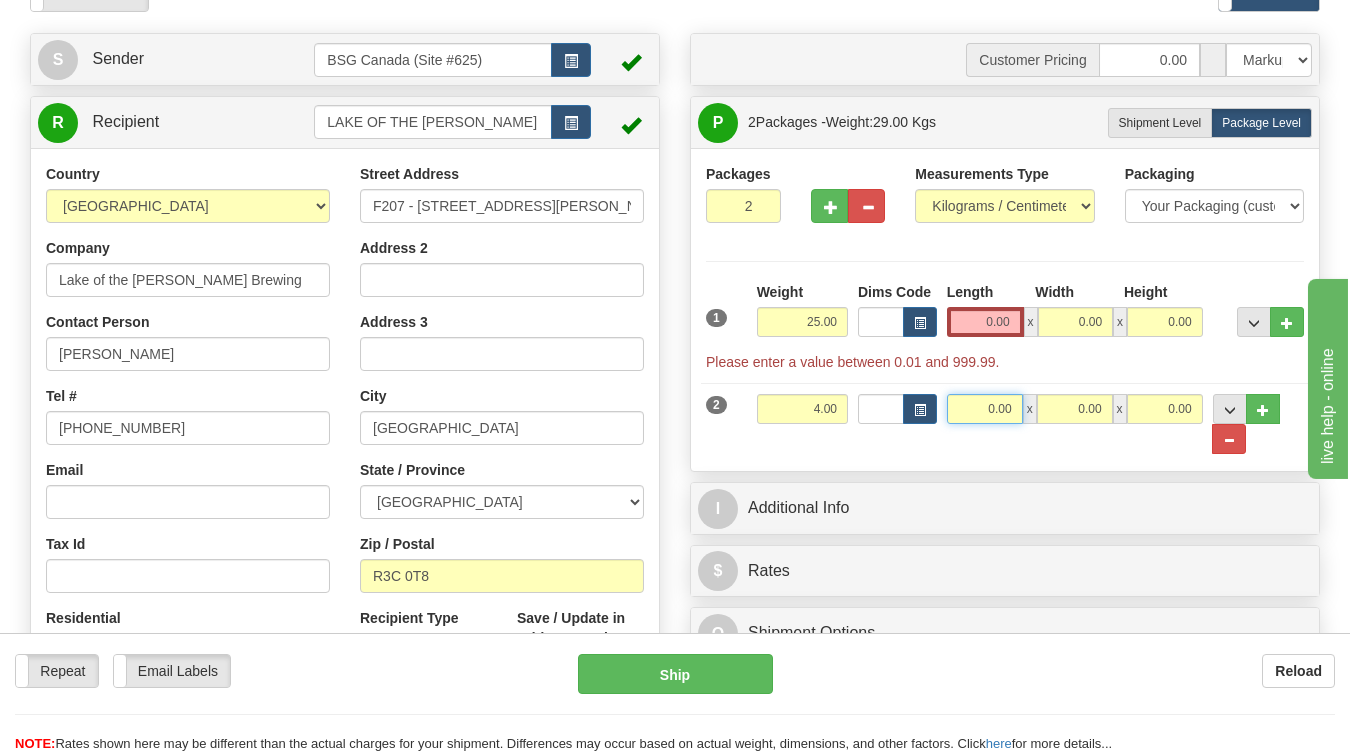 drag, startPoint x: 985, startPoint y: 411, endPoint x: 1184, endPoint y: 403, distance: 199.16074 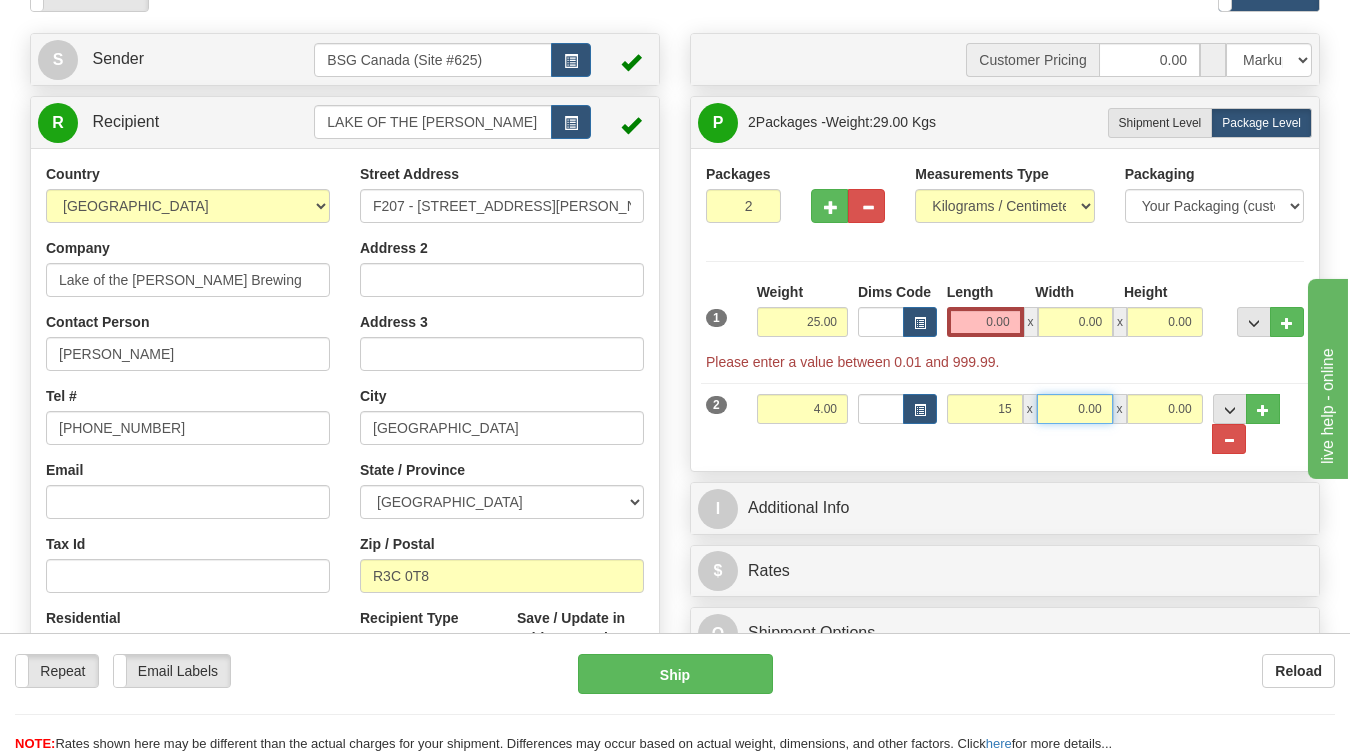 type on "15.00" 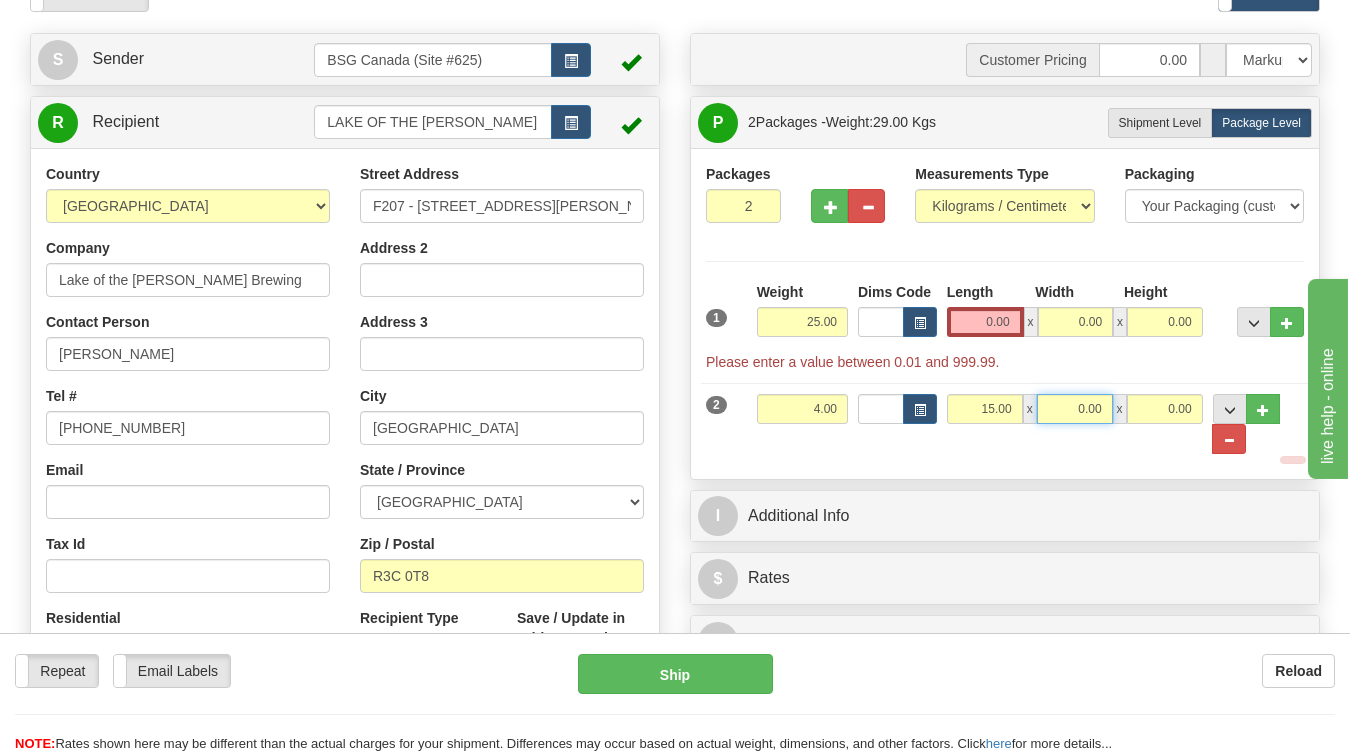 drag, startPoint x: 1070, startPoint y: 402, endPoint x: 1141, endPoint y: 409, distance: 71.34424 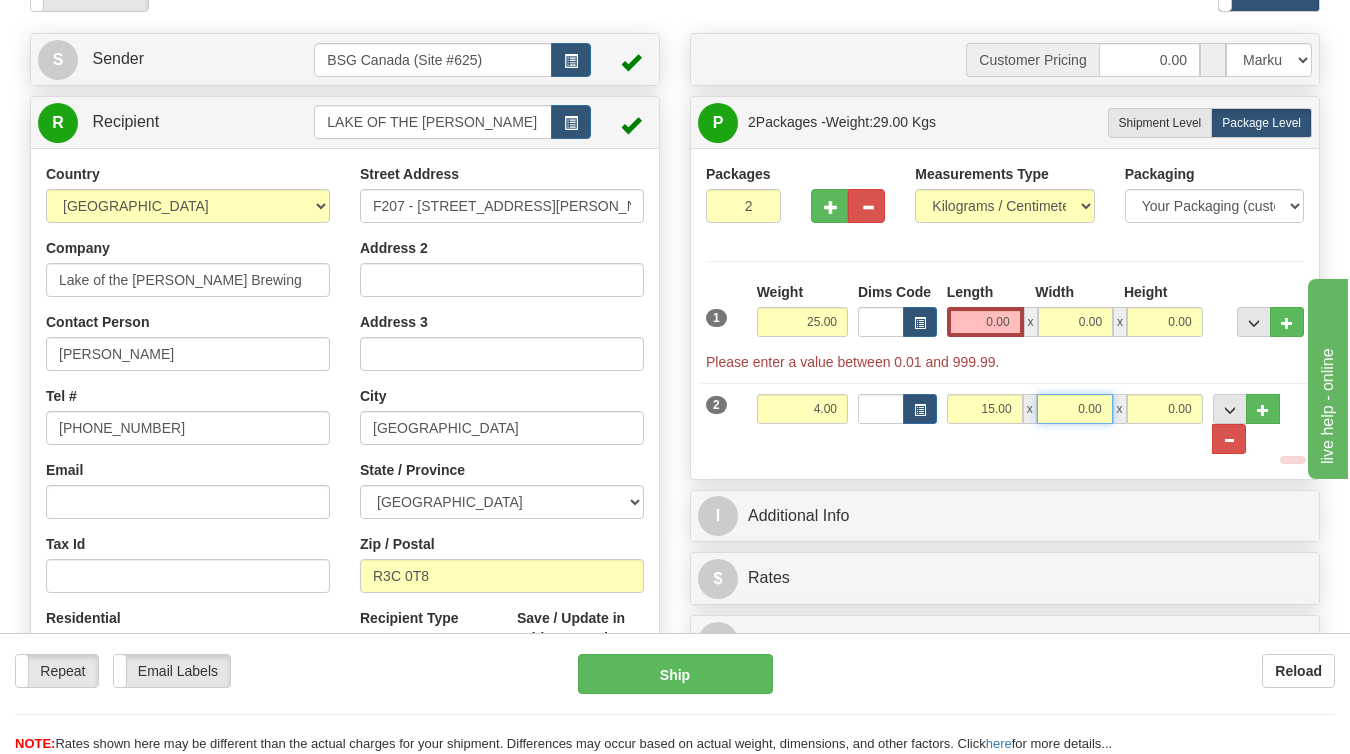 click on "15.00
x
0.00
x
0.00" at bounding box center (1075, 409) 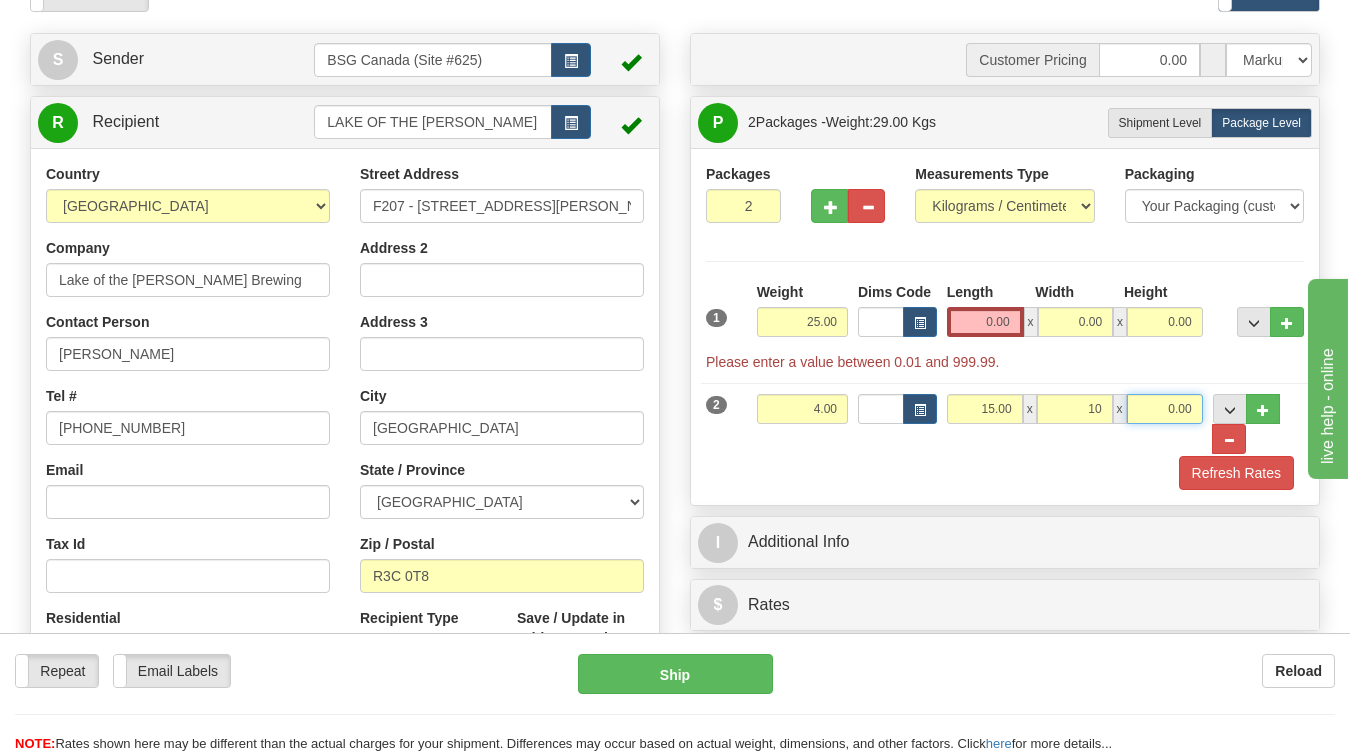 type on "10.00" 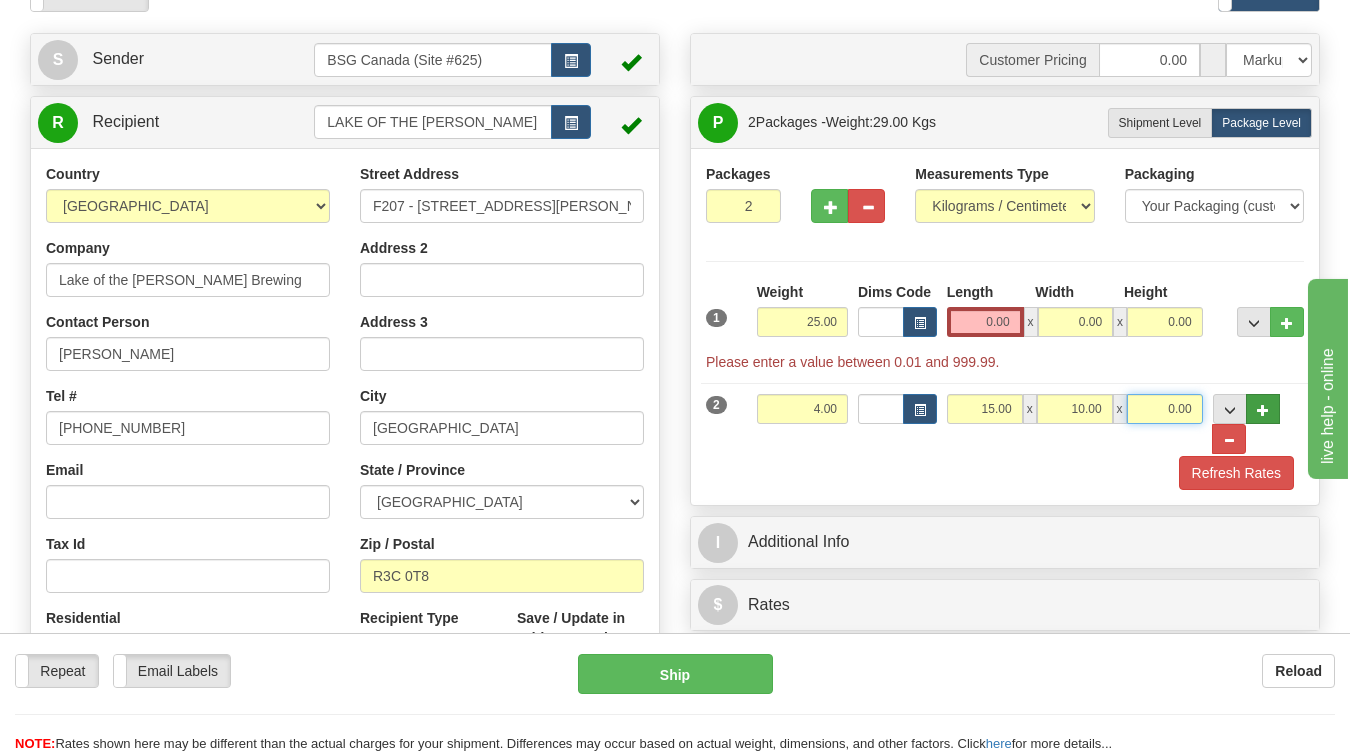 drag, startPoint x: 1156, startPoint y: 412, endPoint x: 1262, endPoint y: 411, distance: 106.004715 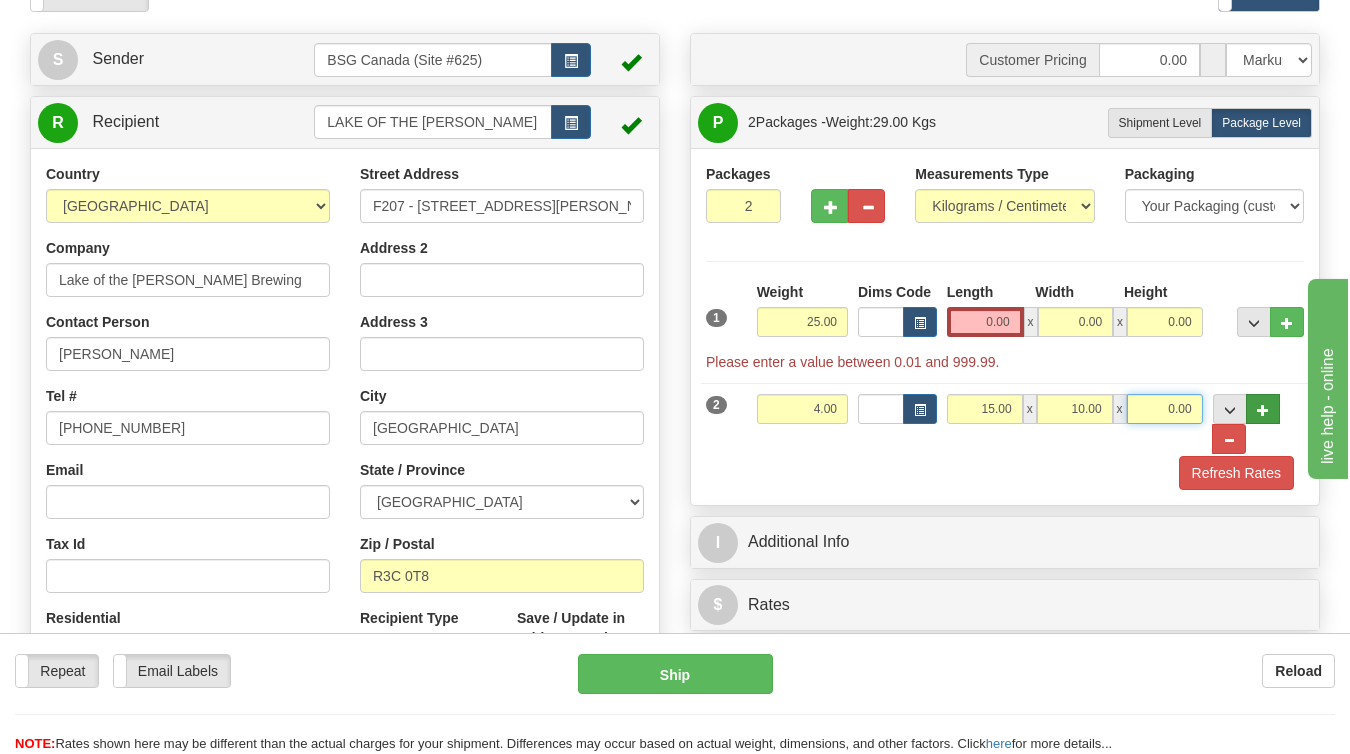 click on "2
Weight
4.00
Dims Code Length Width Height" at bounding box center (1005, 414) 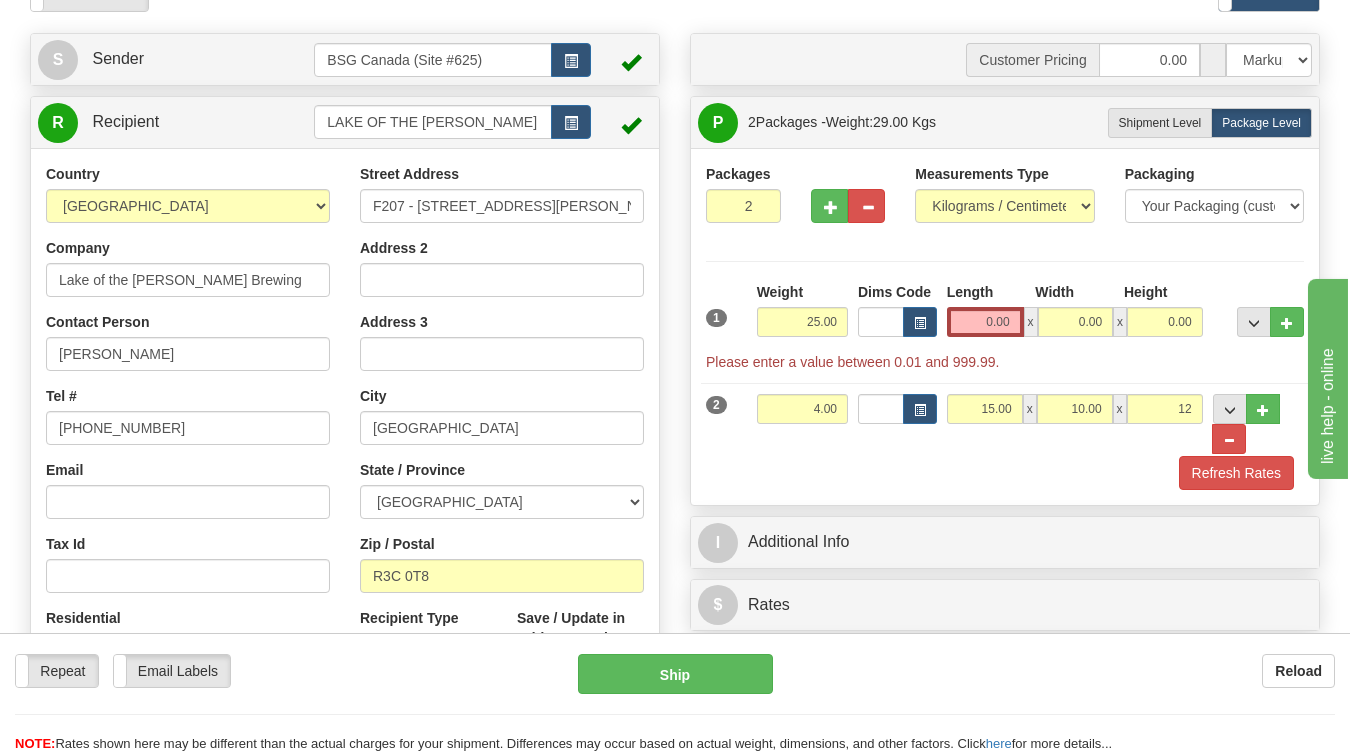 type on "12.00" 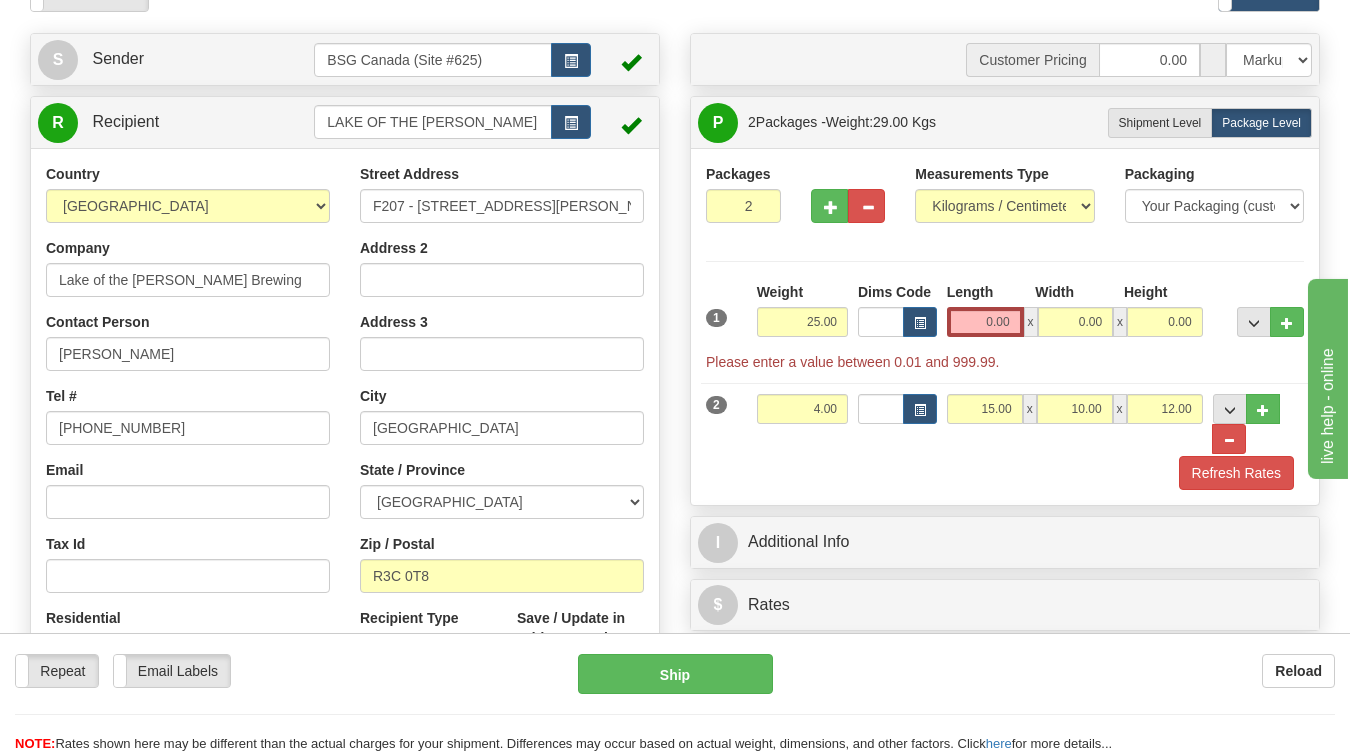 click on "Refresh Rates" at bounding box center [1005, 473] 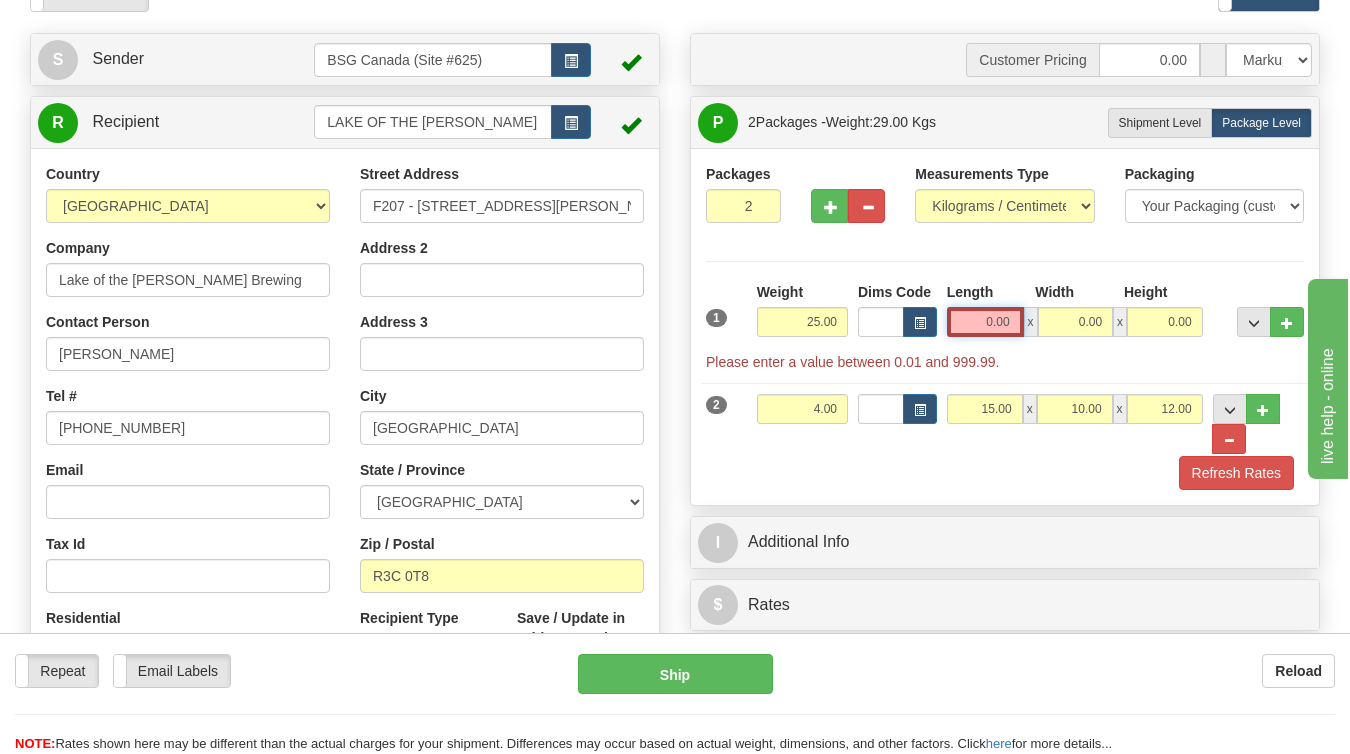 drag, startPoint x: 987, startPoint y: 324, endPoint x: 1104, endPoint y: 328, distance: 117.06836 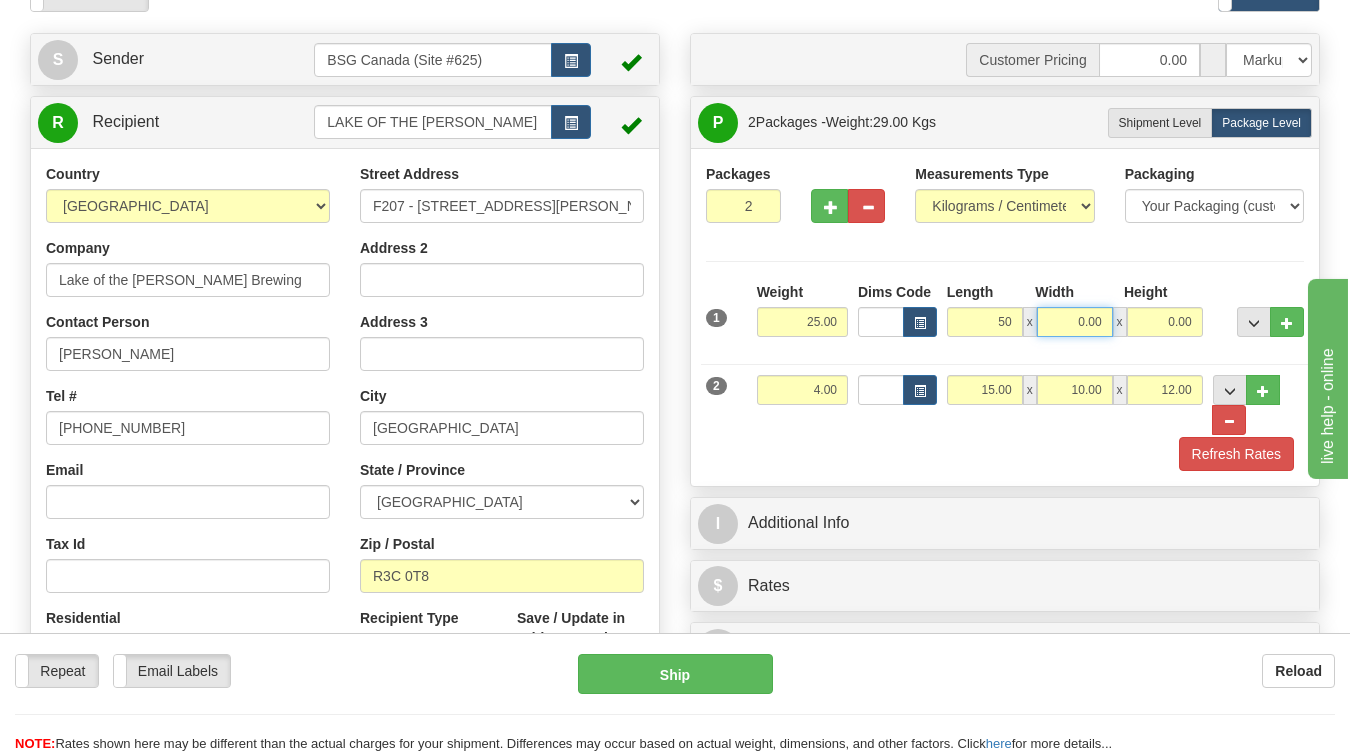 type on "50.00" 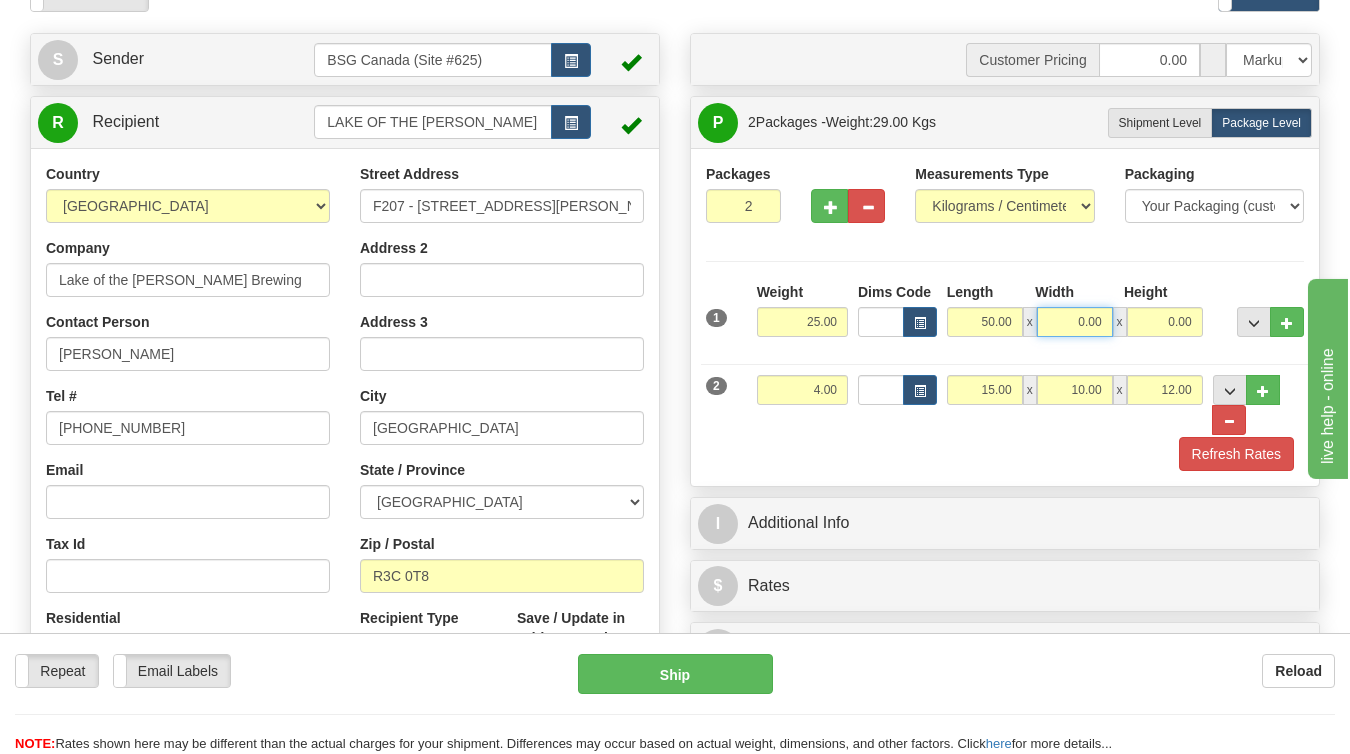 drag, startPoint x: 1074, startPoint y: 324, endPoint x: 1148, endPoint y: 331, distance: 74.330345 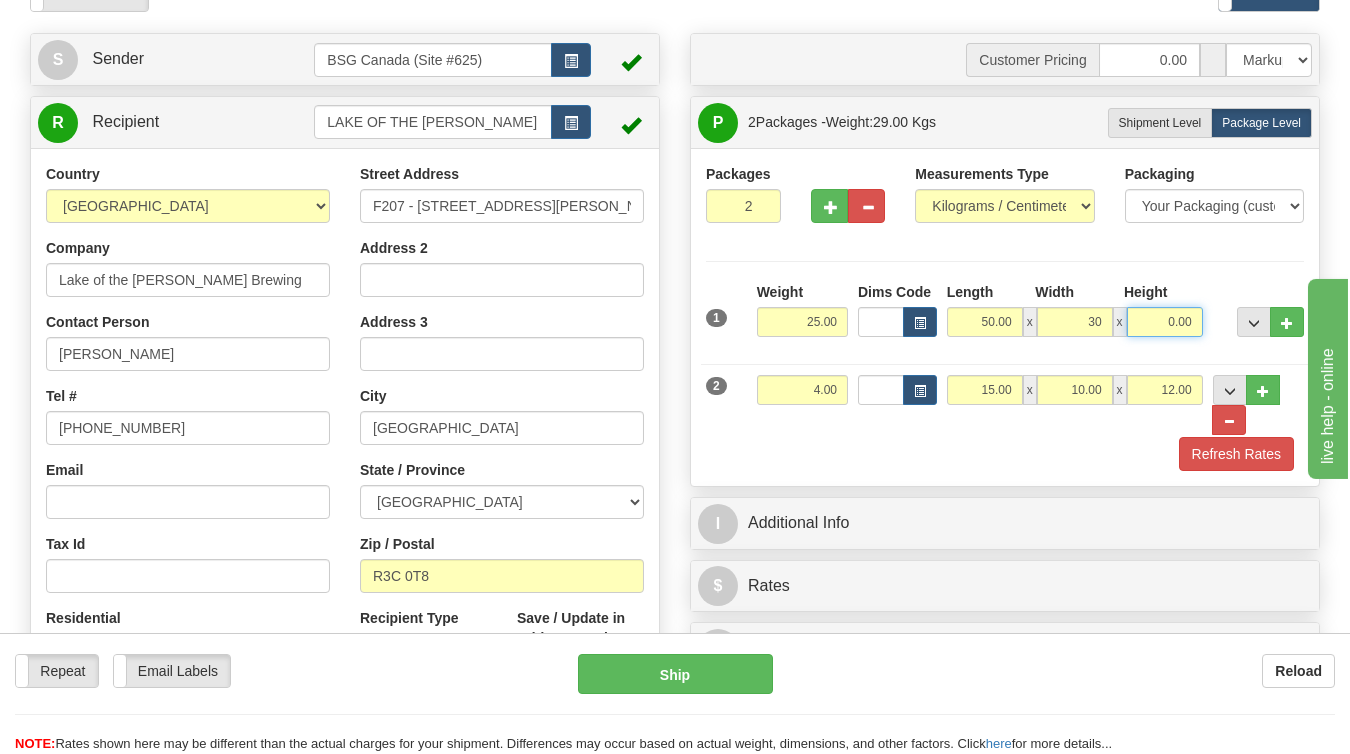 type on "30.00" 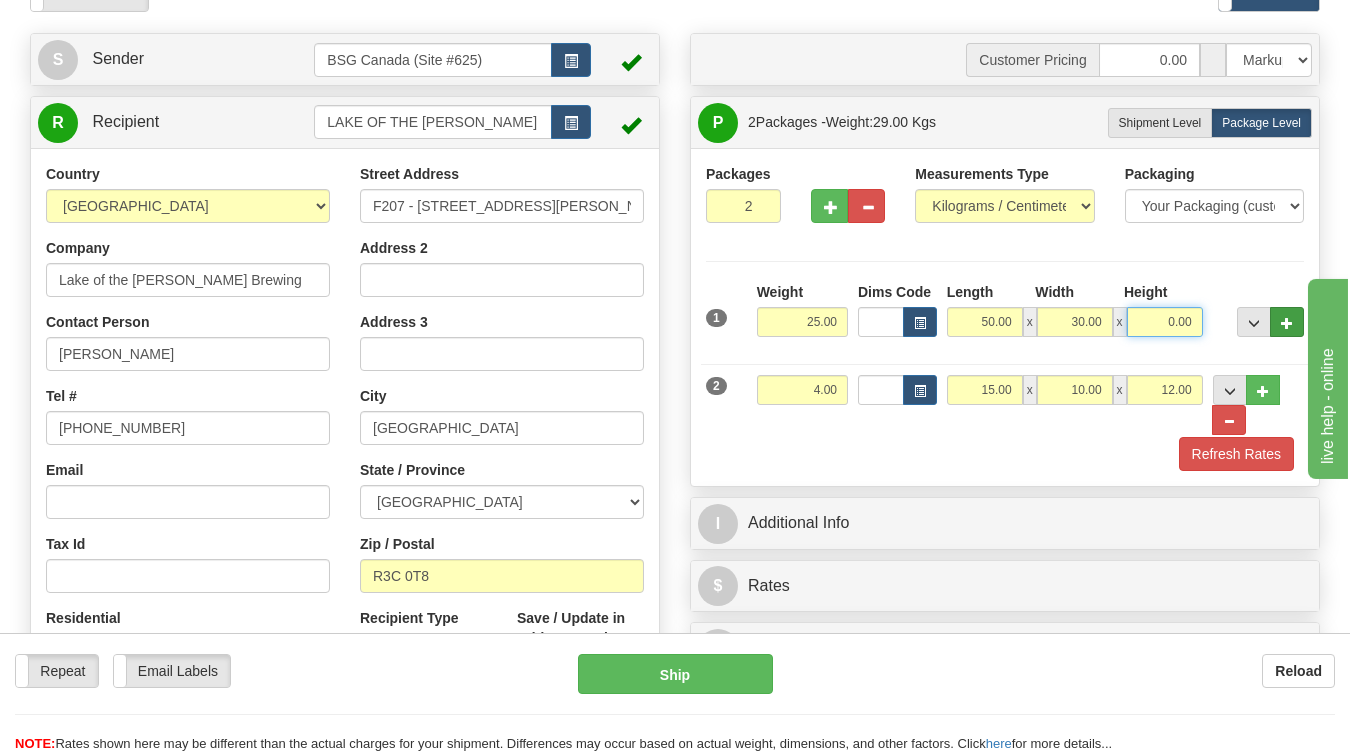 drag, startPoint x: 1148, startPoint y: 324, endPoint x: 1303, endPoint y: 332, distance: 155.20631 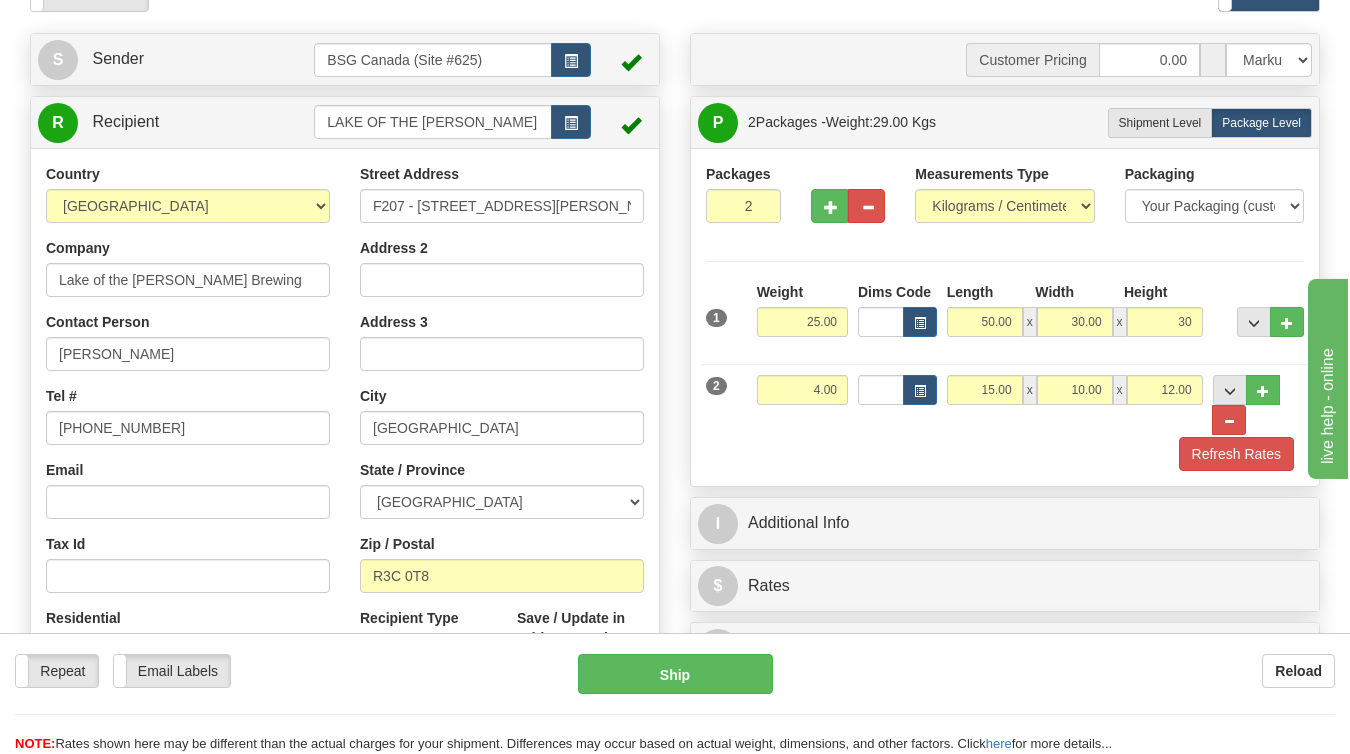 type on "30.00" 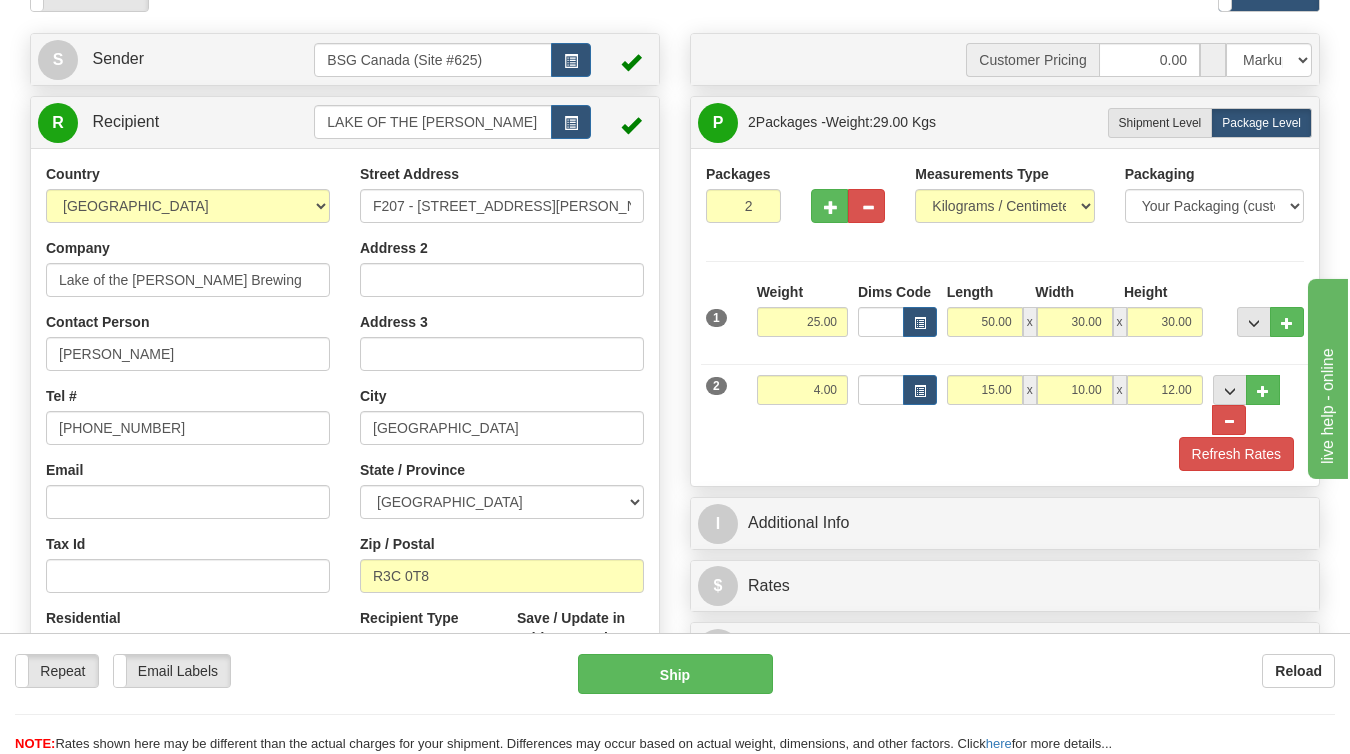 click on "Refresh Rates" at bounding box center [1005, 454] 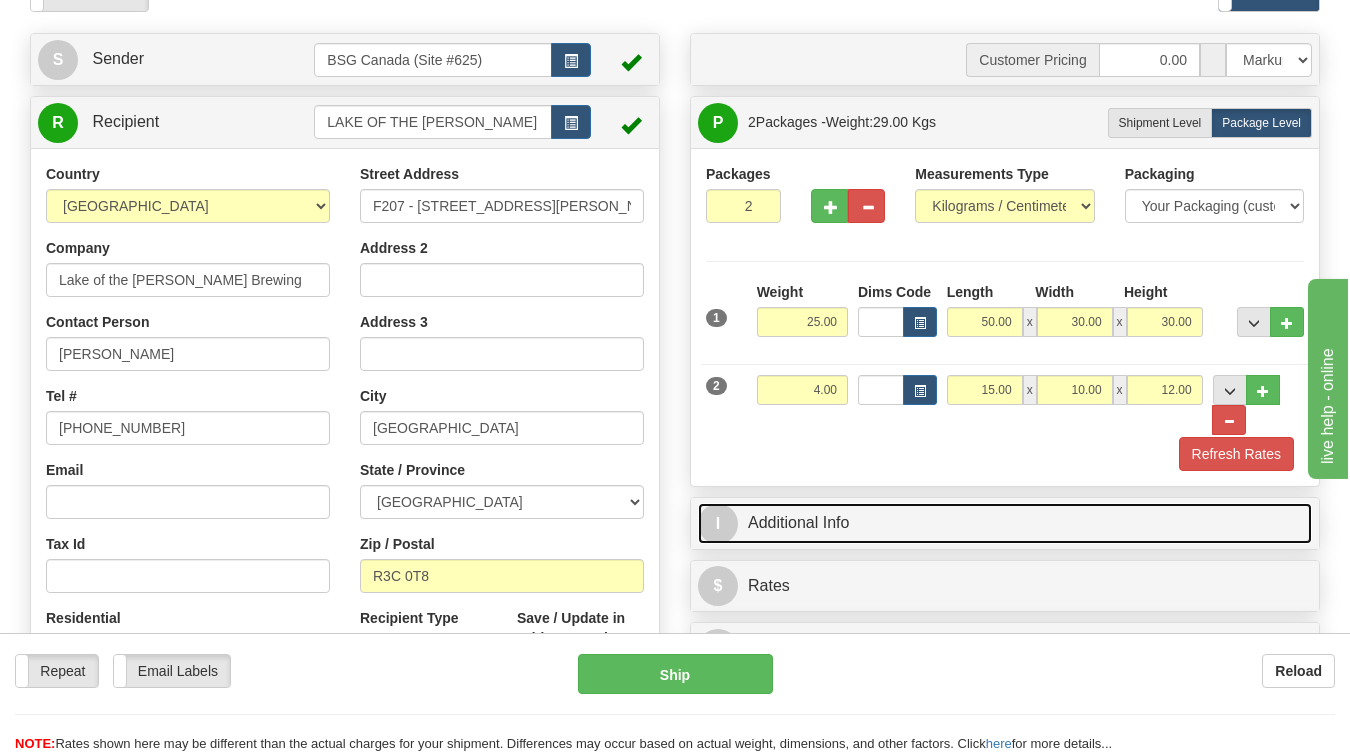 click on "I Additional Info" at bounding box center (1005, 523) 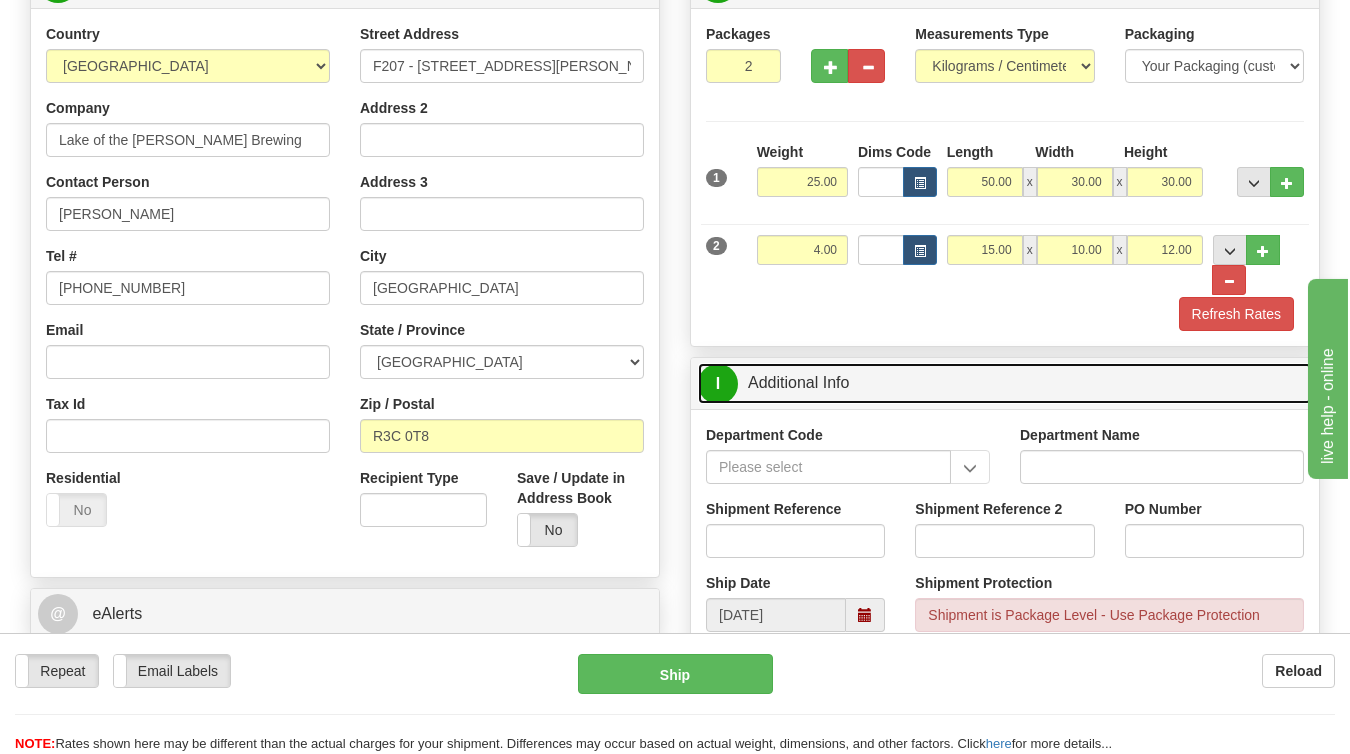 scroll, scrollTop: 295, scrollLeft: 0, axis: vertical 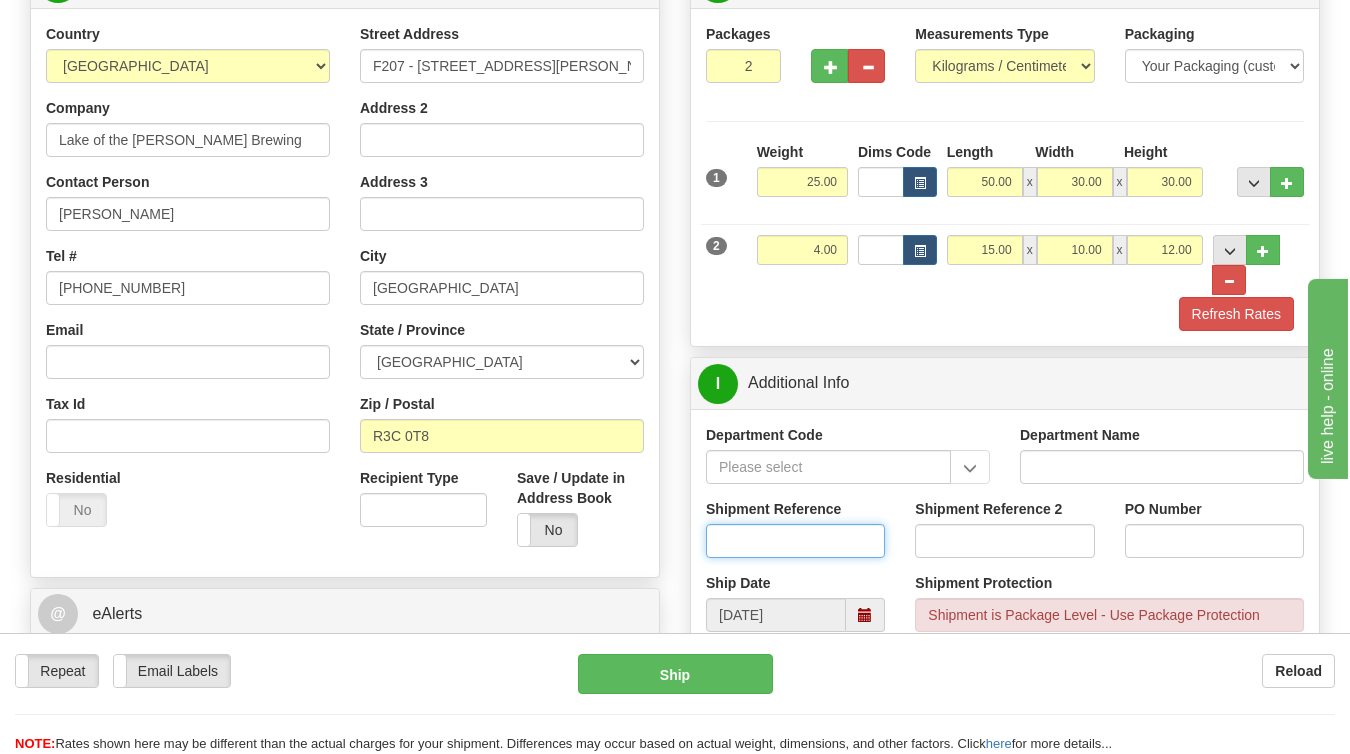 click on "Shipment Reference" at bounding box center (795, 541) 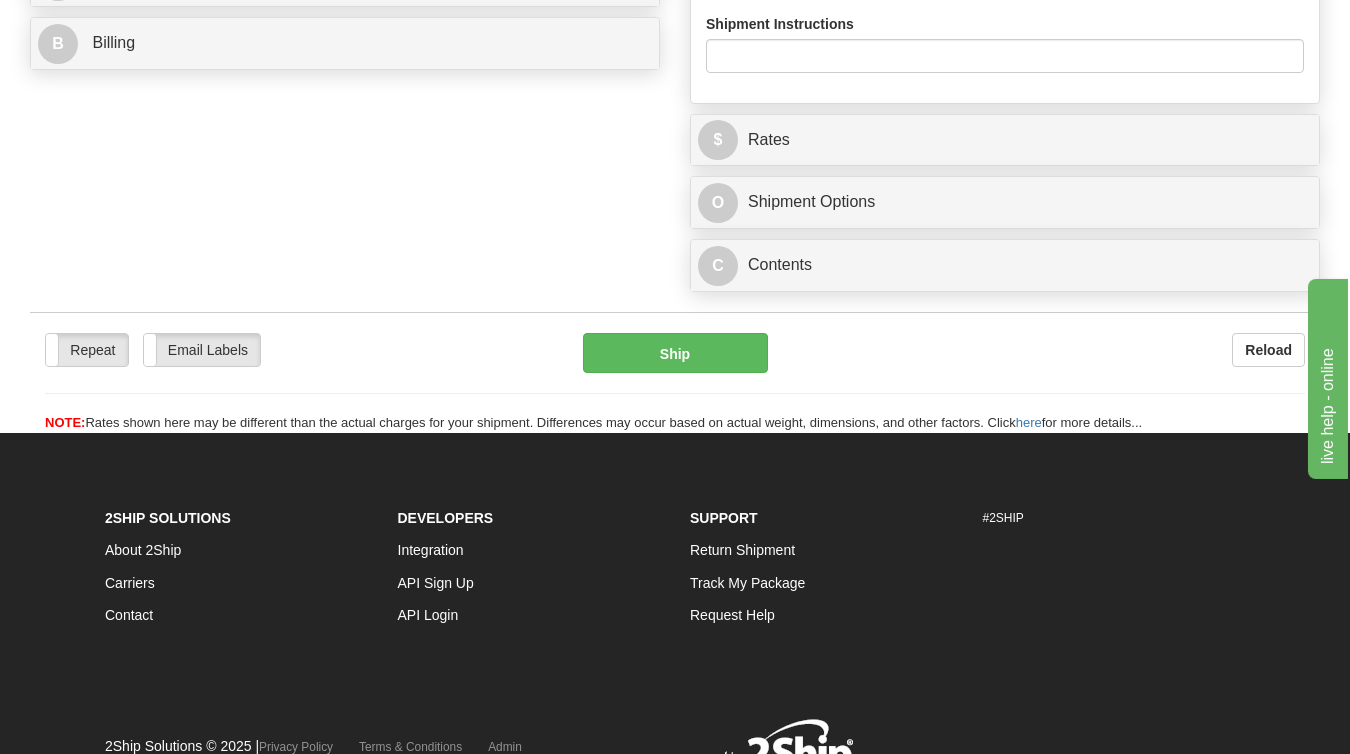 scroll, scrollTop: 941, scrollLeft: 0, axis: vertical 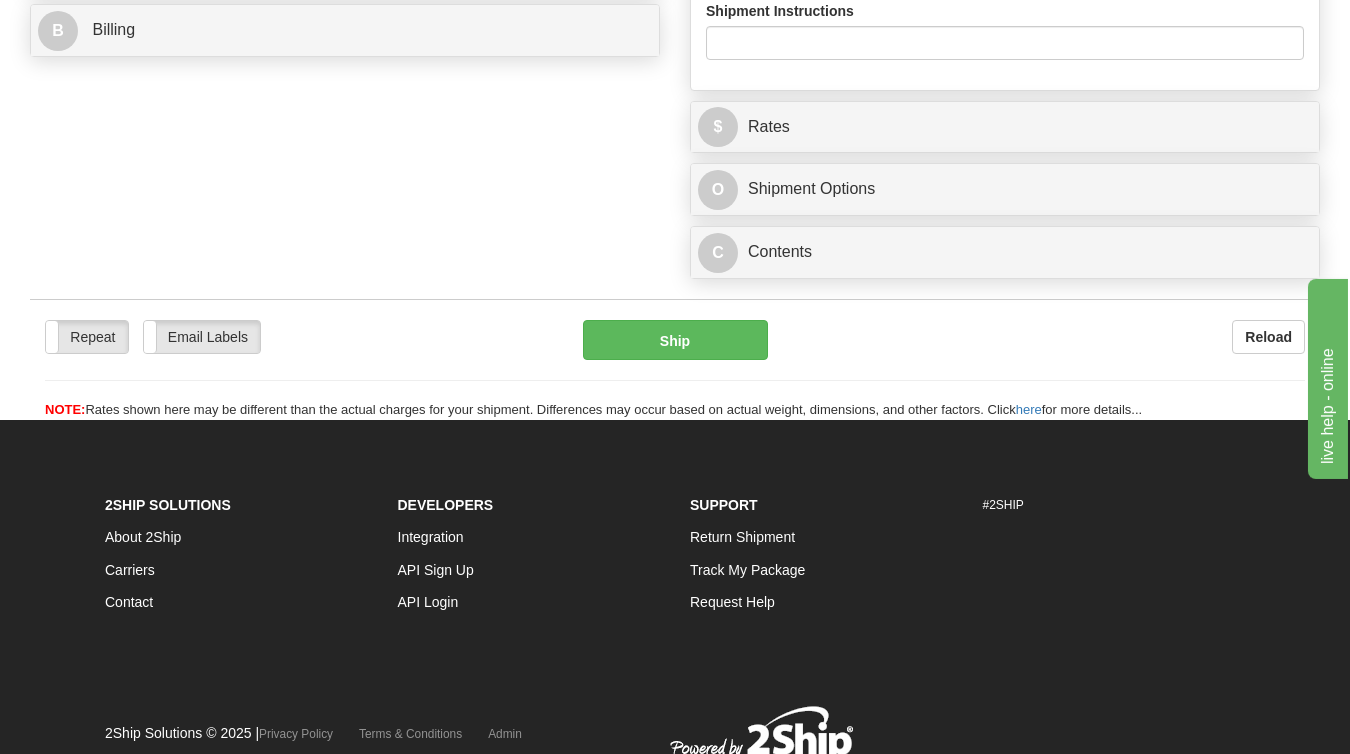 type on "SO170-144361" 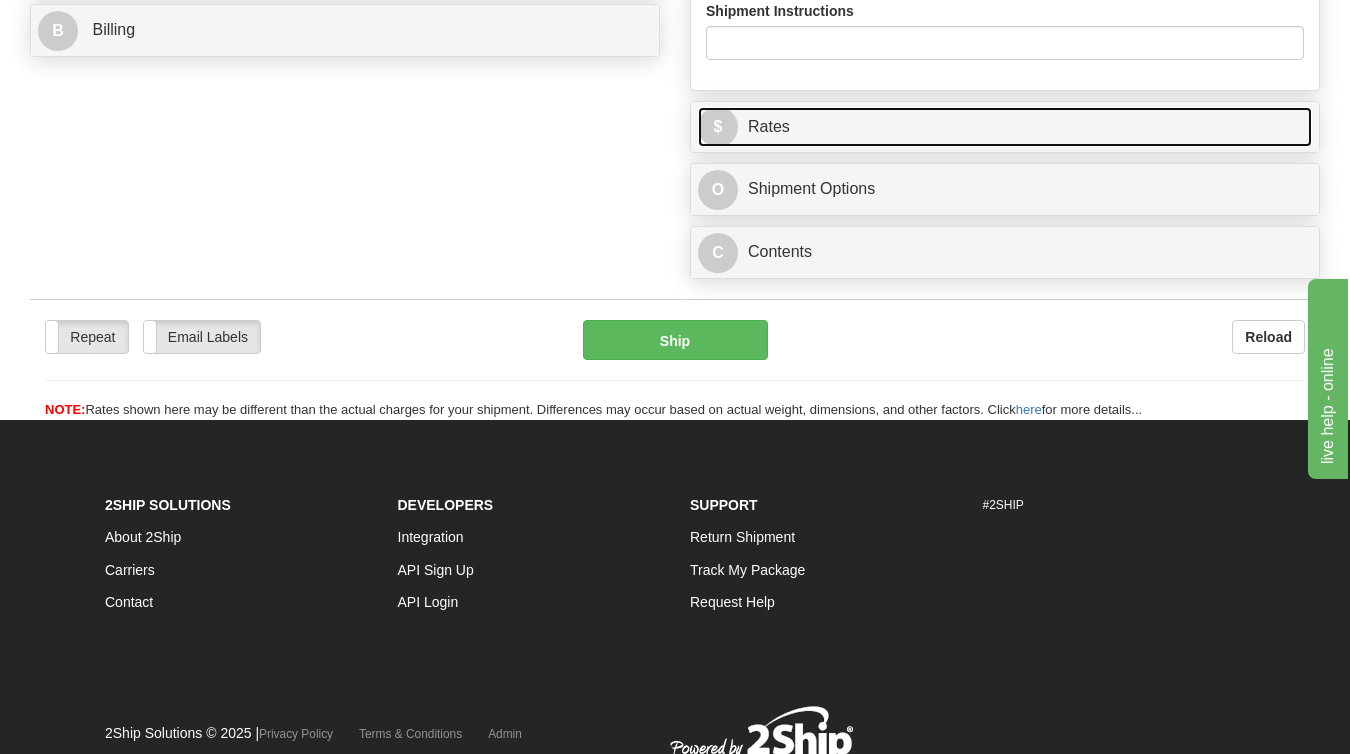 click on "$ Rates" at bounding box center [1005, 127] 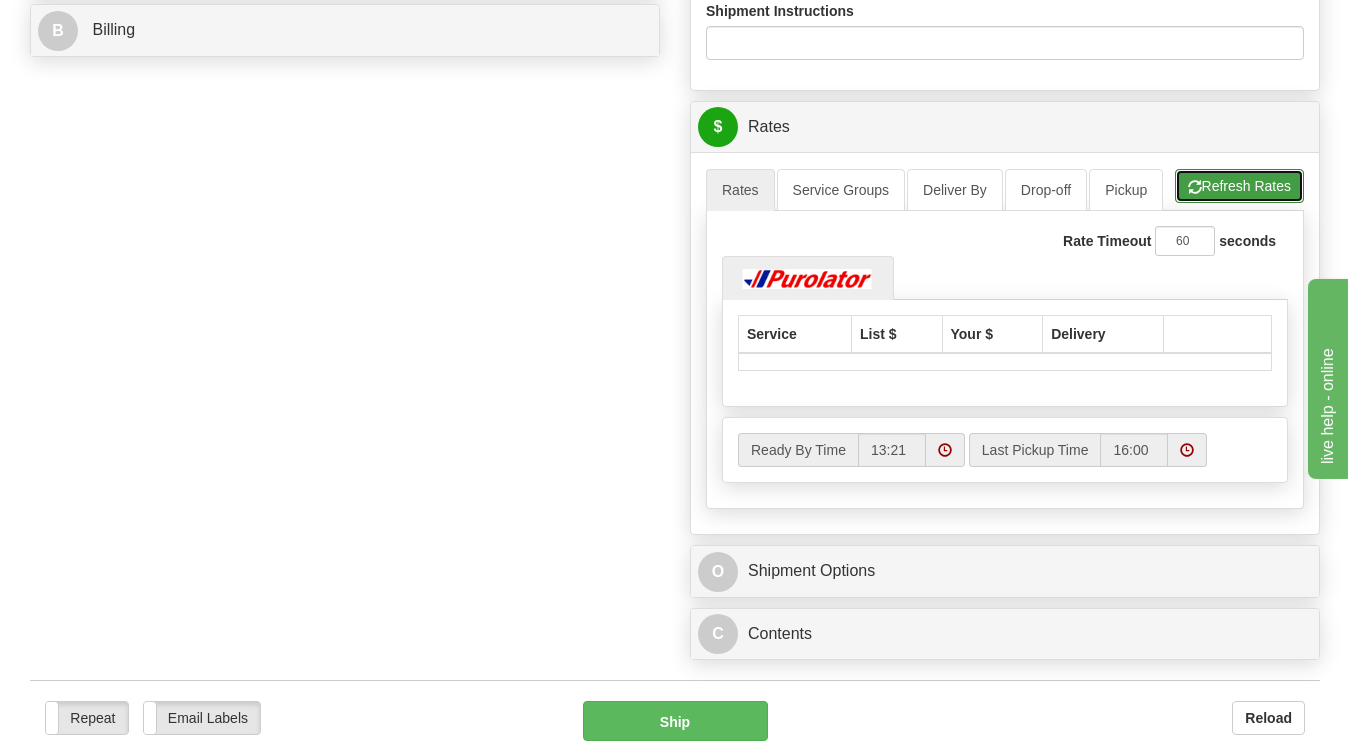 click on "Refresh Rates" at bounding box center (1239, 186) 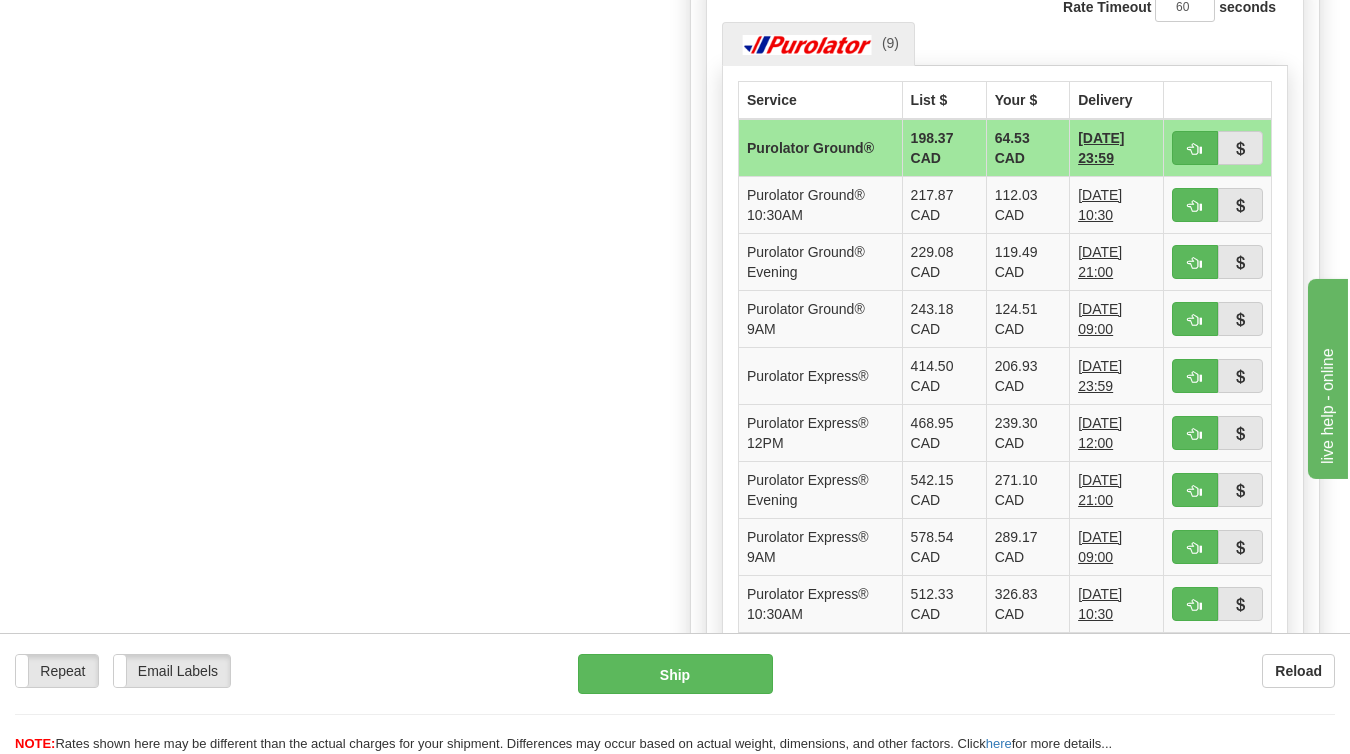 scroll, scrollTop: 1551, scrollLeft: 0, axis: vertical 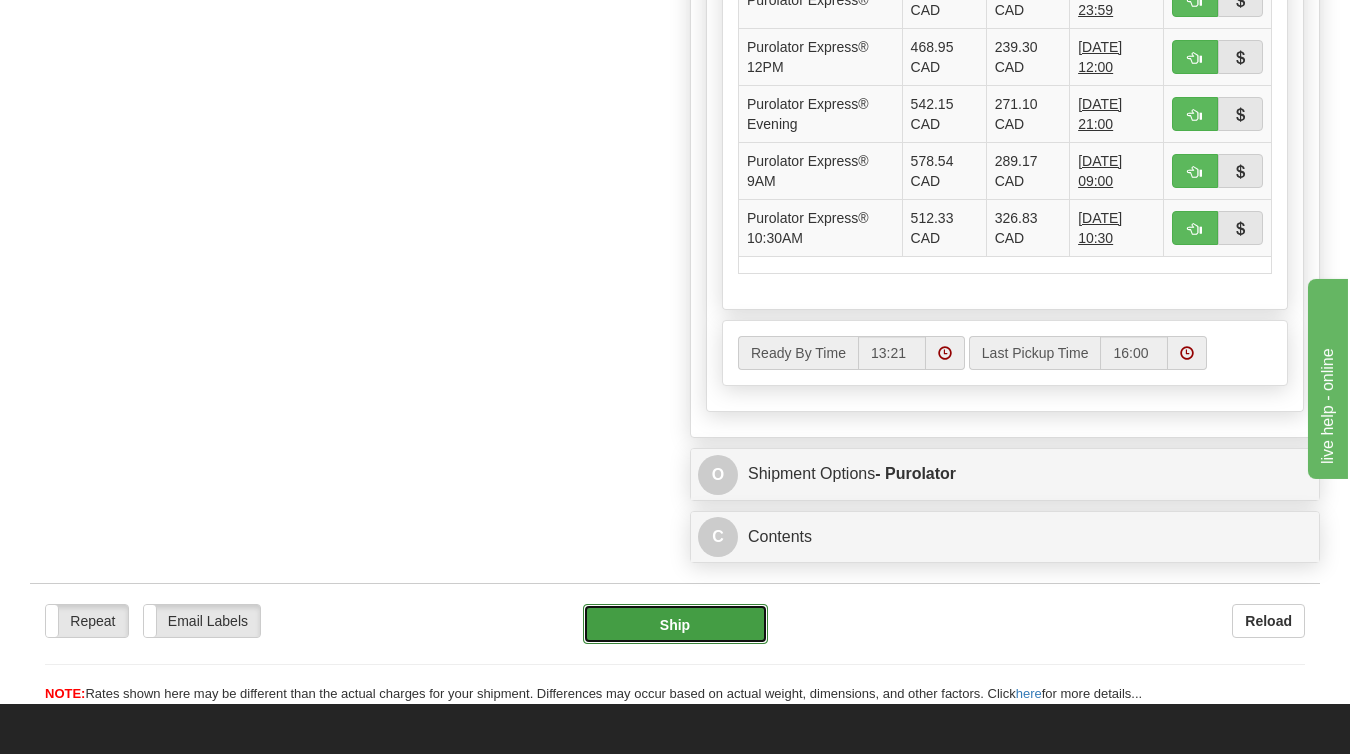 click on "Ship" at bounding box center [675, 624] 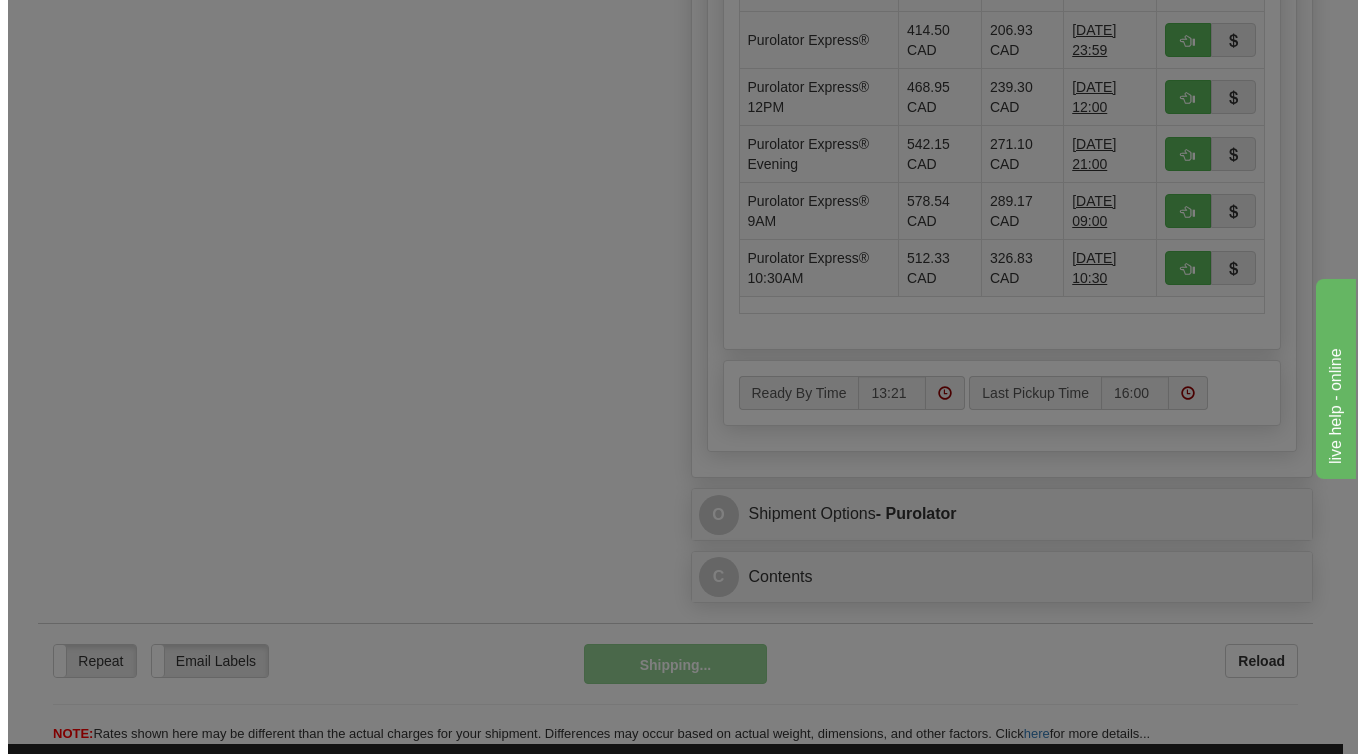 scroll, scrollTop: 1591, scrollLeft: 0, axis: vertical 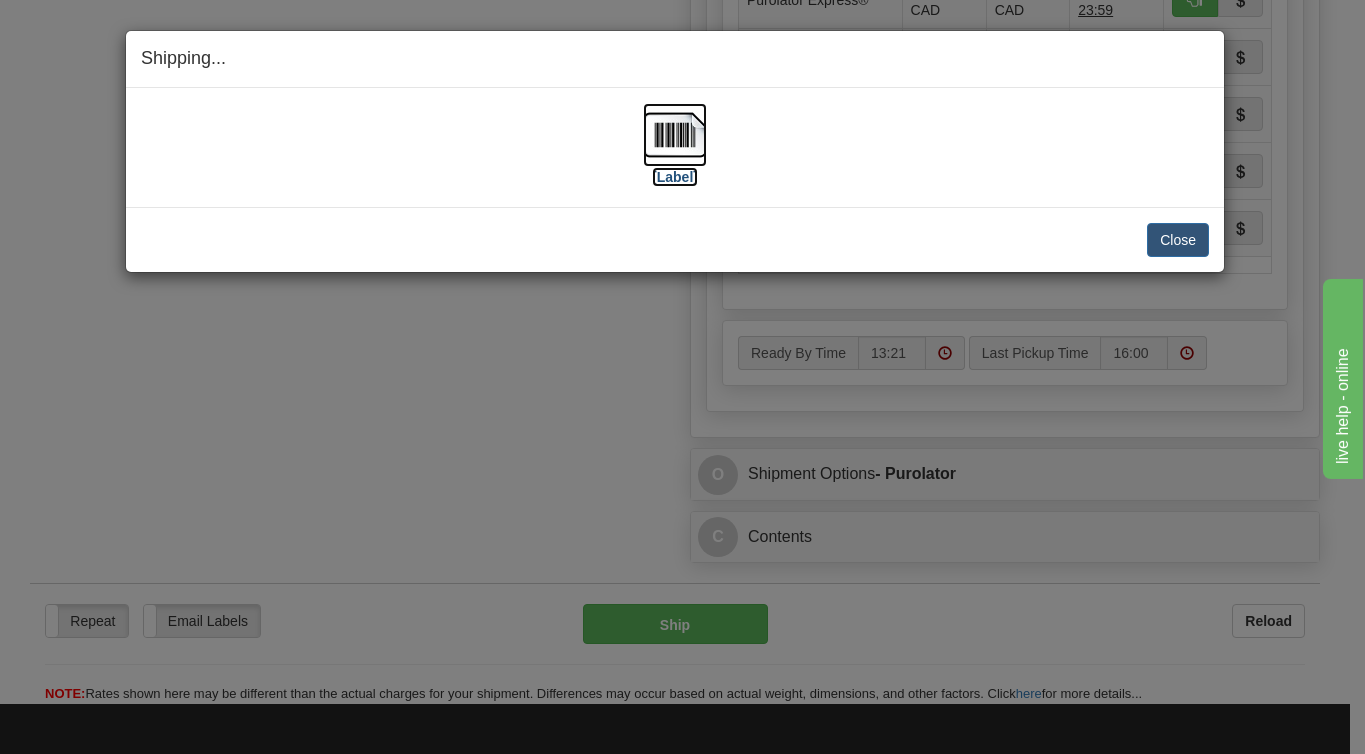 click on "[Label]" at bounding box center [675, 177] 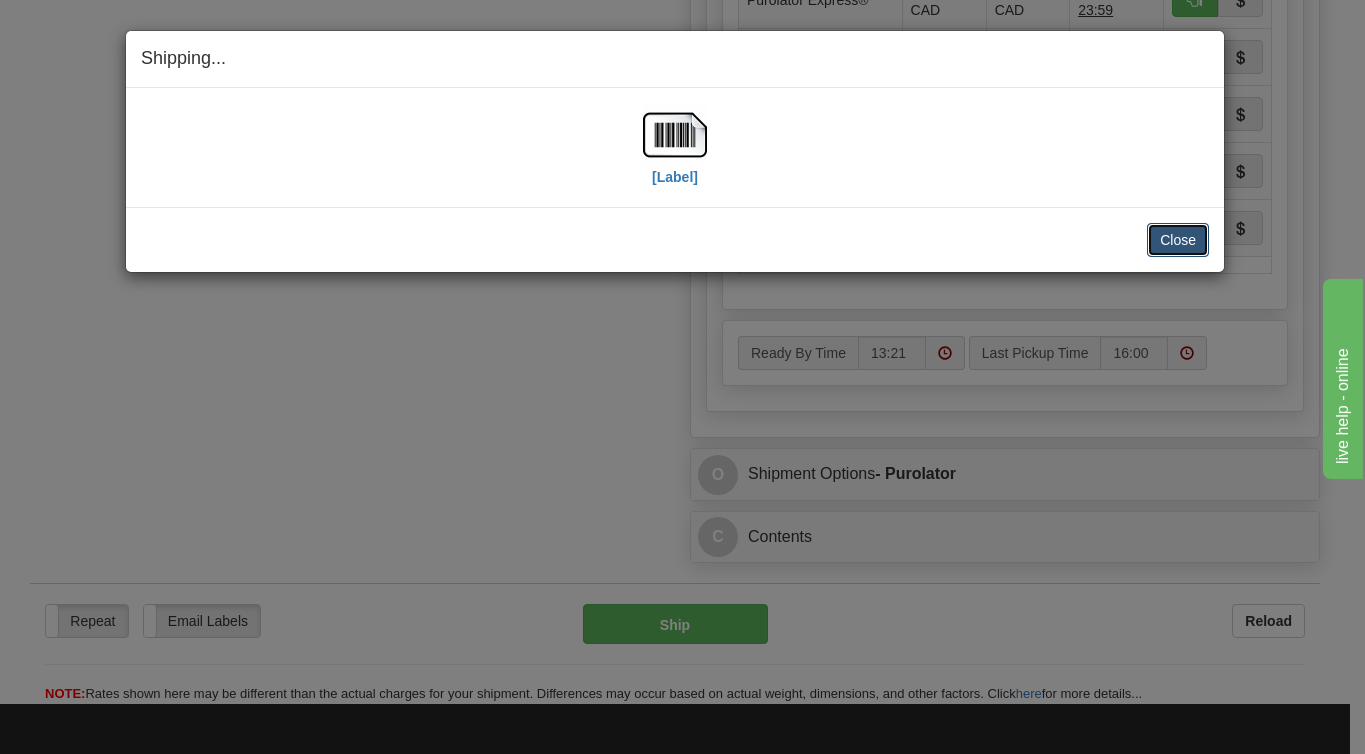 click on "Close" at bounding box center [1178, 240] 